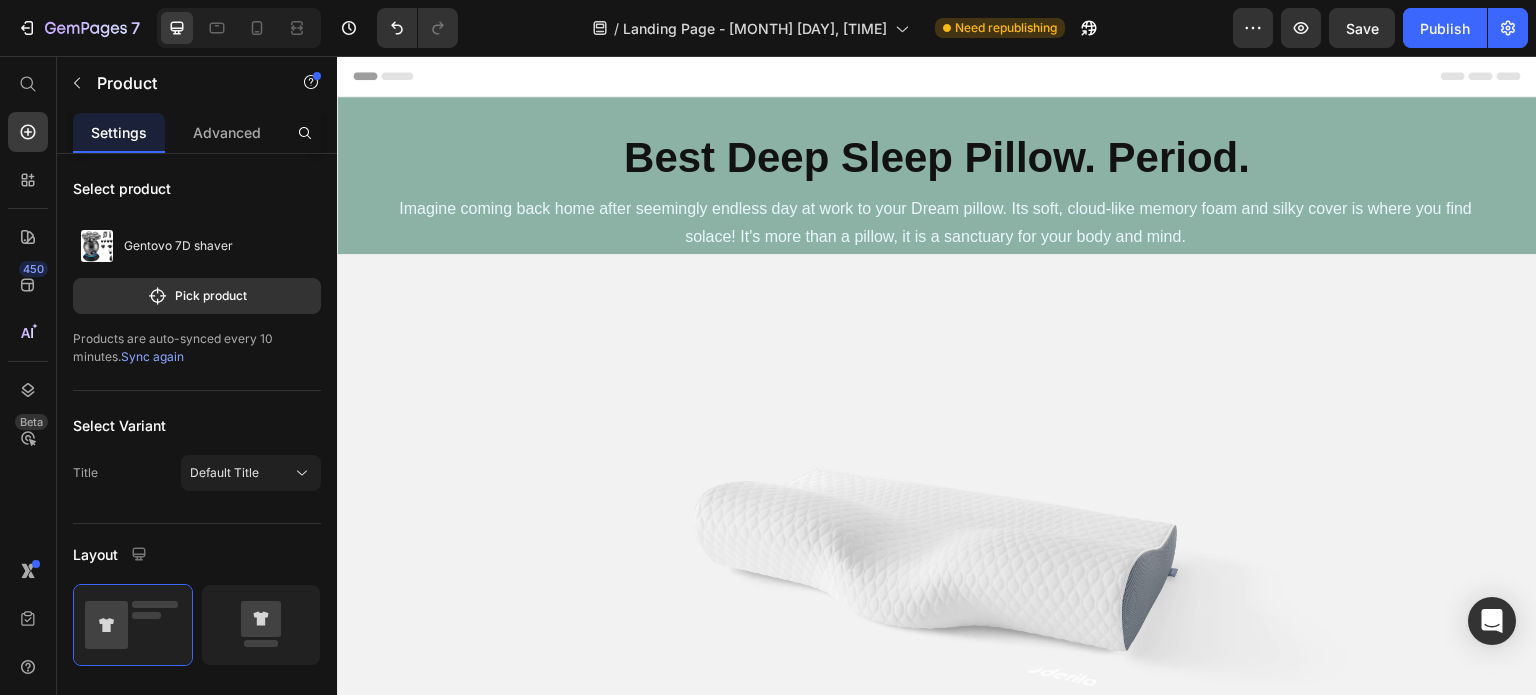 scroll, scrollTop: 0, scrollLeft: 0, axis: both 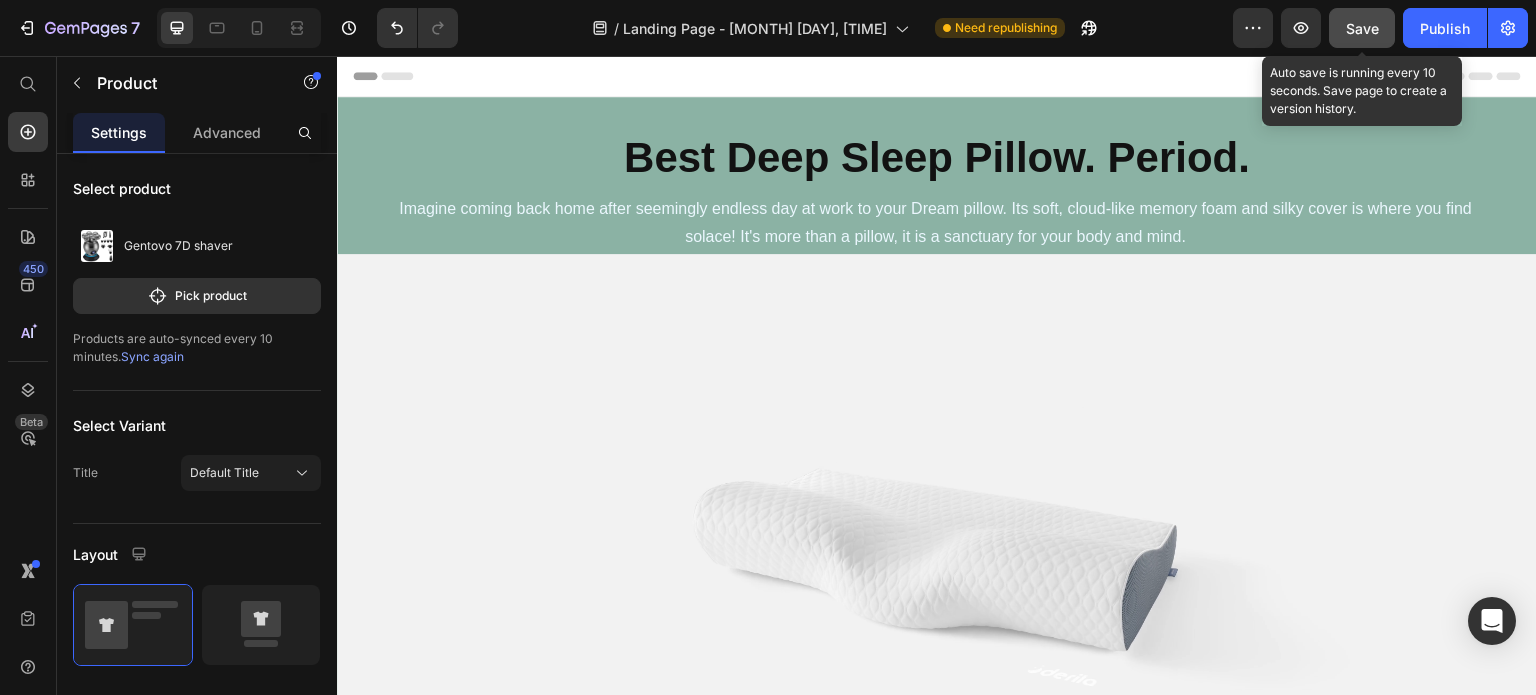 click on "Save" 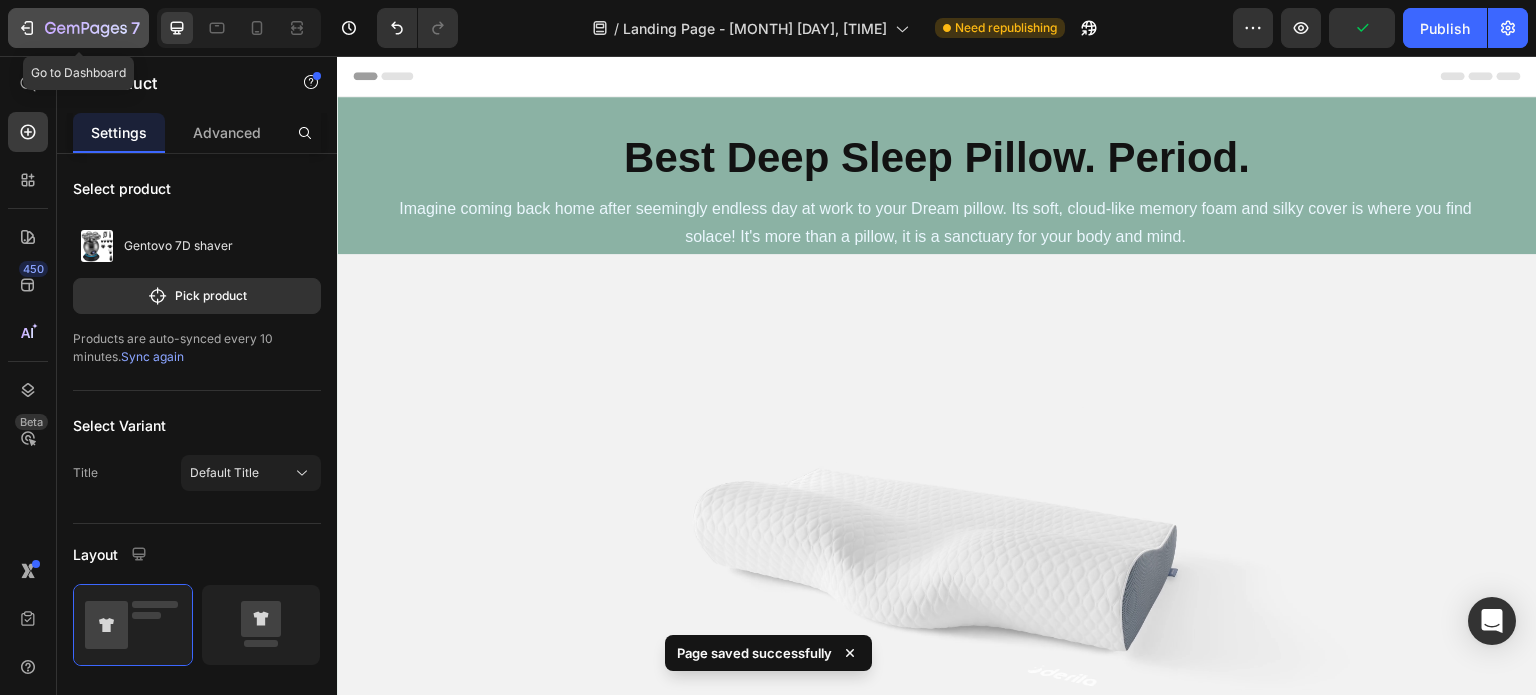 click 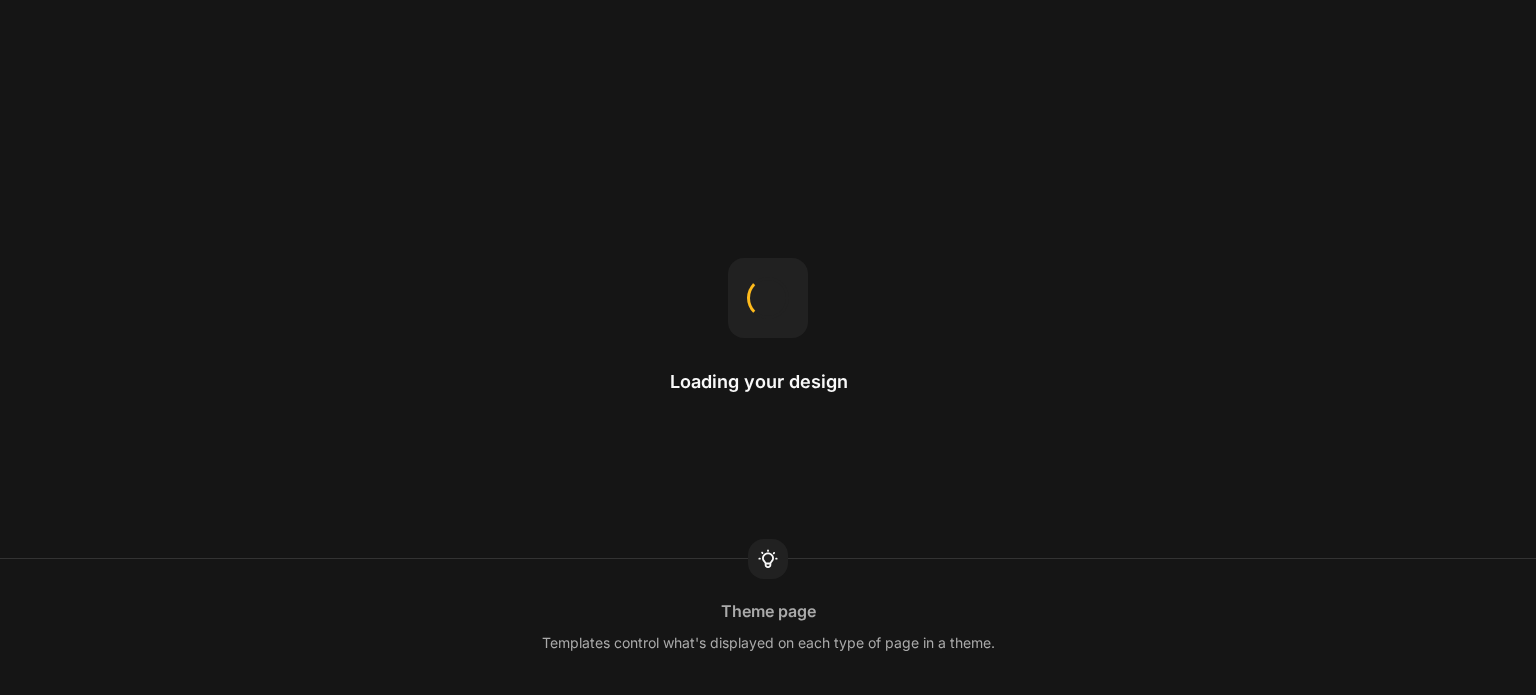 scroll, scrollTop: 0, scrollLeft: 0, axis: both 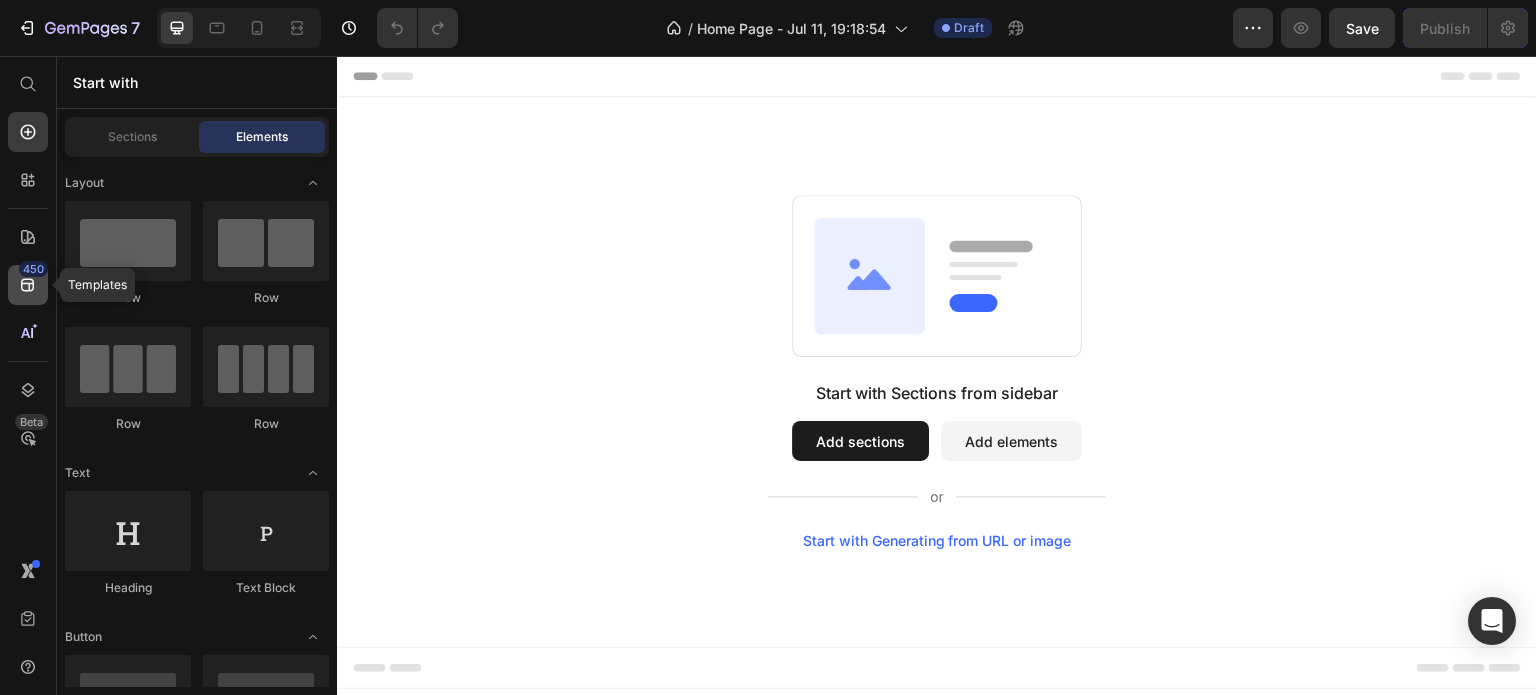 click 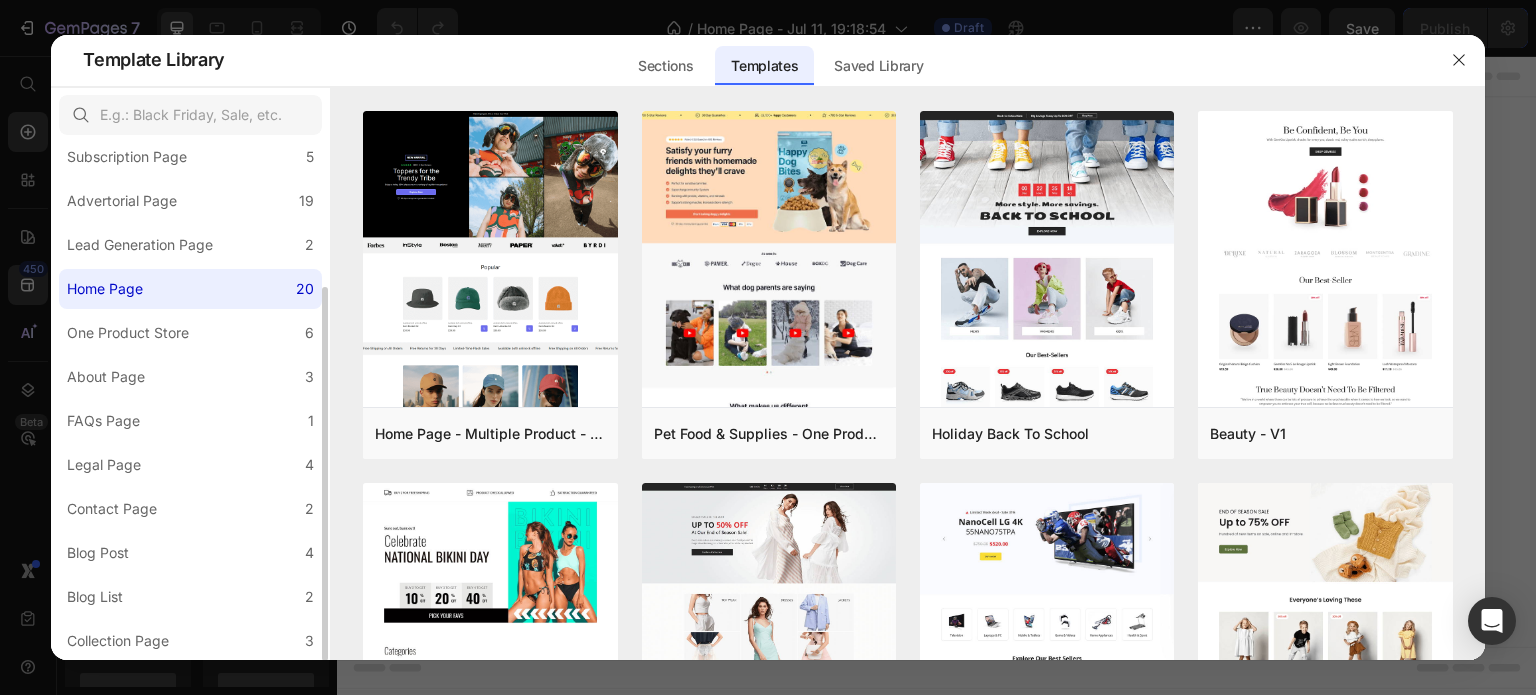 scroll, scrollTop: 0, scrollLeft: 0, axis: both 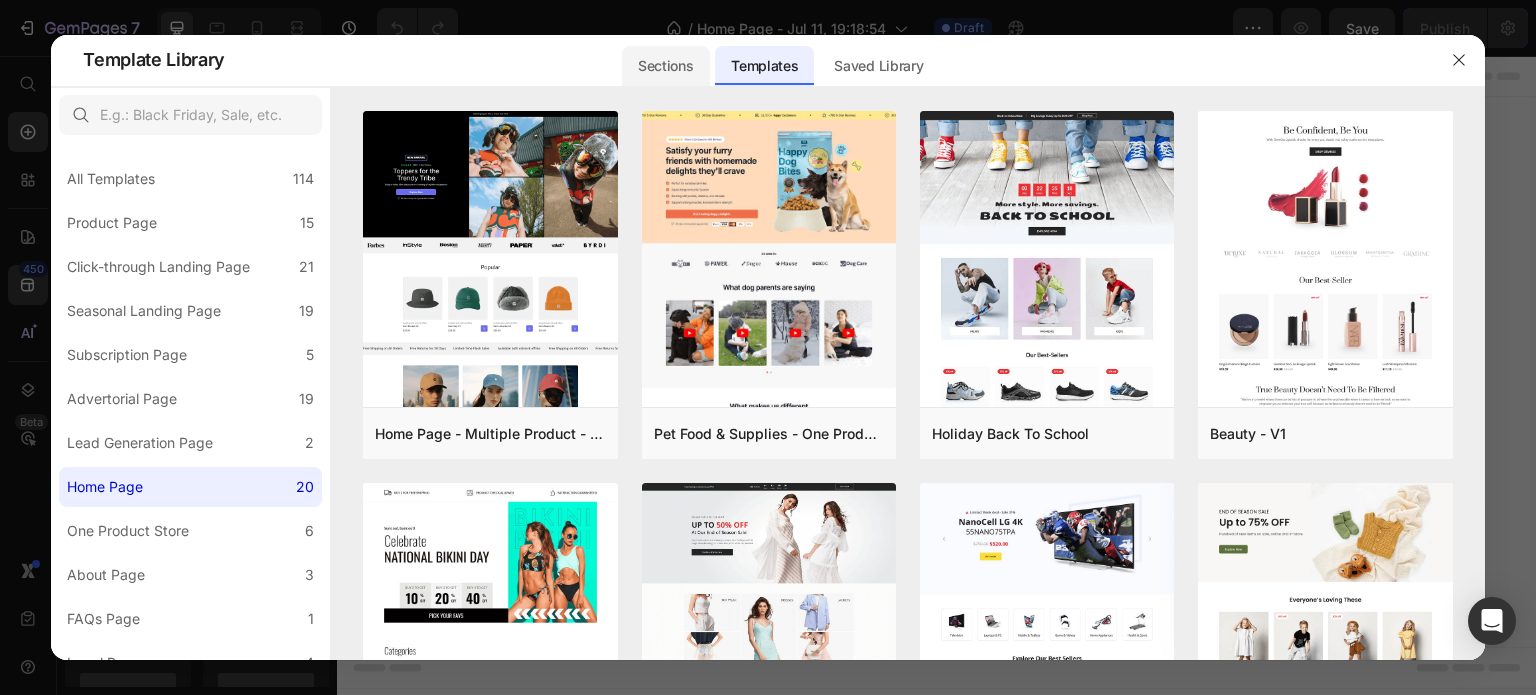 click on "Sections" 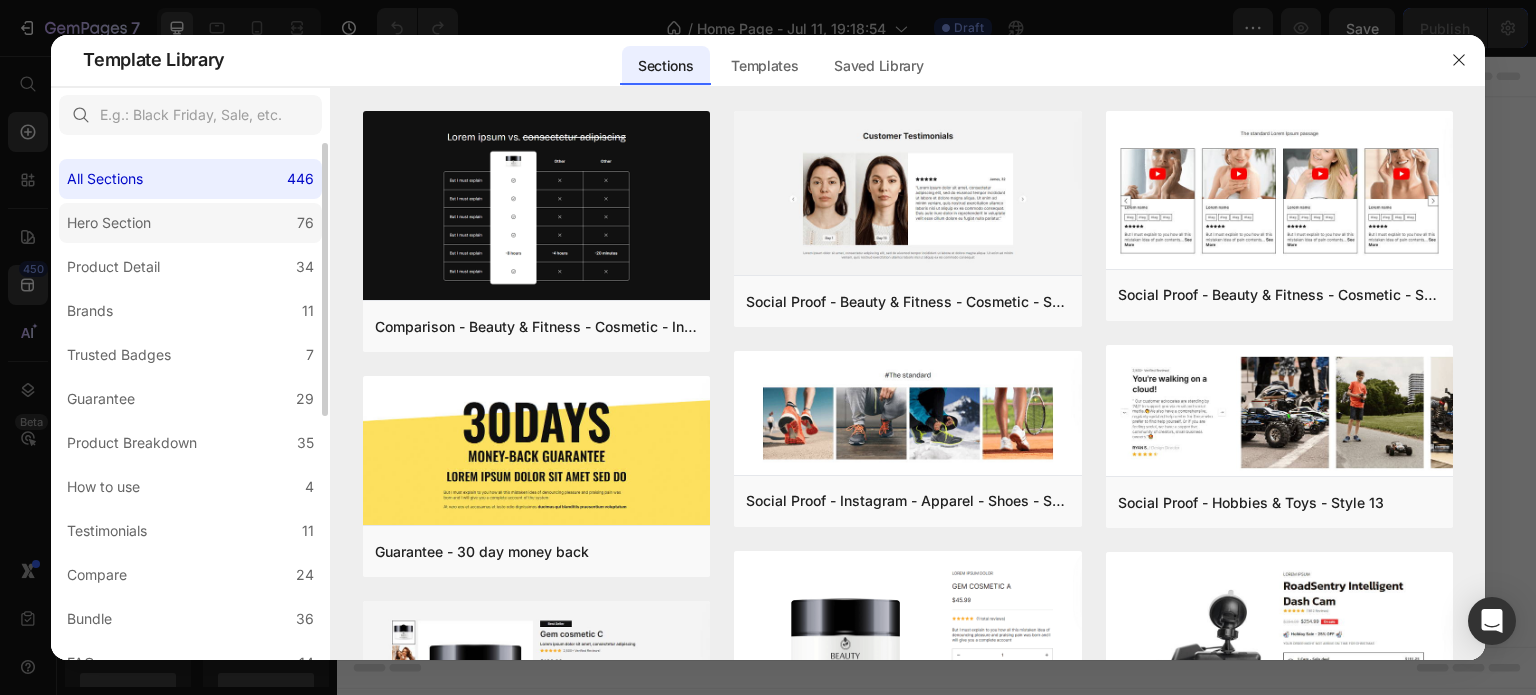 click on "Hero Section 76" 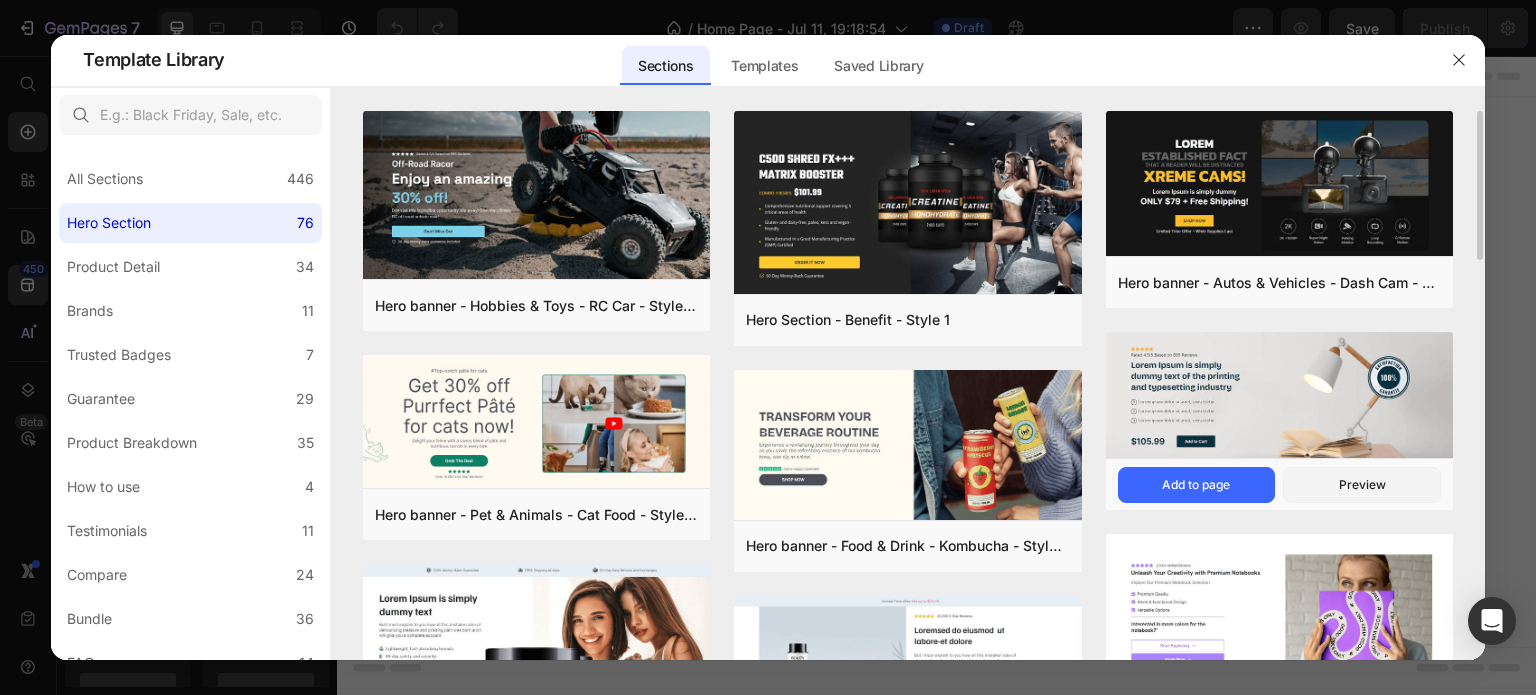 click at bounding box center (1279, 397) 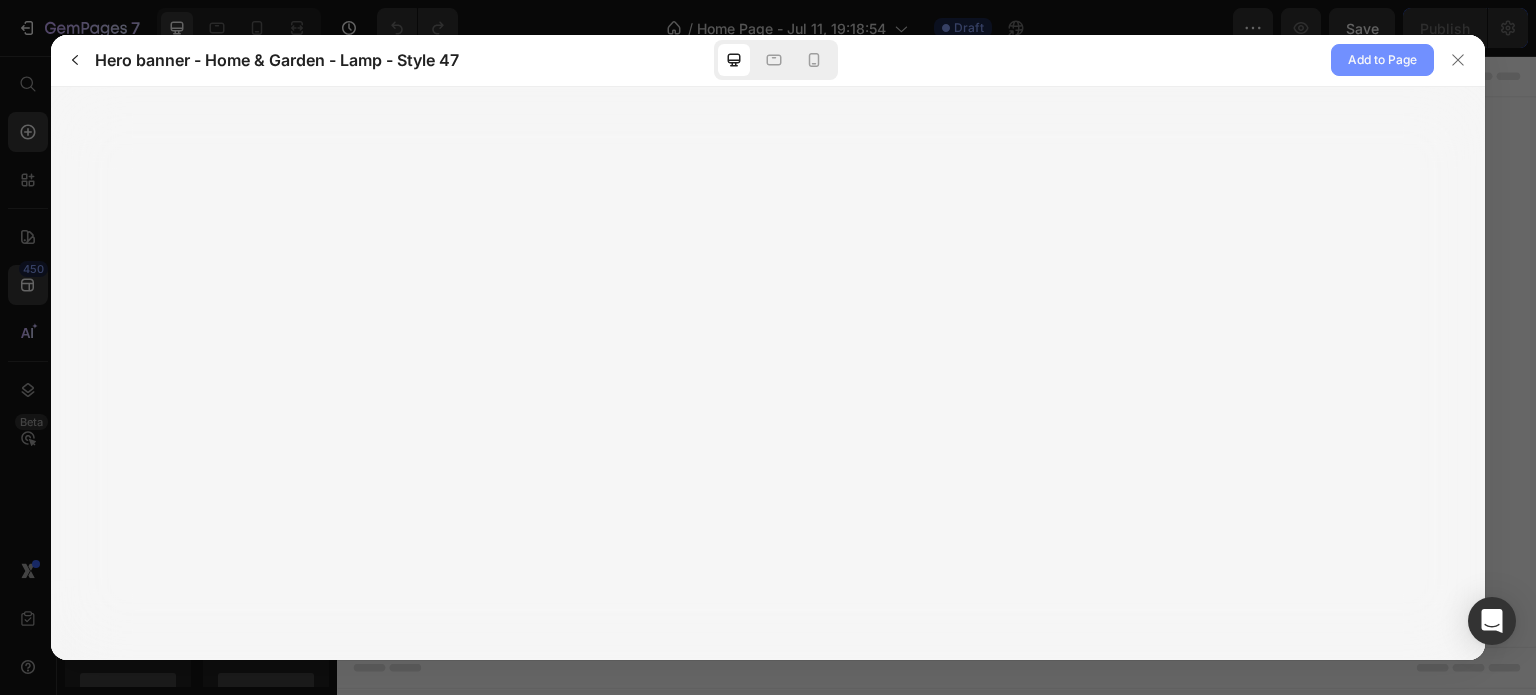 click on "Add to Page" 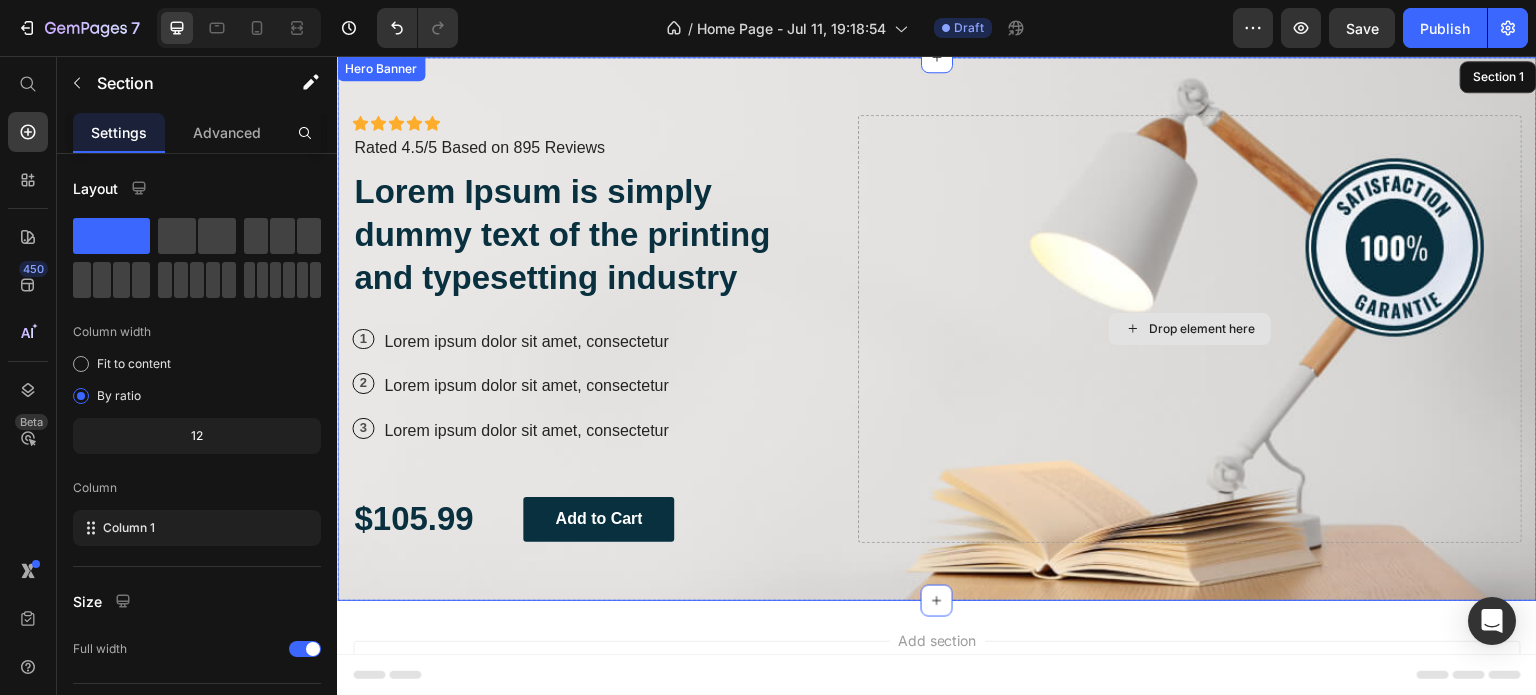 scroll, scrollTop: 0, scrollLeft: 0, axis: both 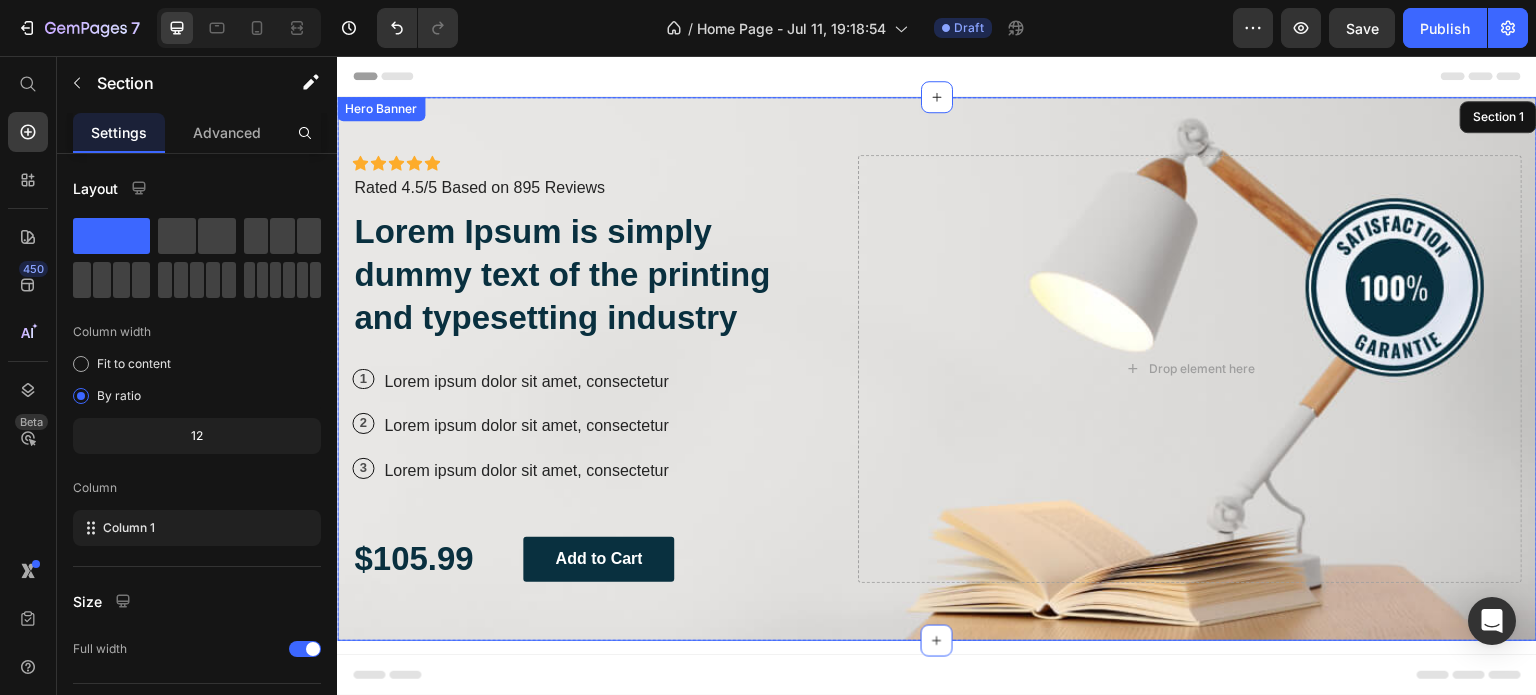 click on "Icon Icon Icon Icon Icon Icon List Icon Icon Icon Icon Icon Icon List Rated 4.5/5 Based on 895 Reviews Text Block Row Lorem Ipsum is simply dummy text of the printing and typesetting industry Heading 1 Text Block Row Lorem ipsum dolor sit amet, consectetur Text Block Row 2 Text Block Row Lorem ipsum dolor sit amet, consectetur Text Block Row 3 Text Block Row Lorem ipsum dolor sit amet, consectetur Text Block Row $105.99 Text Block Add to Cart Button Row
Drop element here" at bounding box center (937, 369) 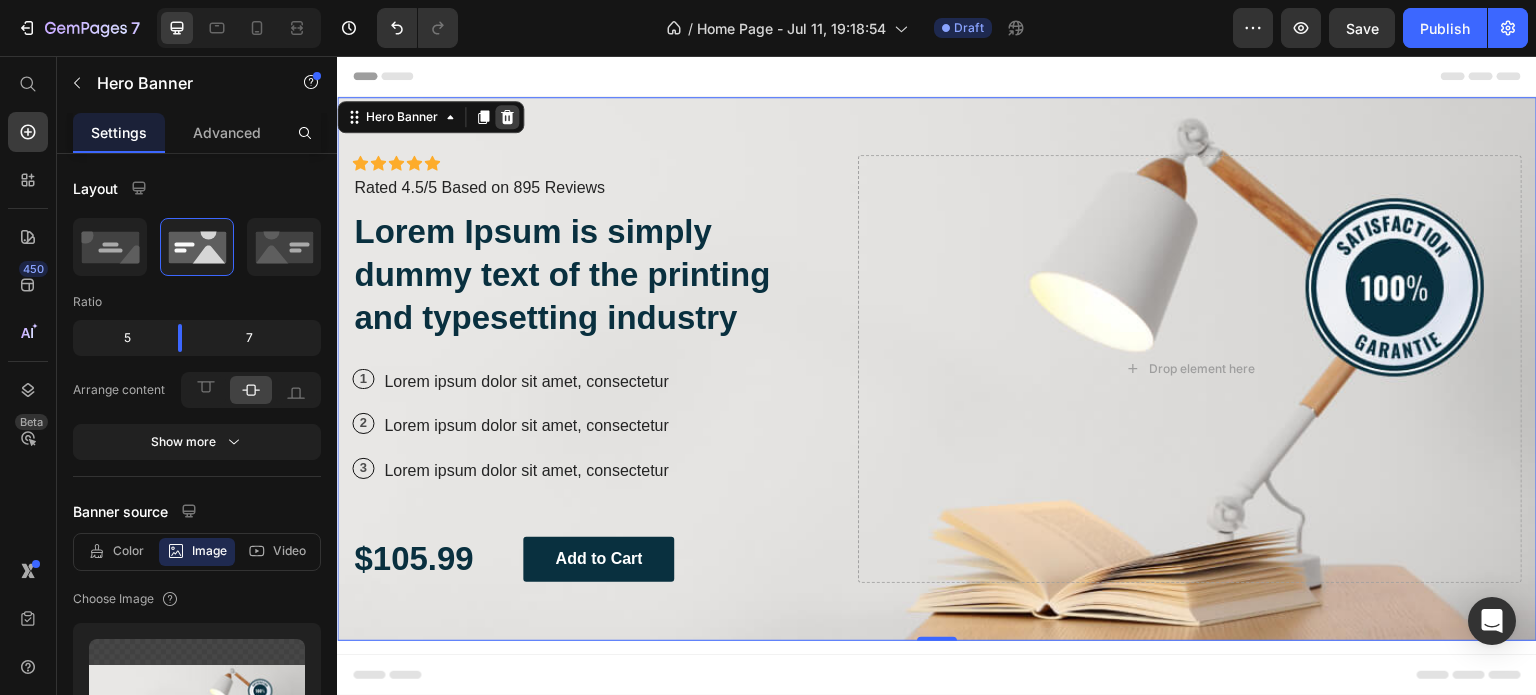 click 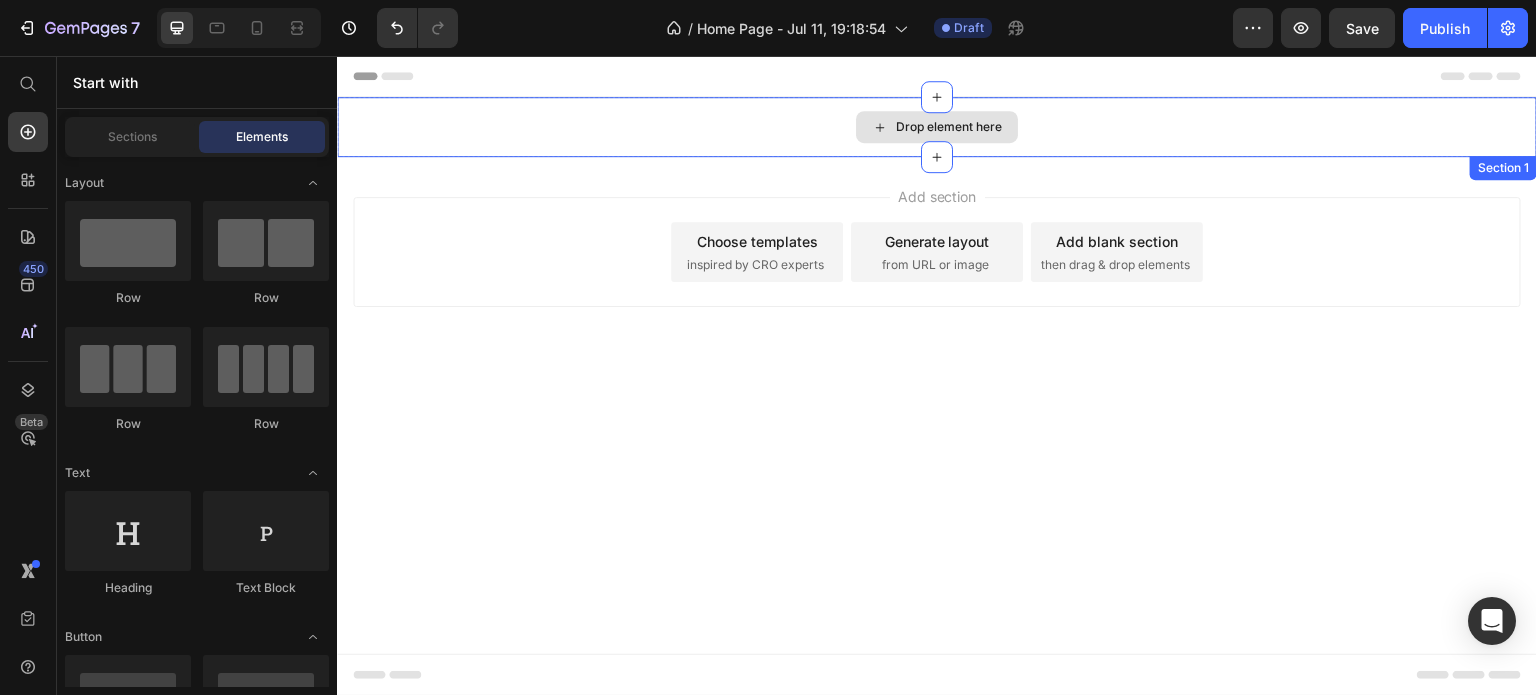 click on "Drop element here" at bounding box center [937, 127] 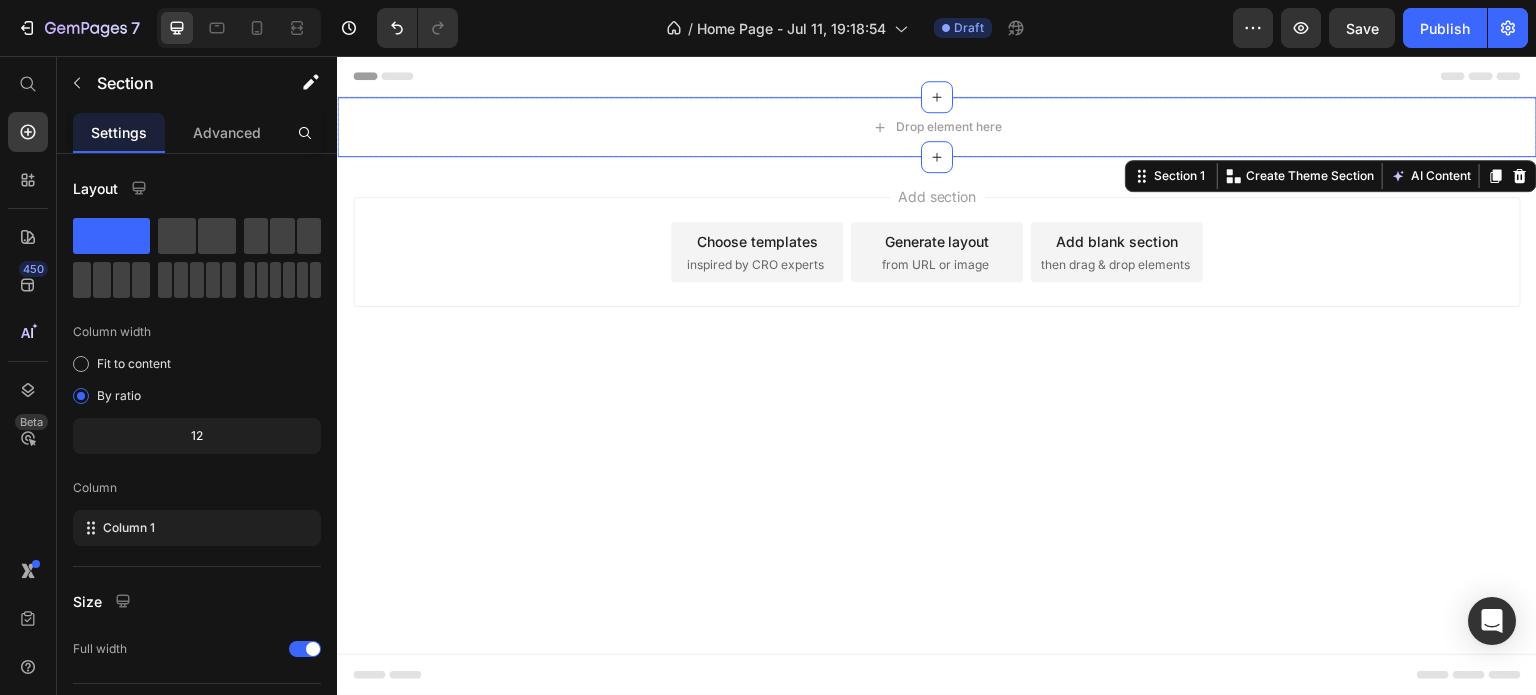 click on "Header" at bounding box center [937, 76] 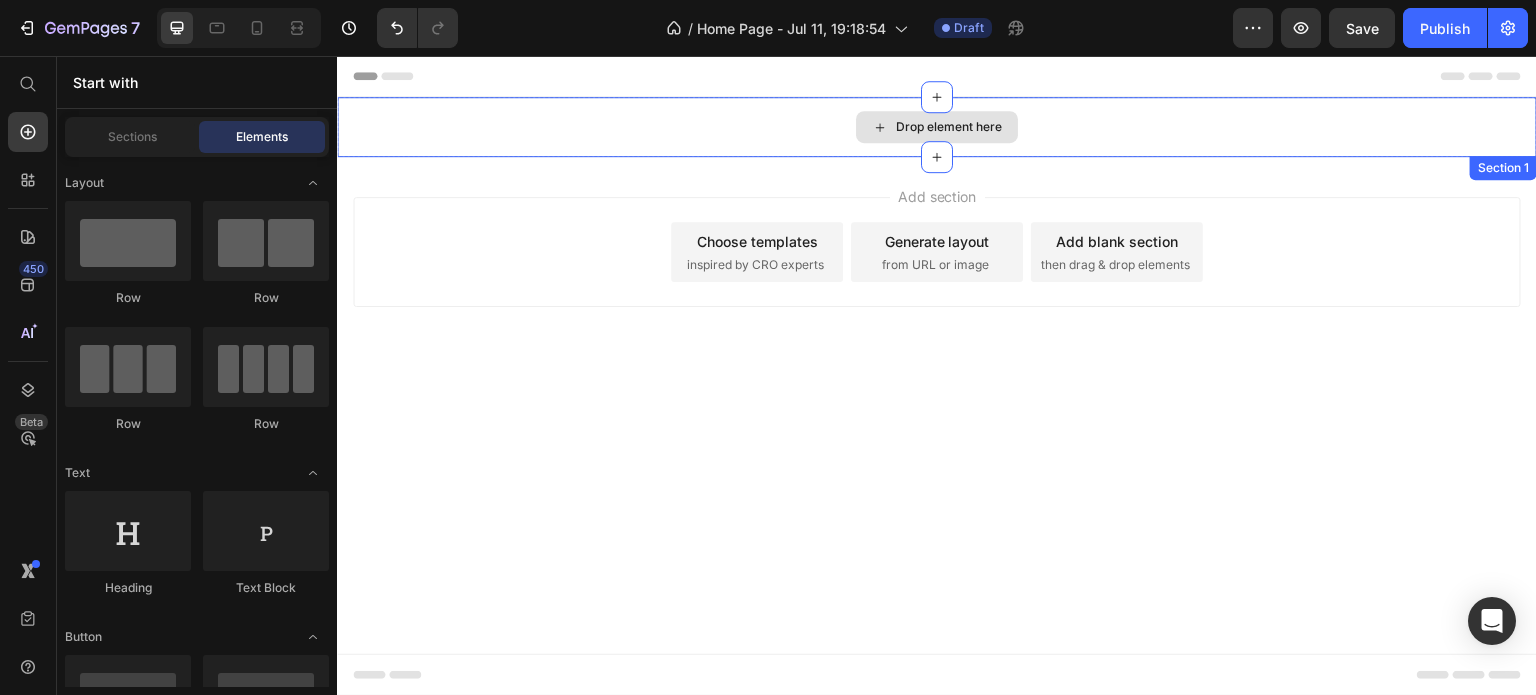 click on "Drop element here" at bounding box center [937, 127] 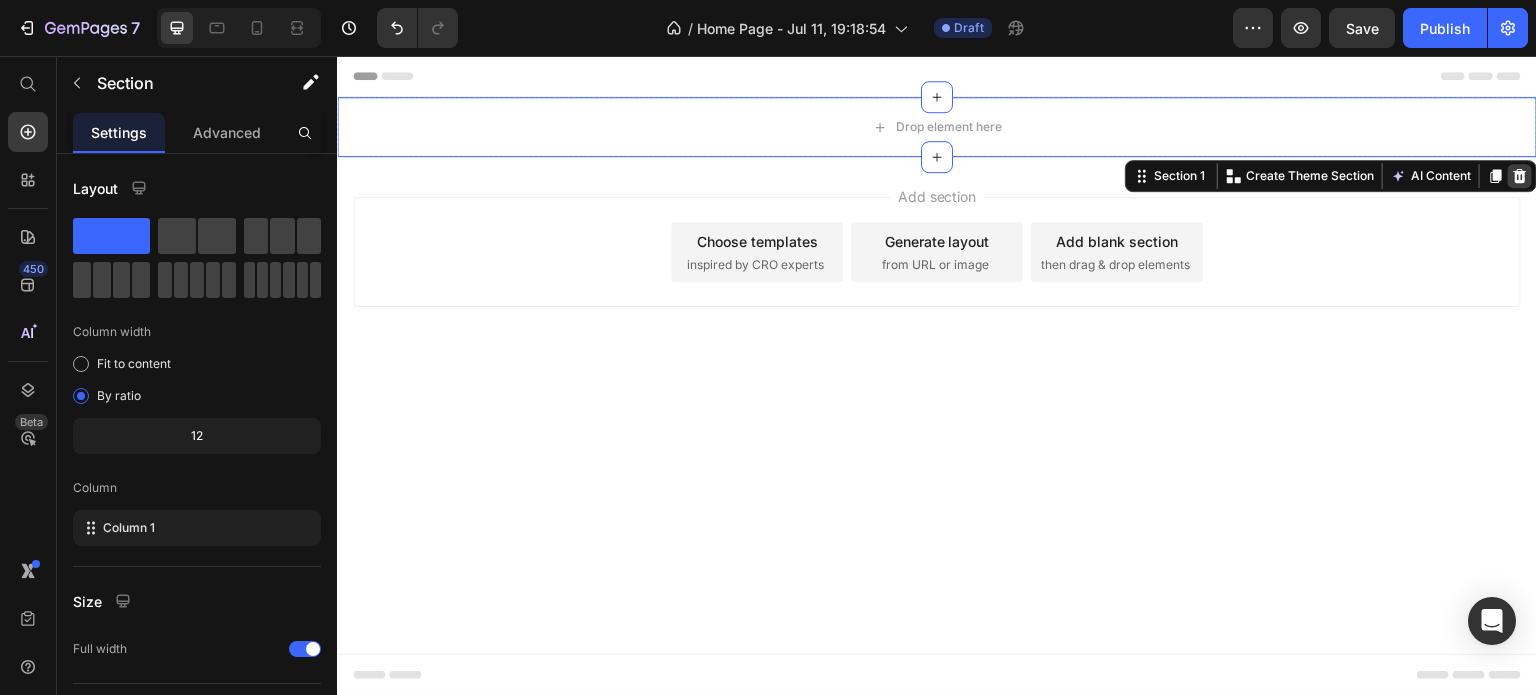 click 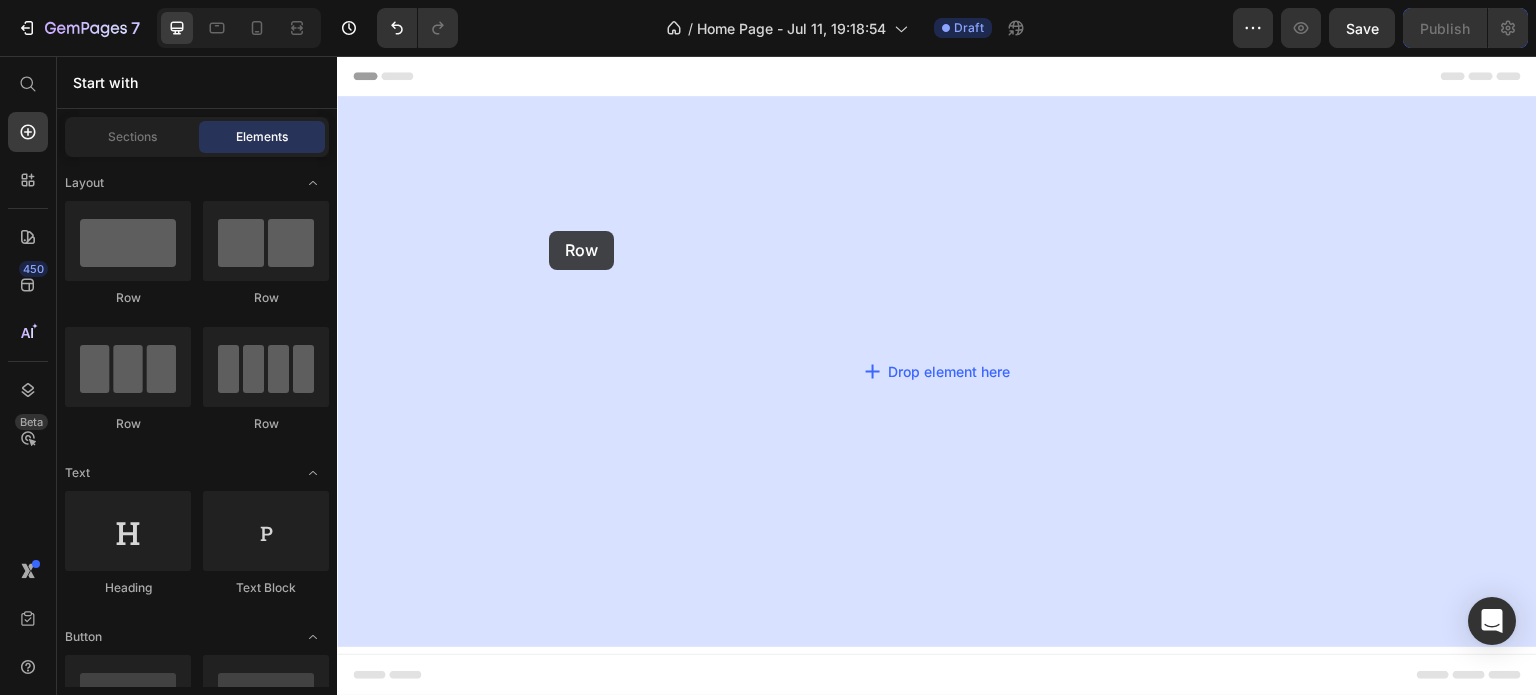 drag, startPoint x: 469, startPoint y: 304, endPoint x: 551, endPoint y: 231, distance: 109.786156 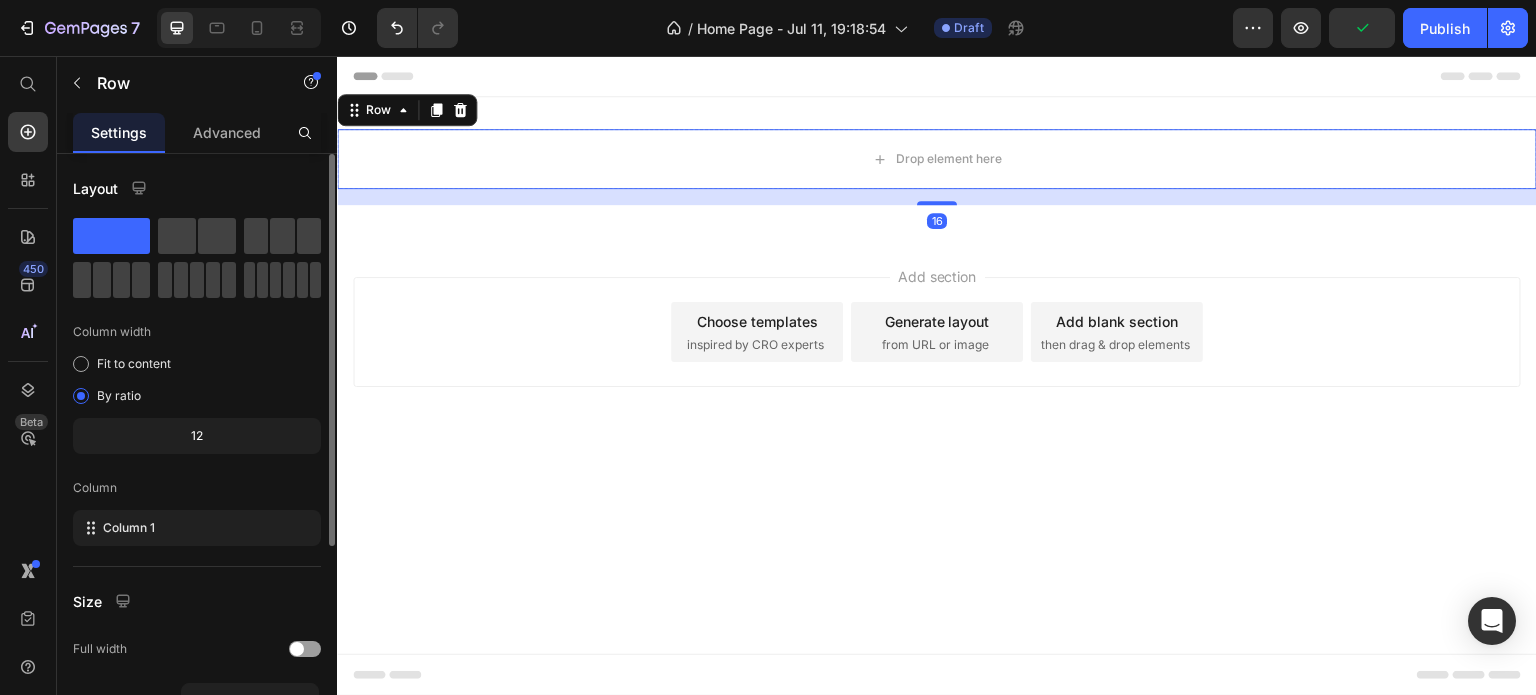 click 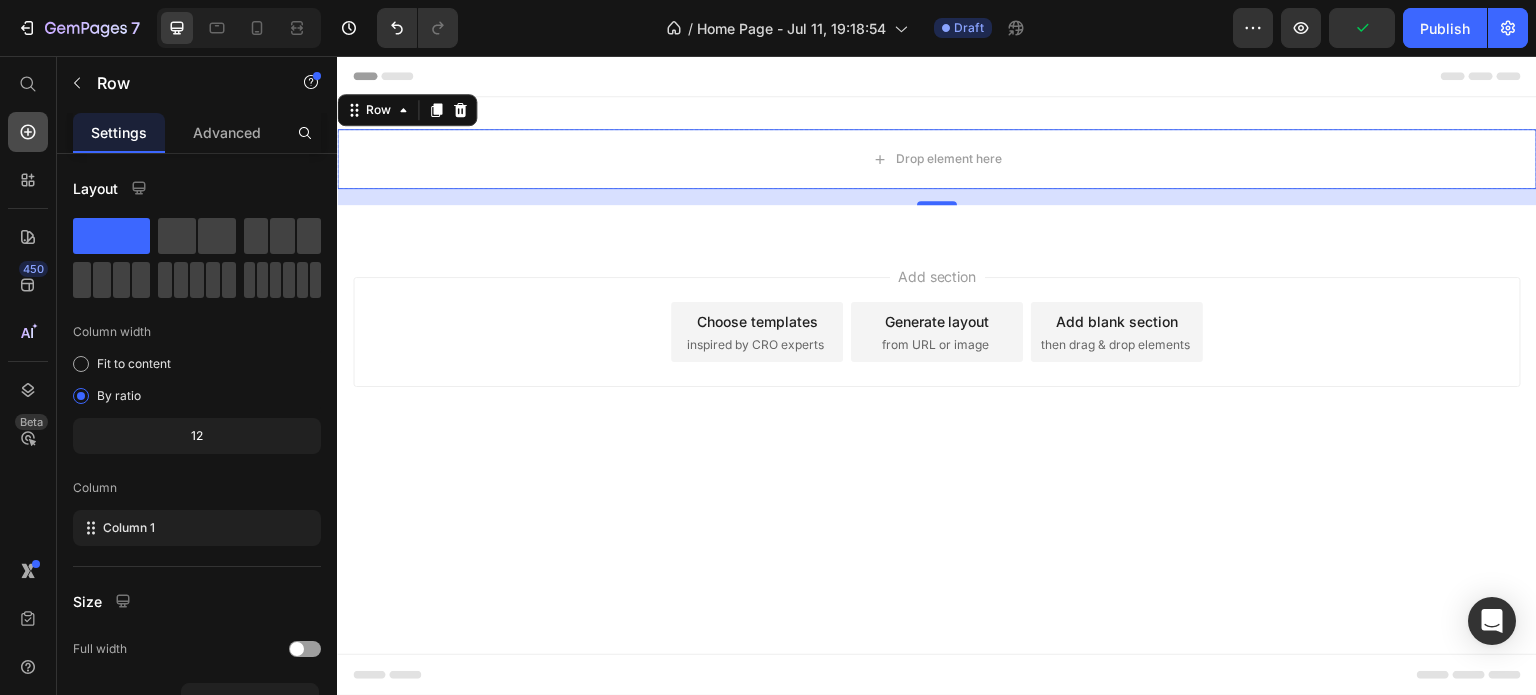 click 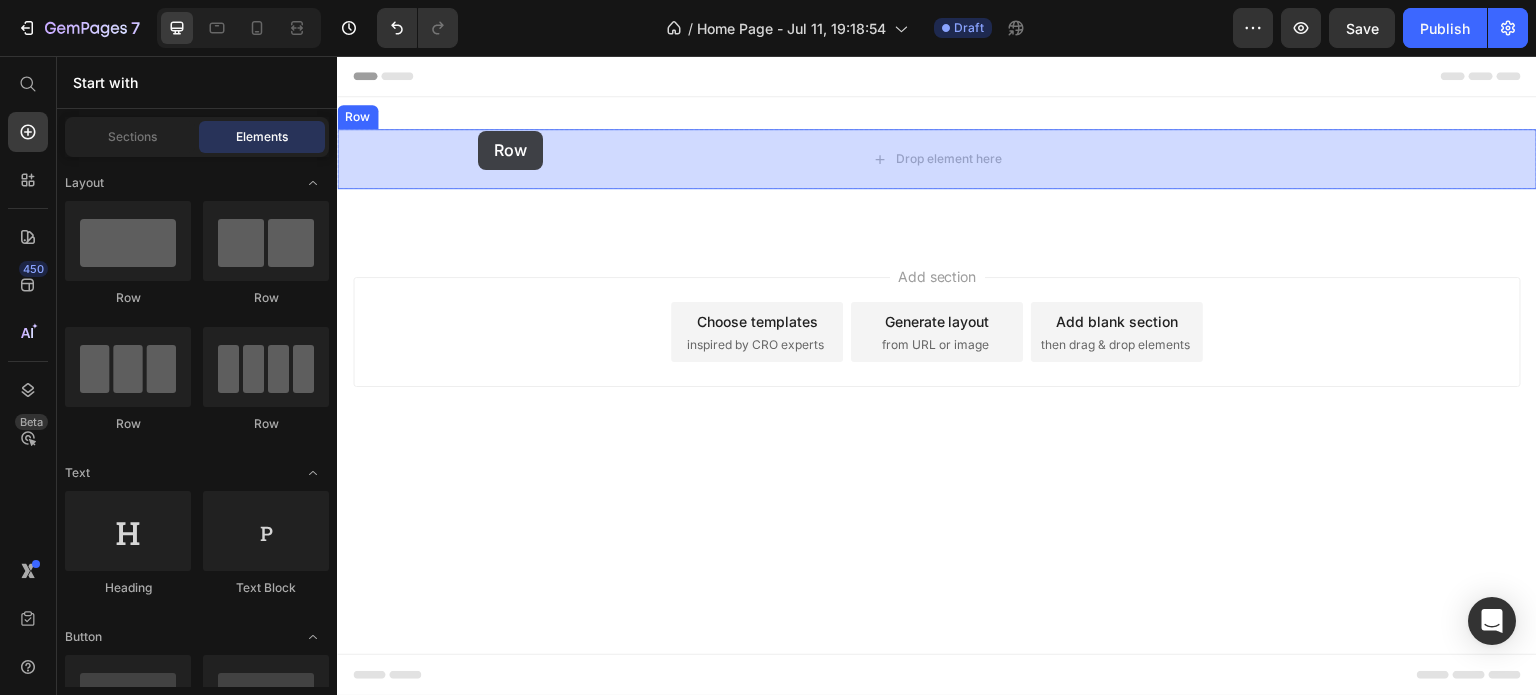 drag, startPoint x: 438, startPoint y: 303, endPoint x: 478, endPoint y: 131, distance: 176.58992 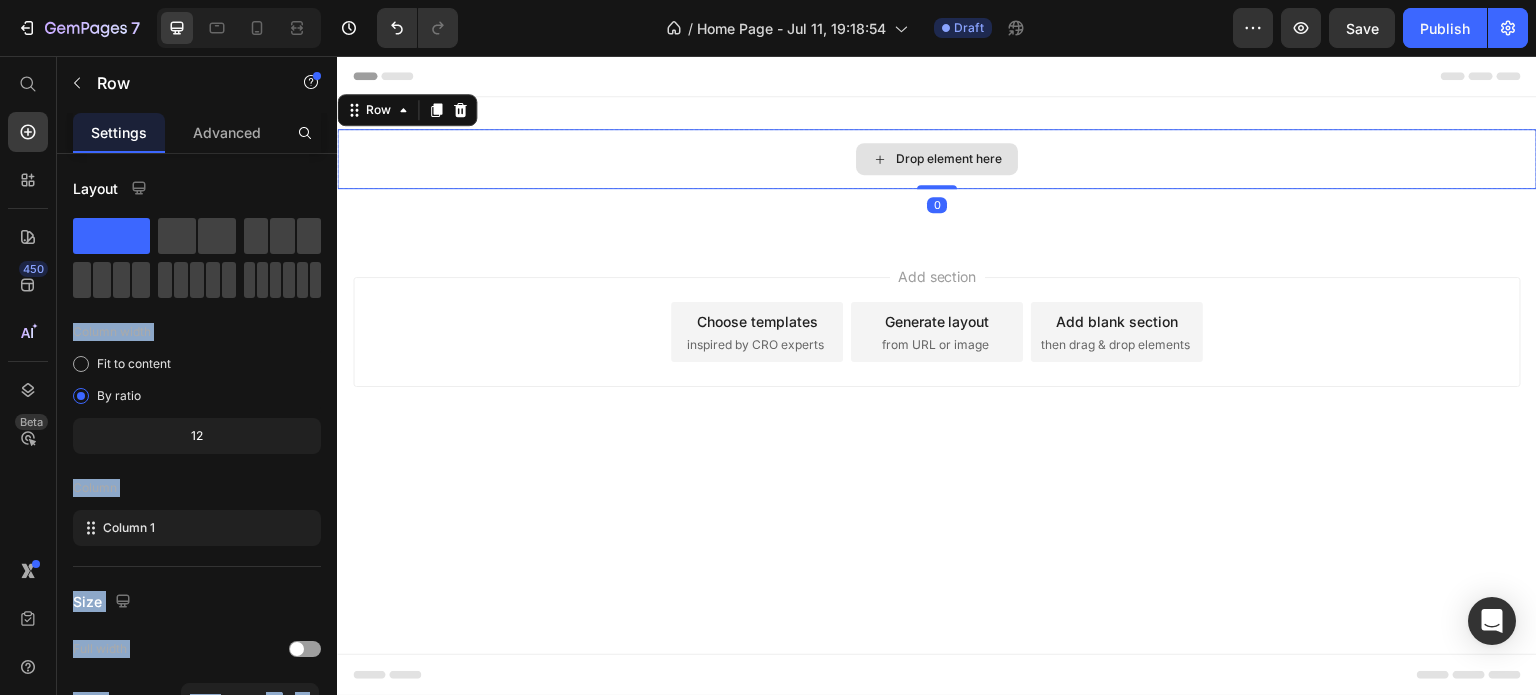 drag, startPoint x: 530, startPoint y: 283, endPoint x: 452, endPoint y: 153, distance: 151.60475 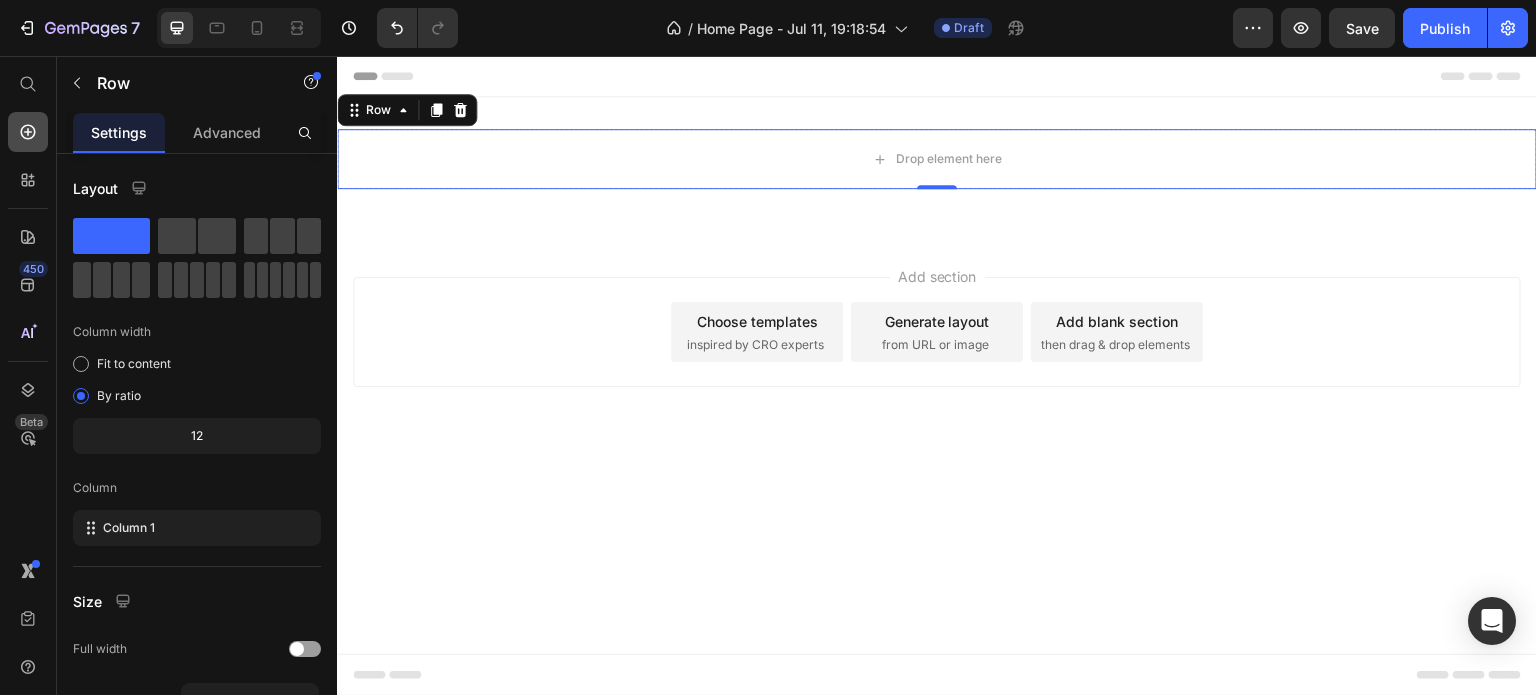 click 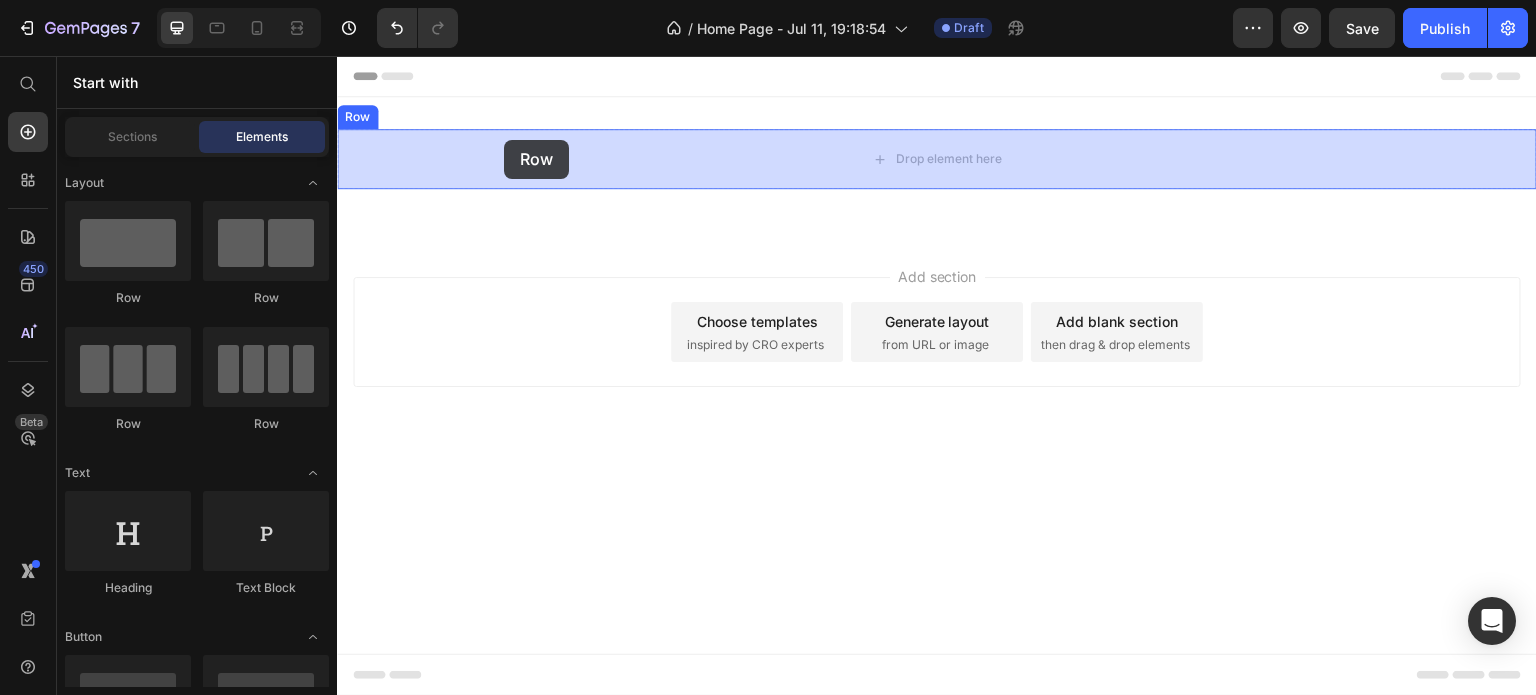drag, startPoint x: 594, startPoint y: 301, endPoint x: 635, endPoint y: 279, distance: 46.52956 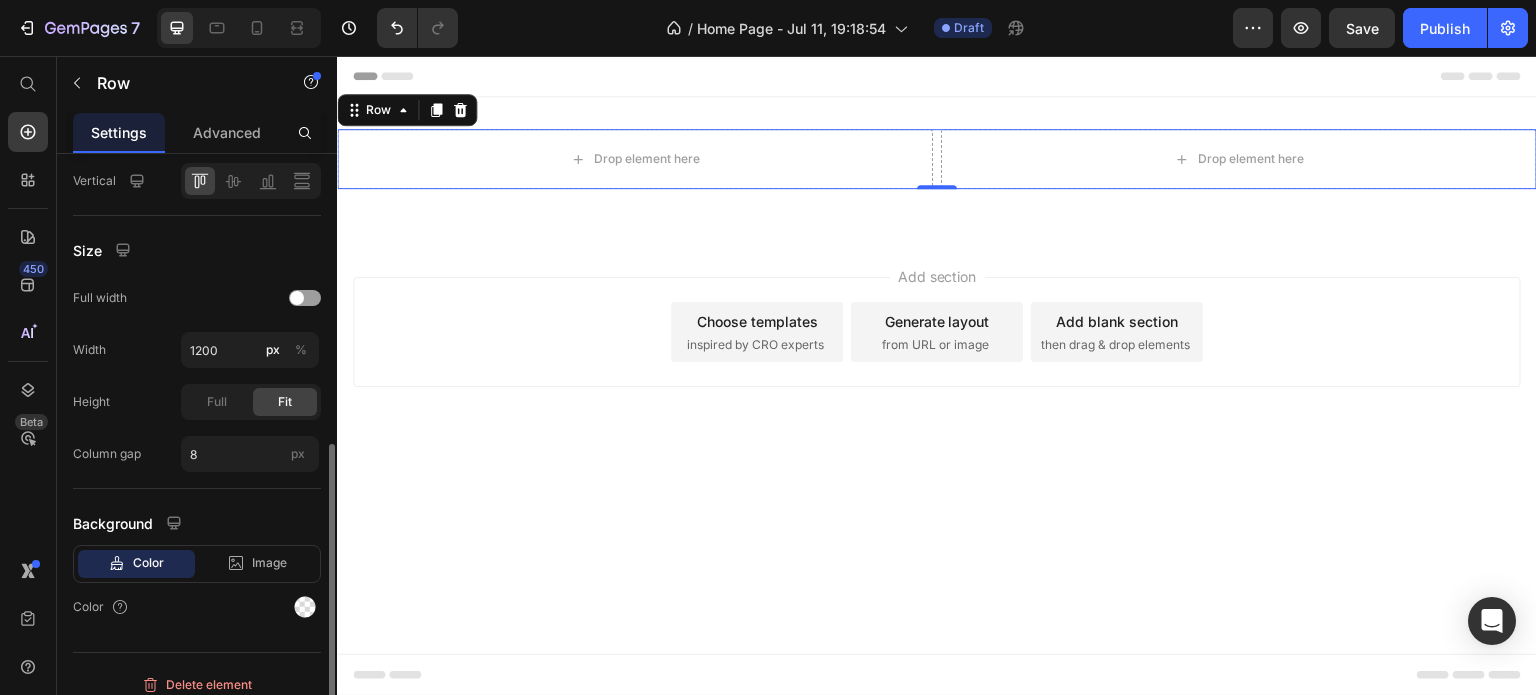 scroll, scrollTop: 520, scrollLeft: 0, axis: vertical 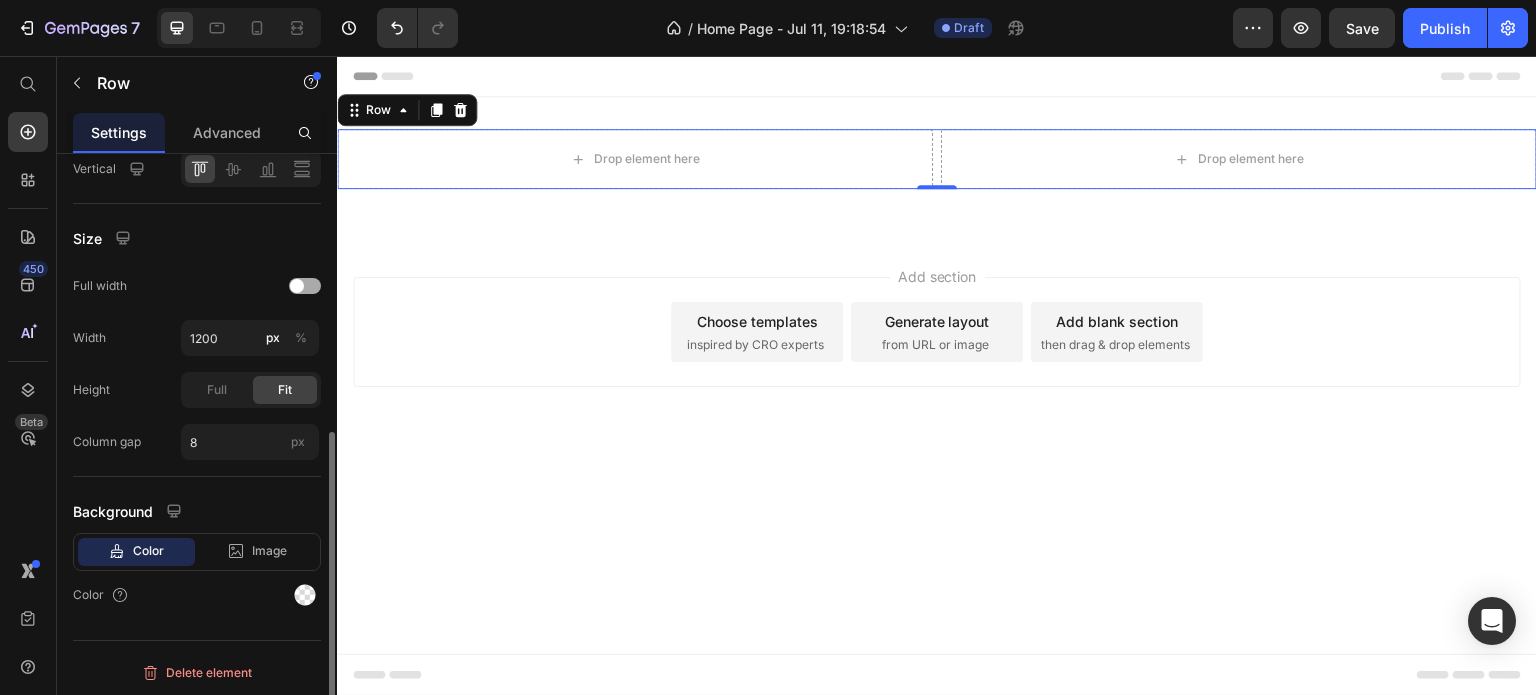click on "Full width" 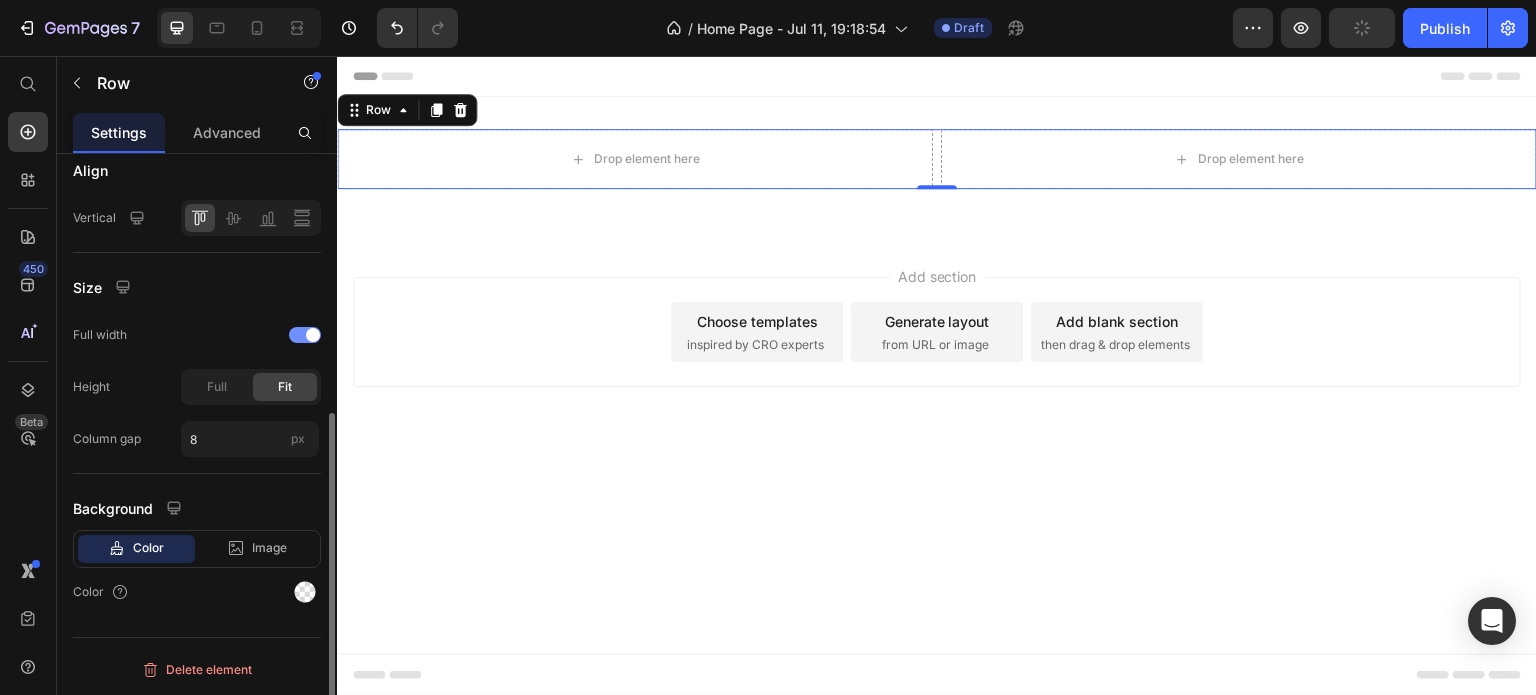 scroll, scrollTop: 468, scrollLeft: 0, axis: vertical 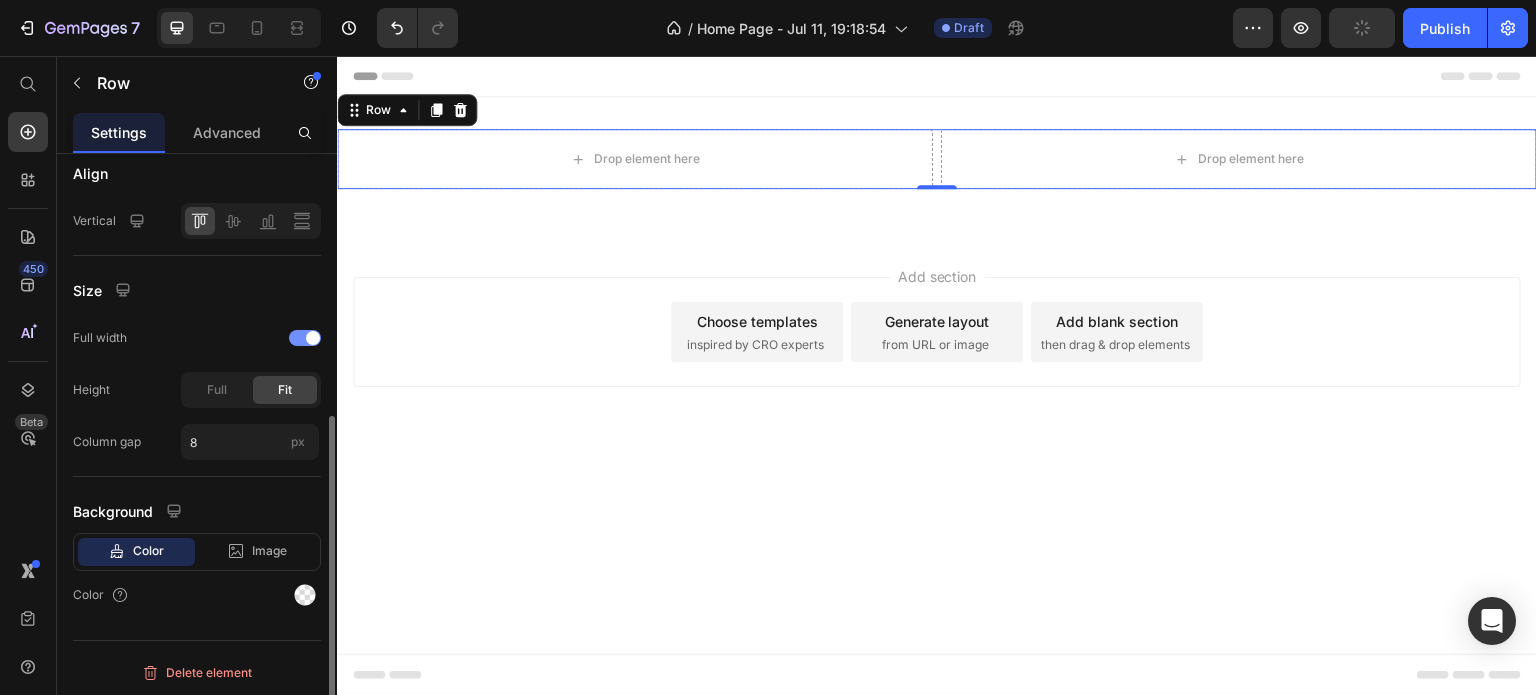 click on "Size" at bounding box center (197, 290) 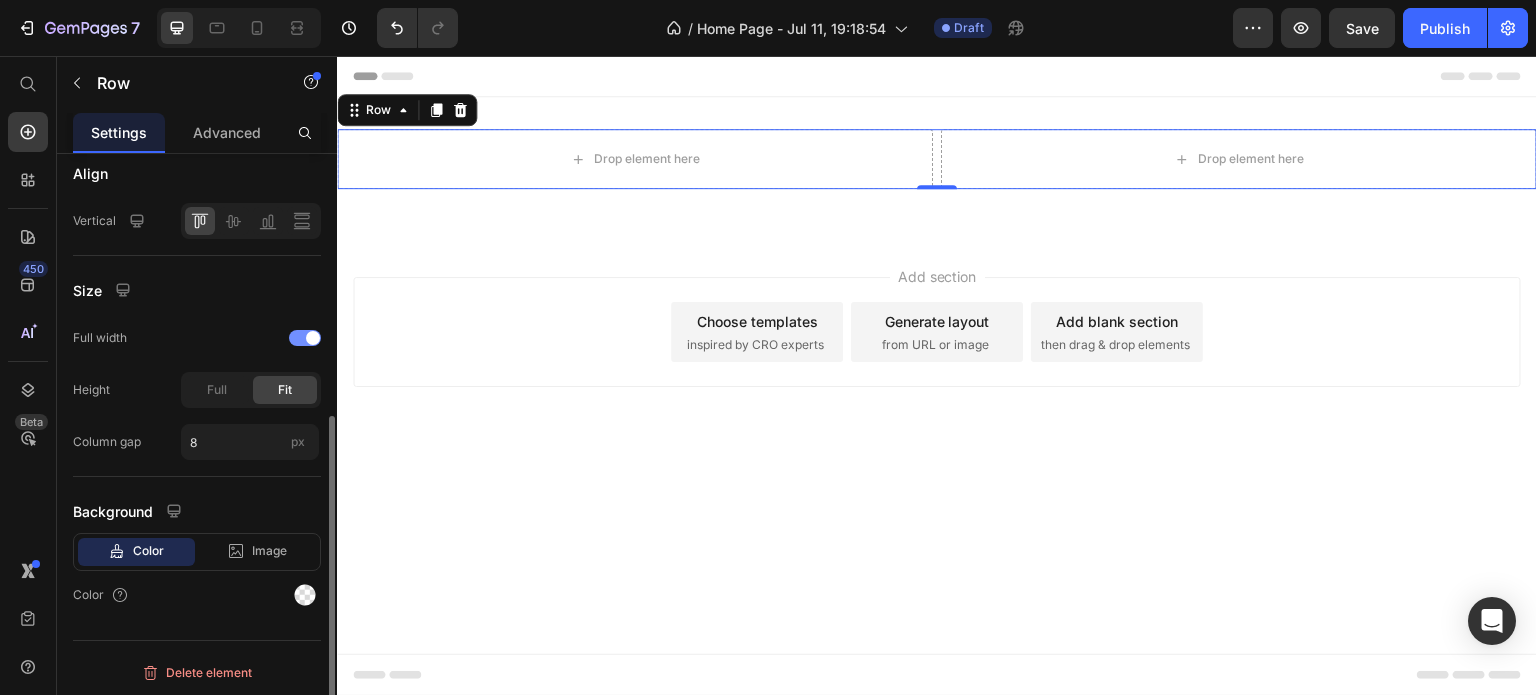 click at bounding box center [305, 338] 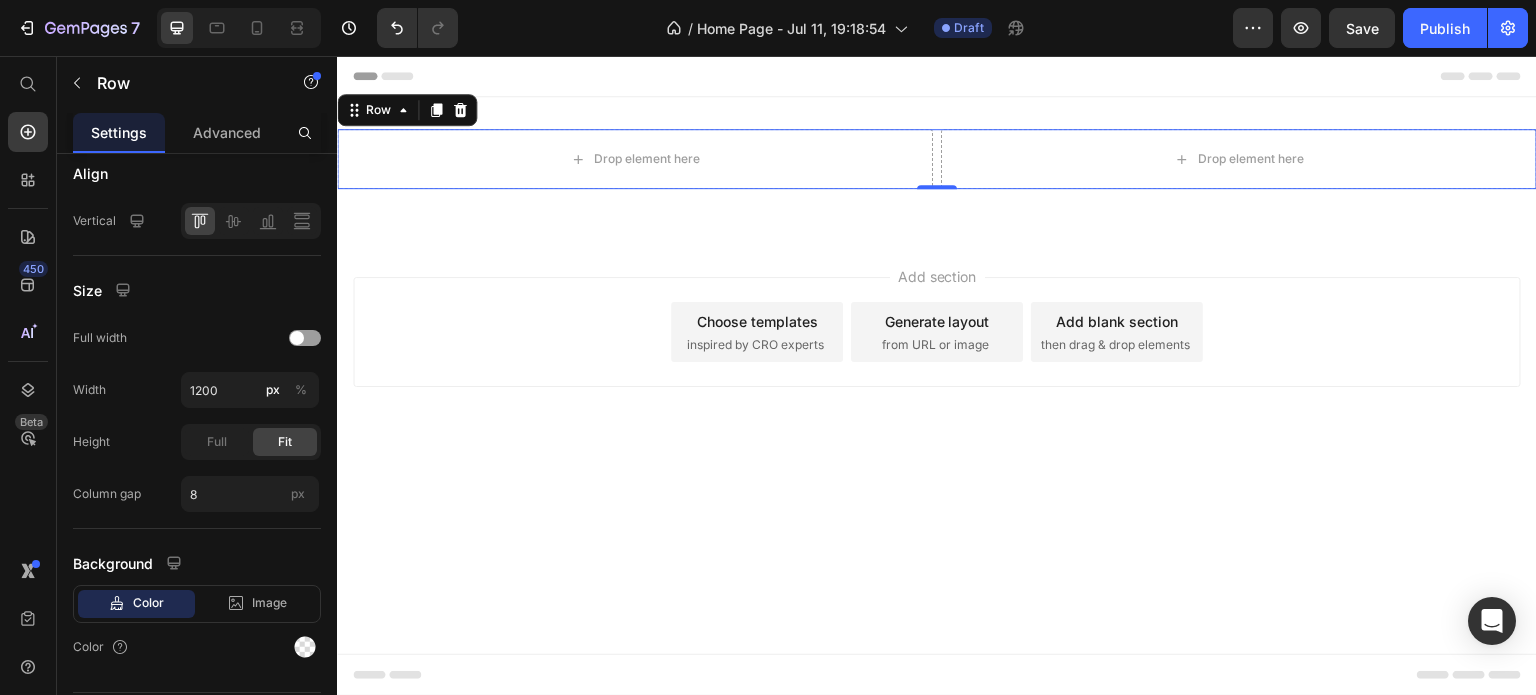 click on "Drop element here
Drop element here Row   0" at bounding box center [937, 159] 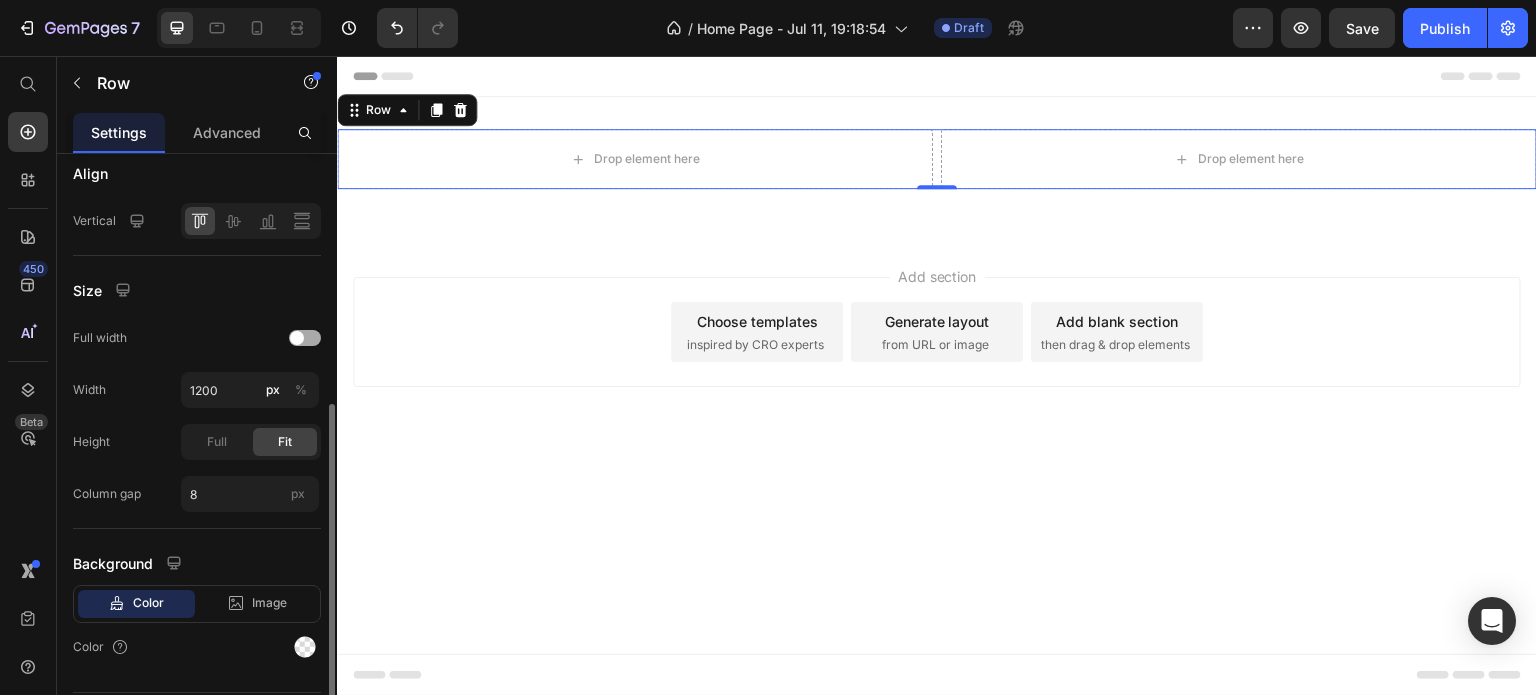 click on "Full width" 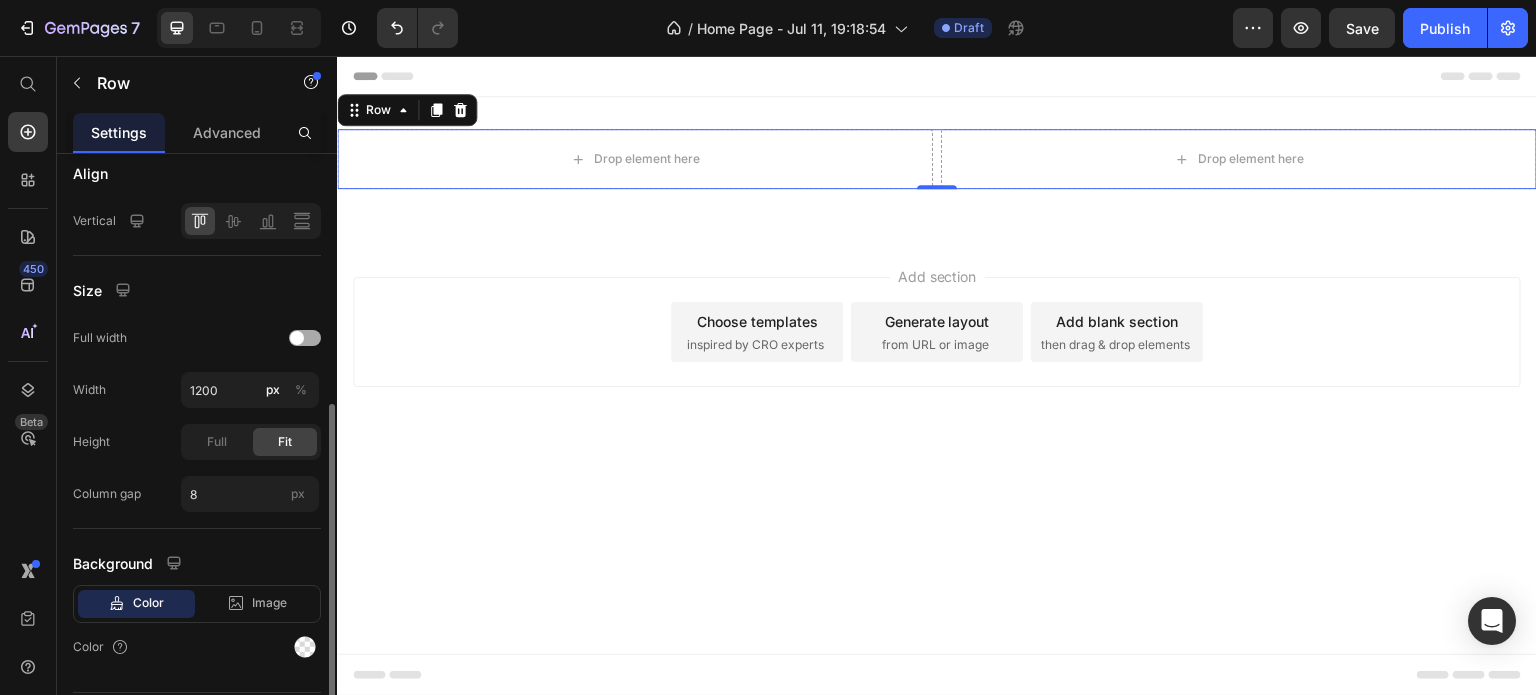 click at bounding box center [305, 338] 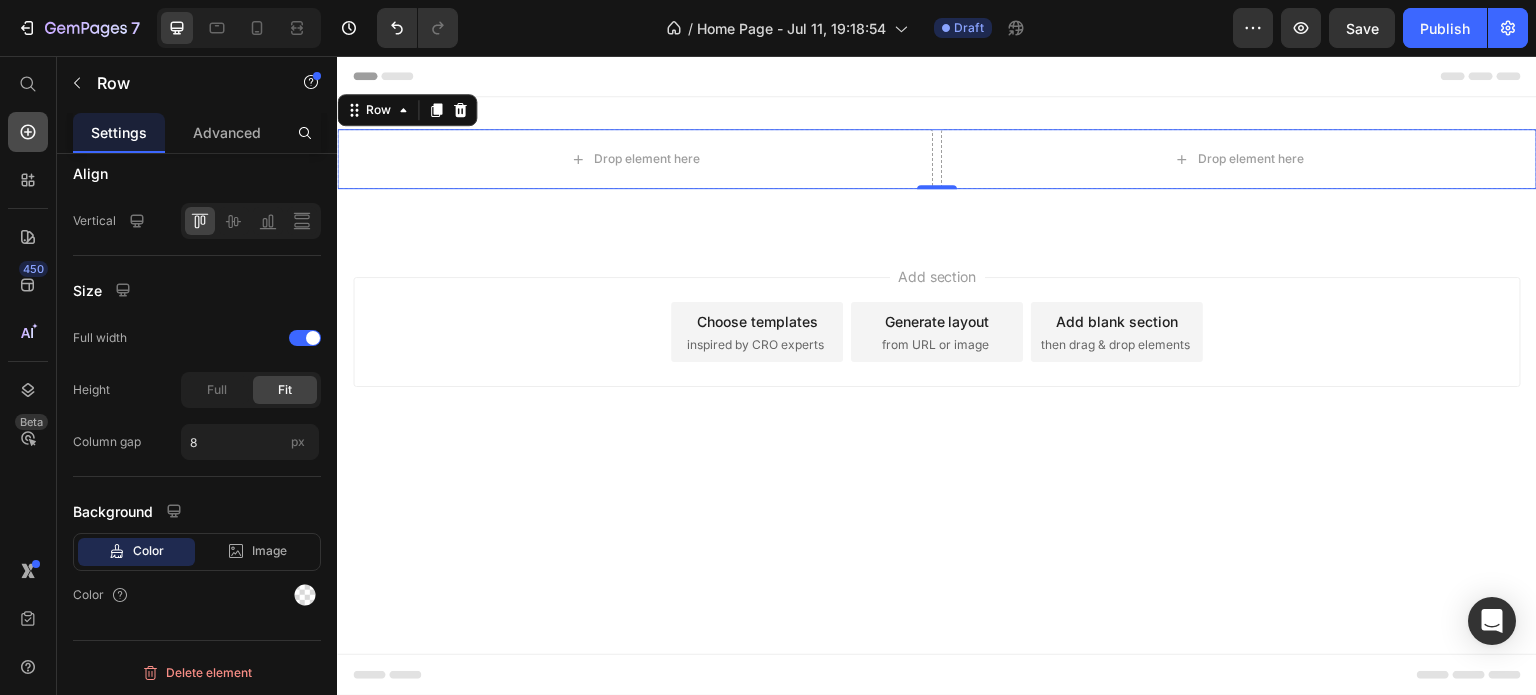 click 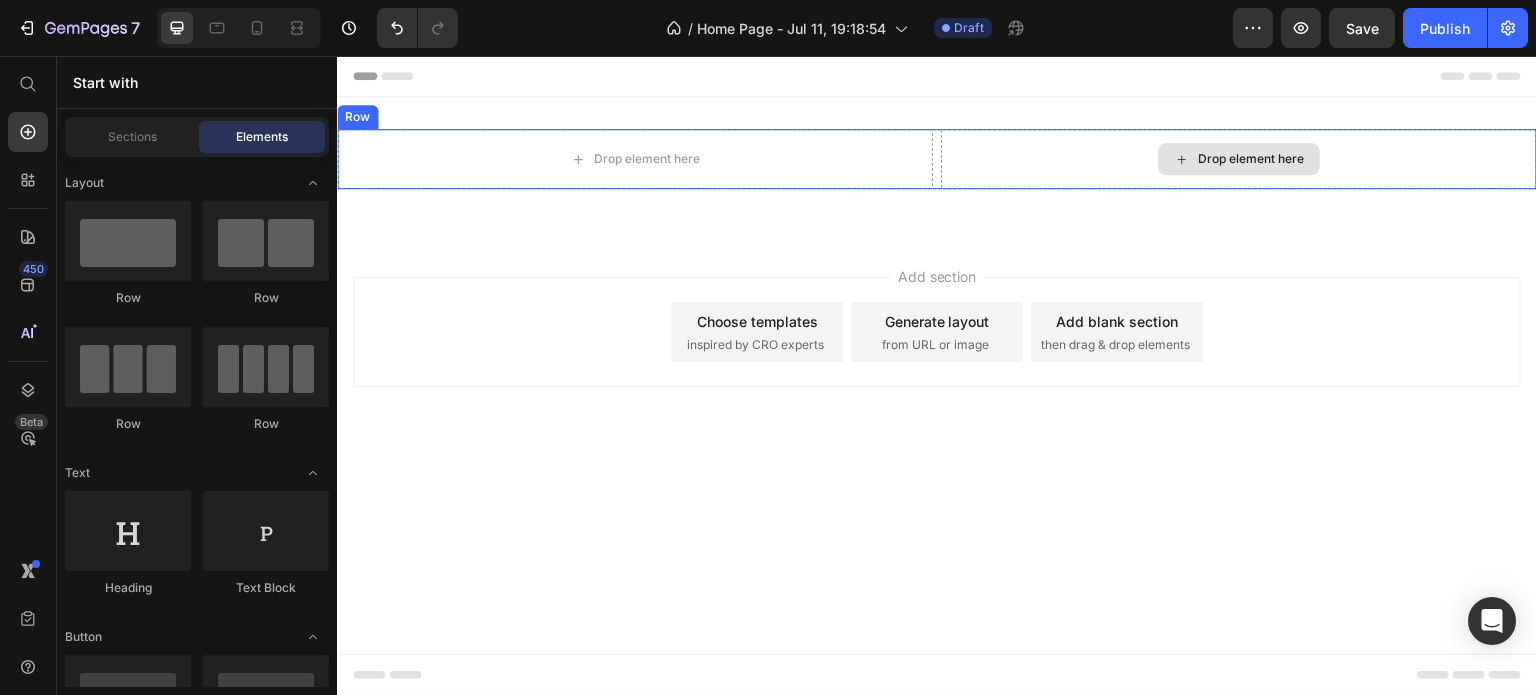 click on "Drop element here" at bounding box center (1239, 159) 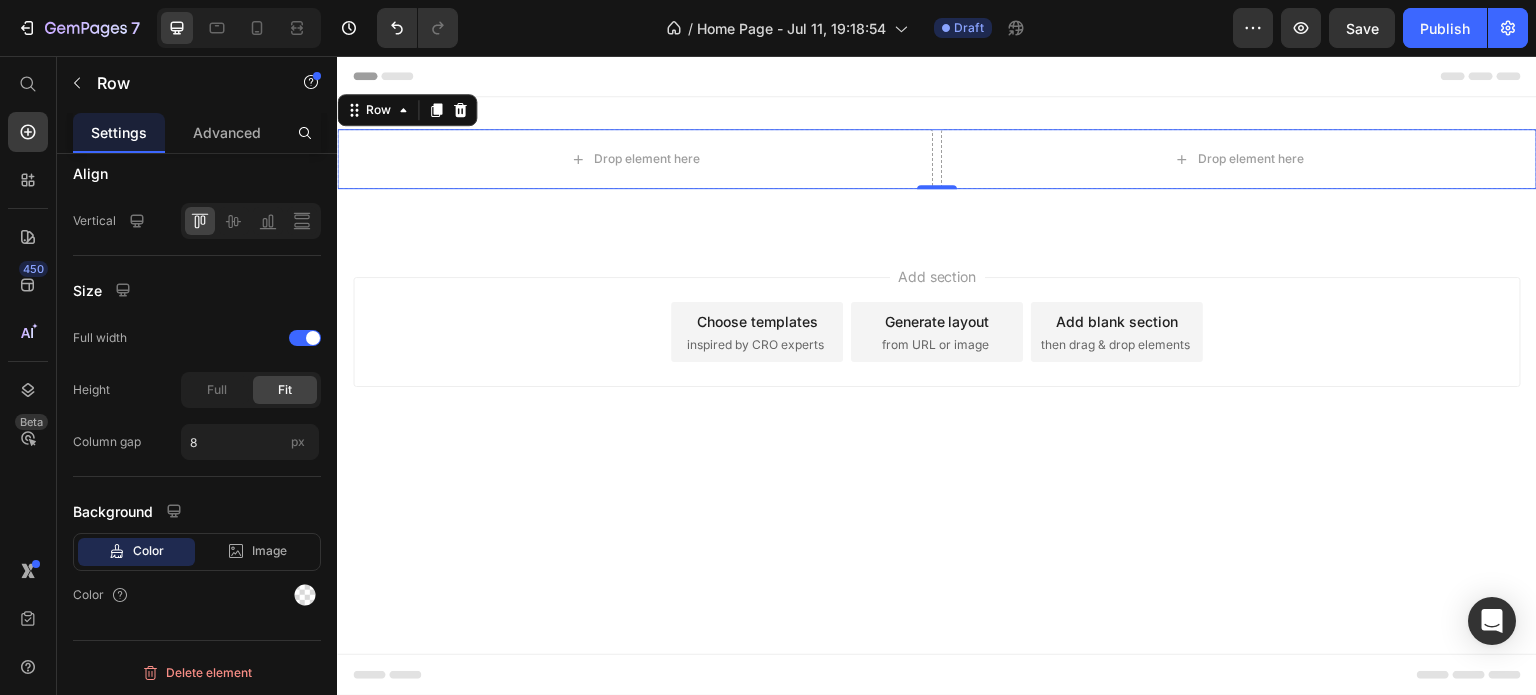 click on "Drop element here
Drop element here Row   0" at bounding box center [937, 159] 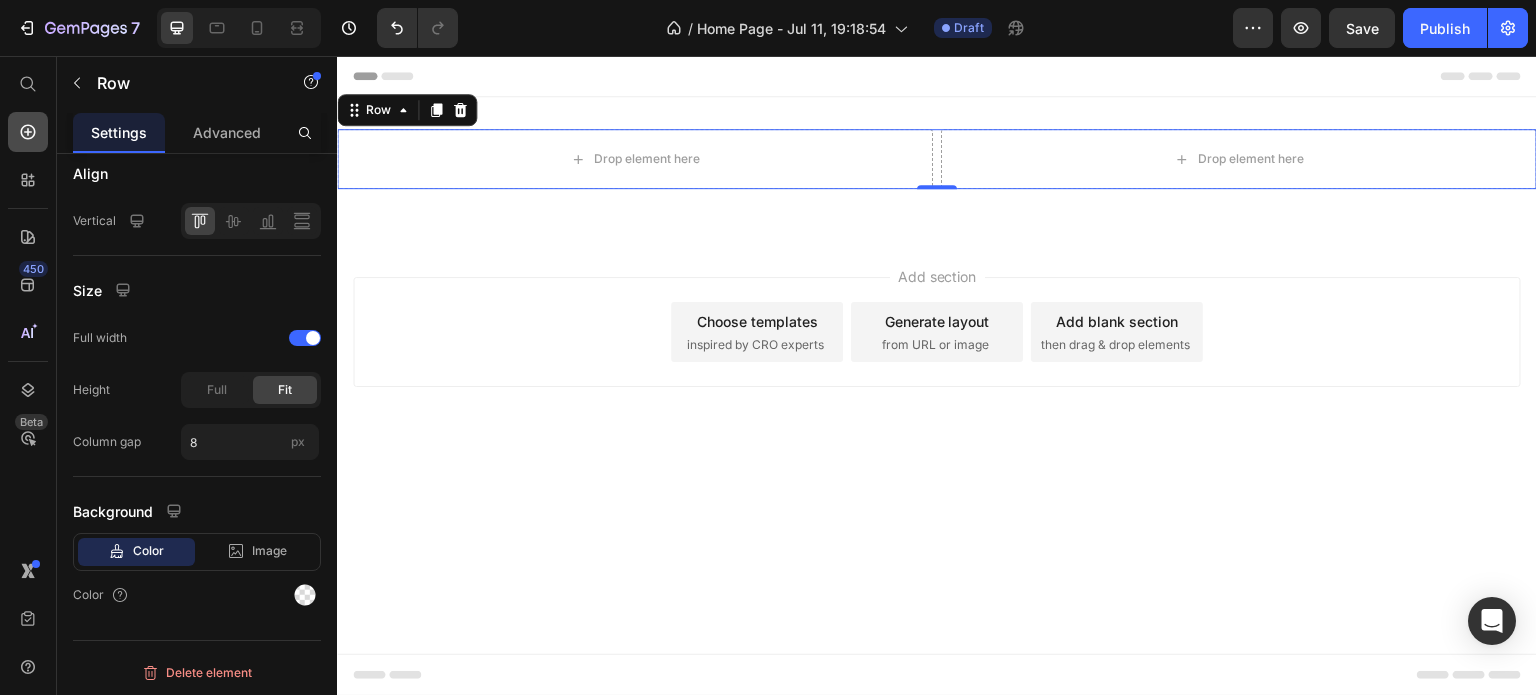click 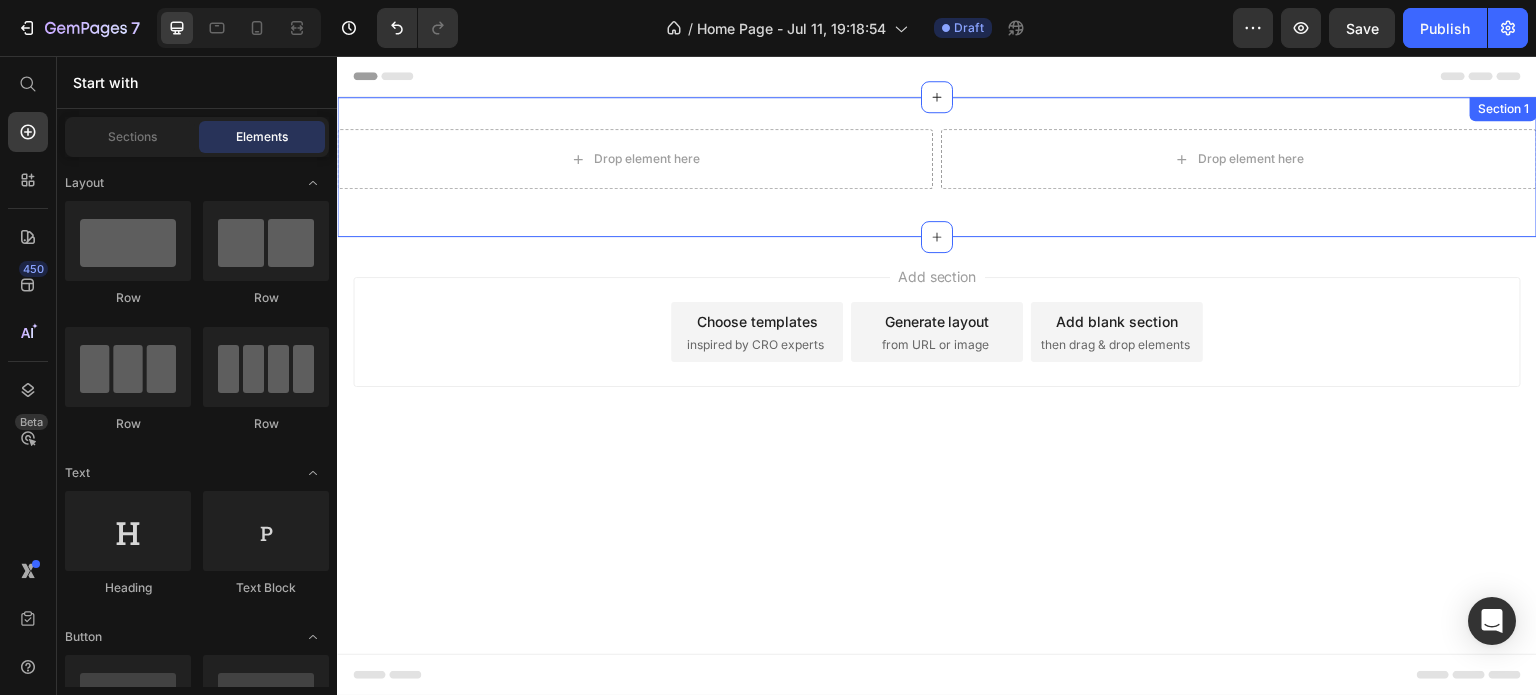 click on "Drop element here
Drop element here Row Row Row Section 1" at bounding box center [937, 167] 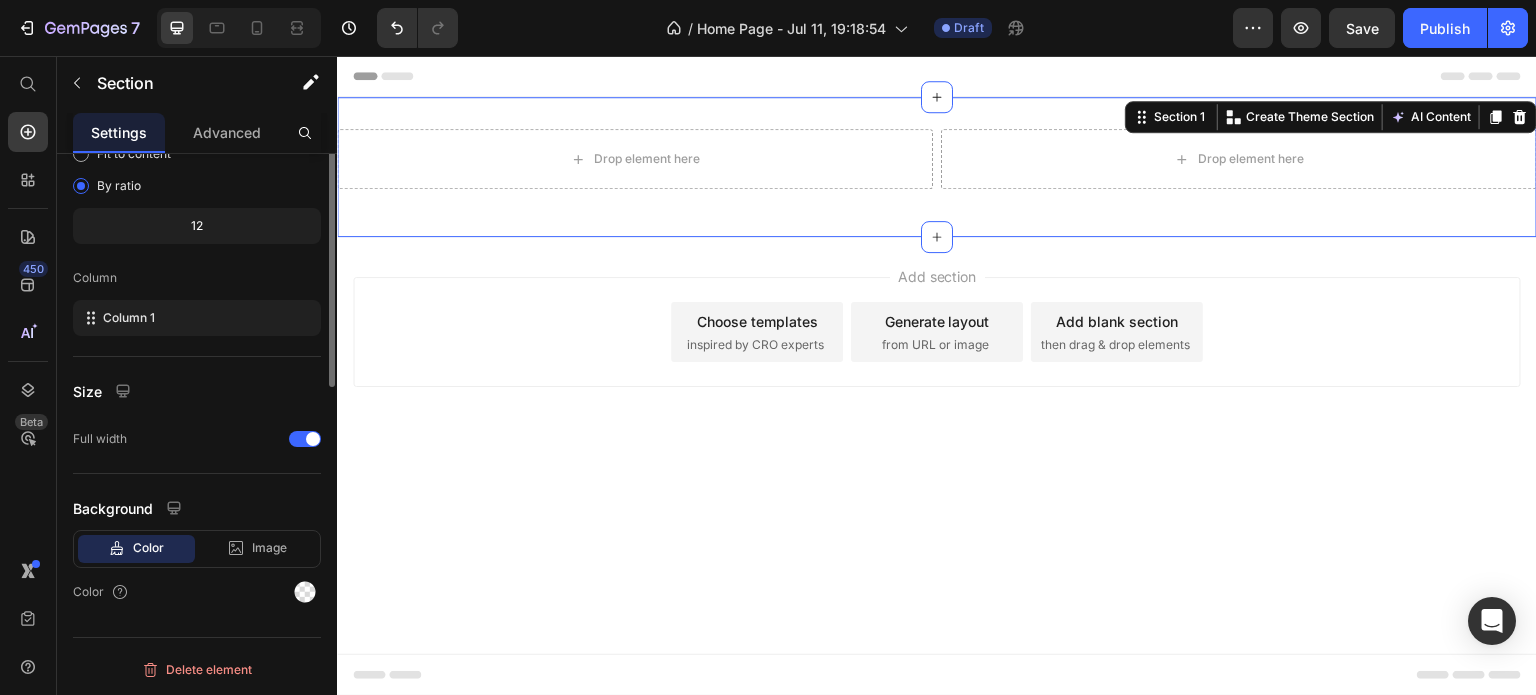 scroll, scrollTop: 0, scrollLeft: 0, axis: both 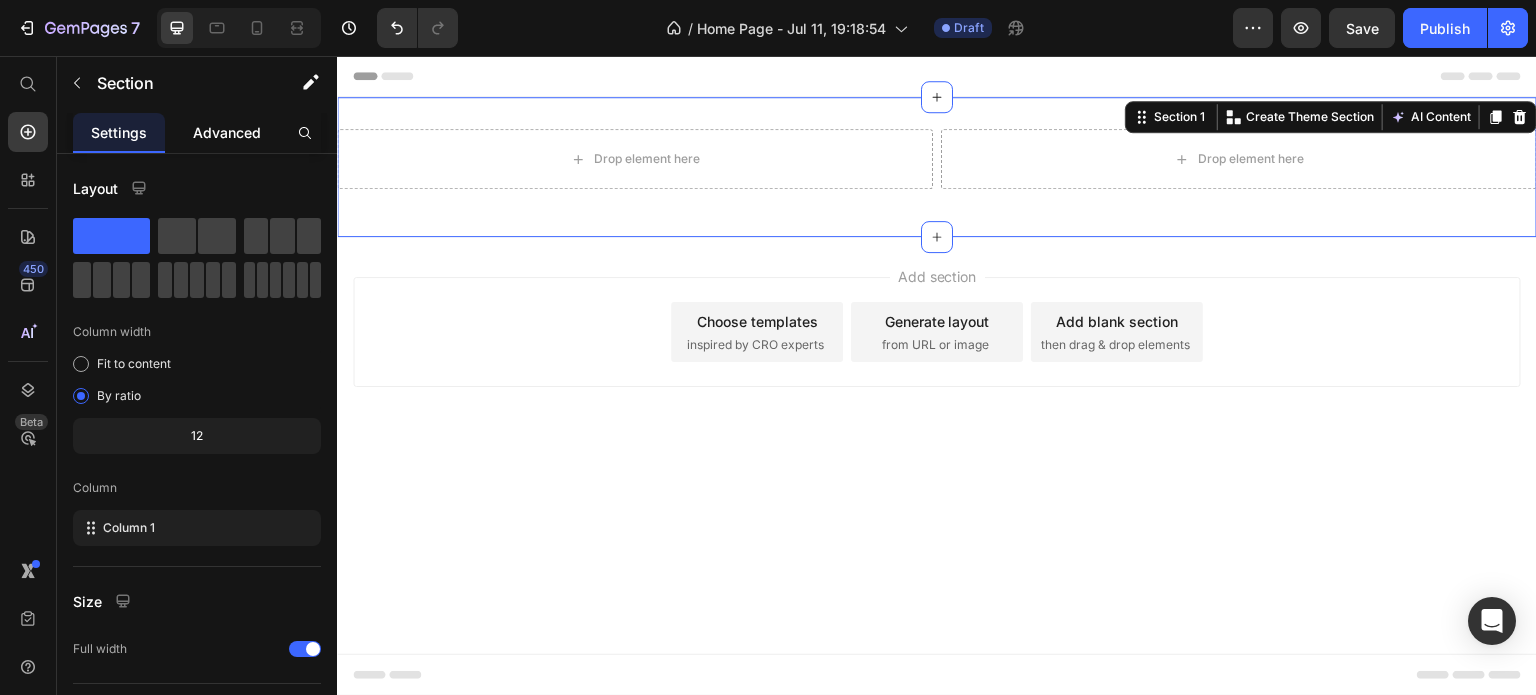 click on "Advanced" at bounding box center [227, 132] 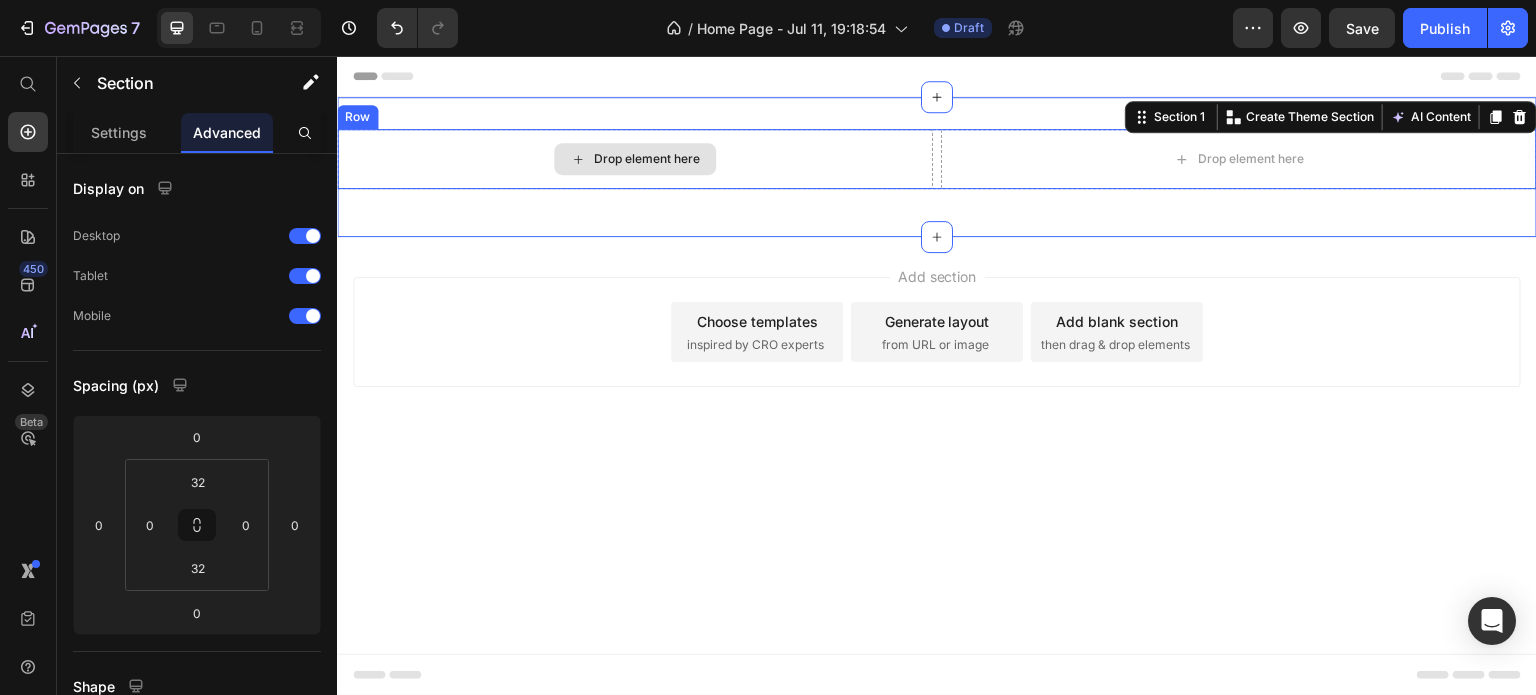 click on "Drop element here" at bounding box center [635, 159] 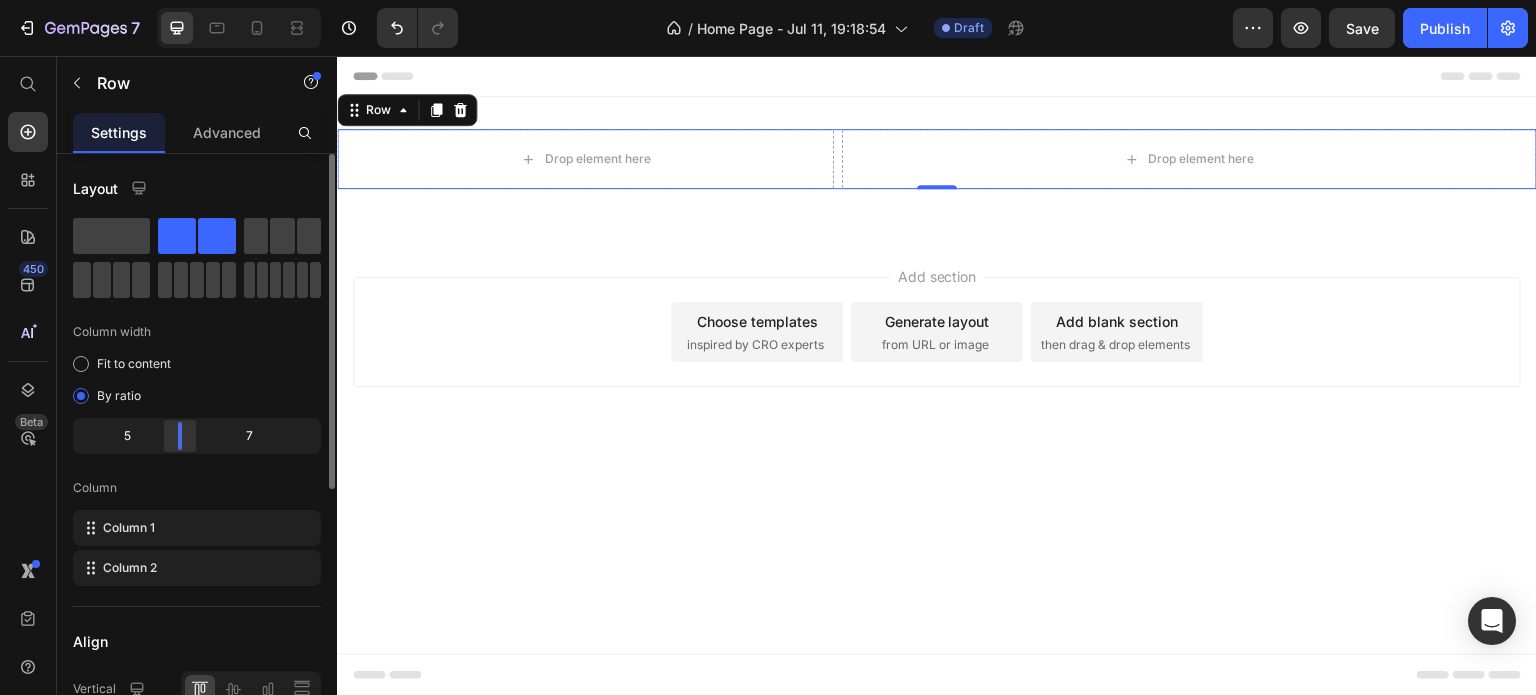 drag, startPoint x: 200, startPoint y: 423, endPoint x: 179, endPoint y: 424, distance: 21.023796 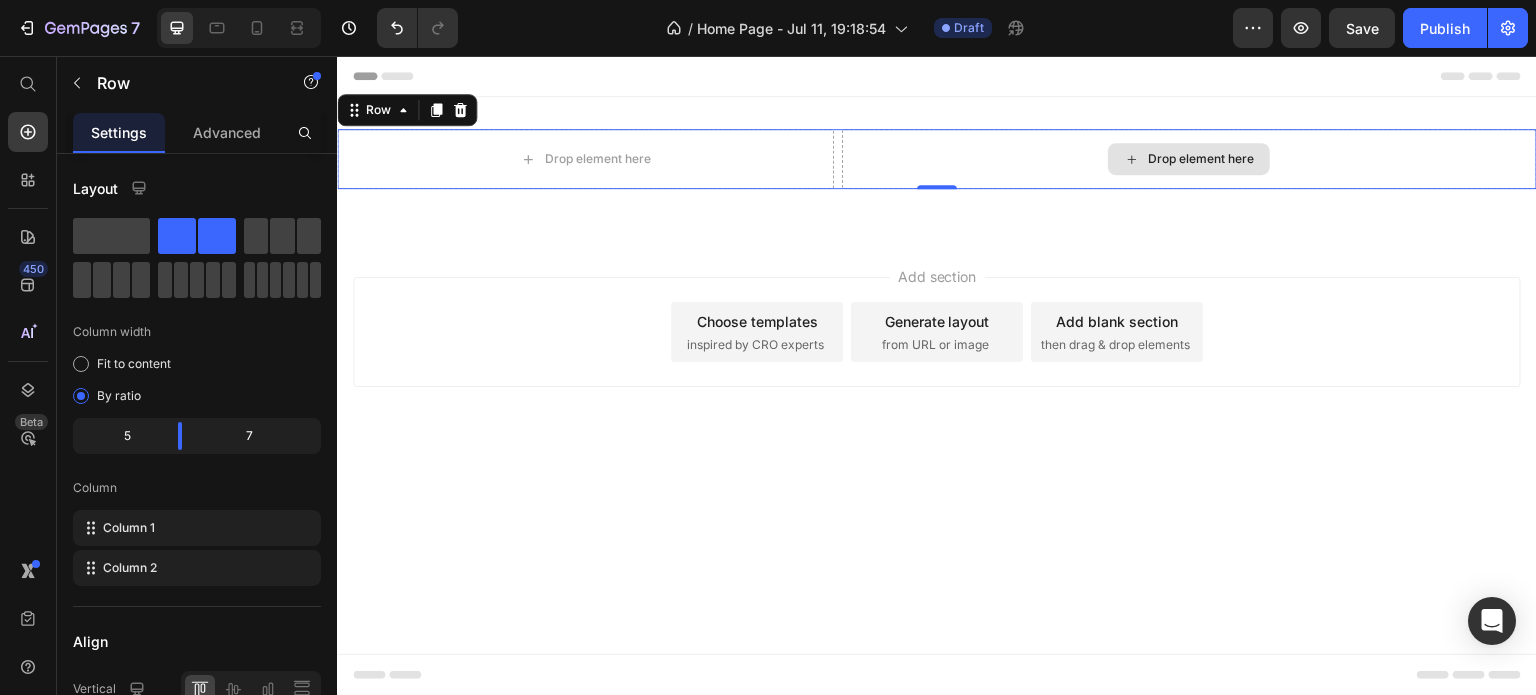 click on "Drop element here" at bounding box center (1189, 159) 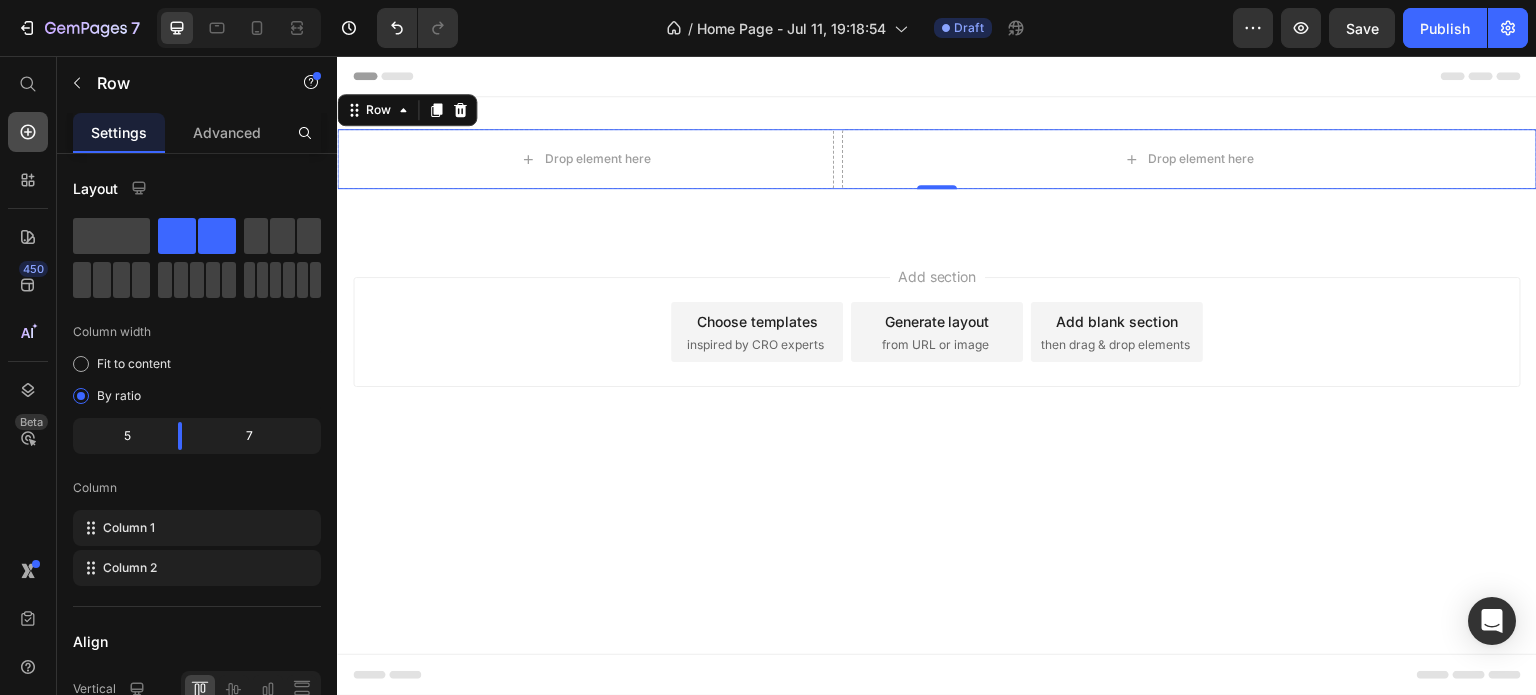 click 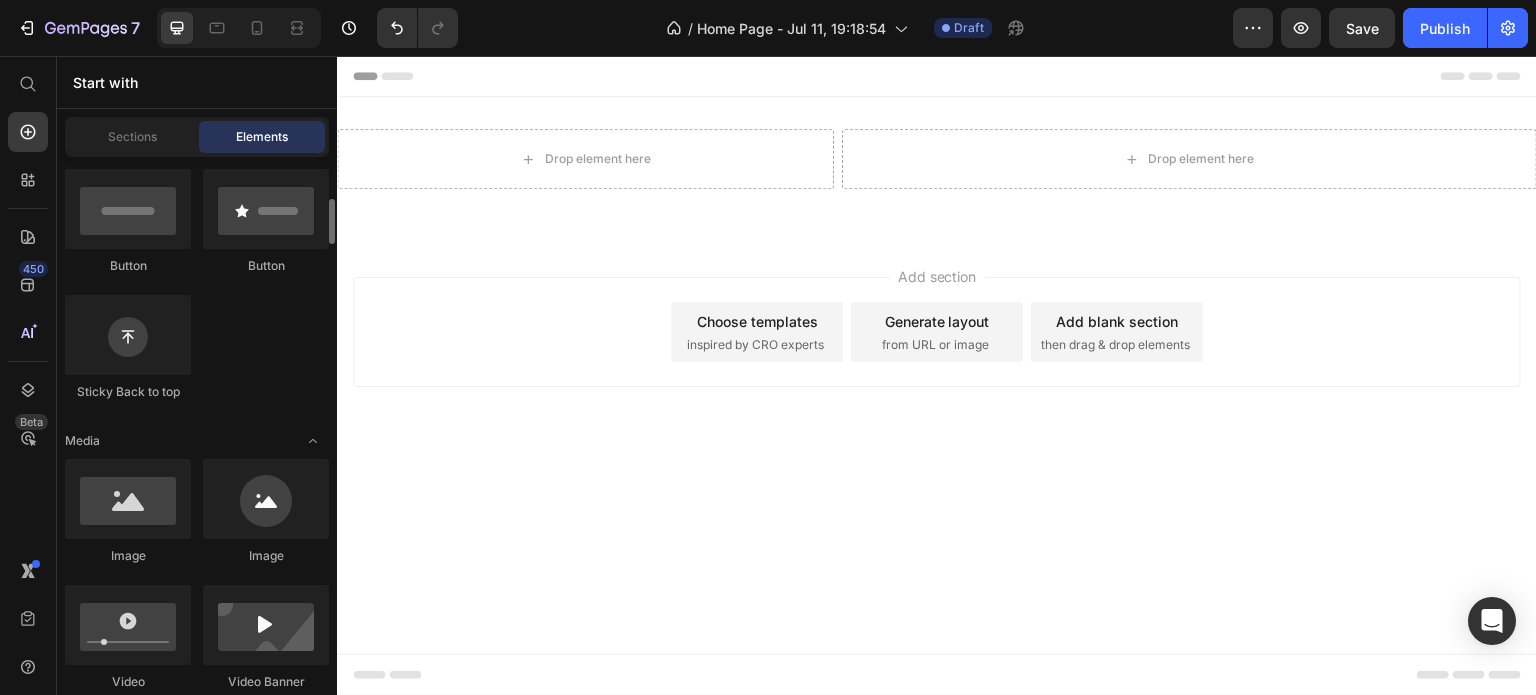 scroll, scrollTop: 487, scrollLeft: 0, axis: vertical 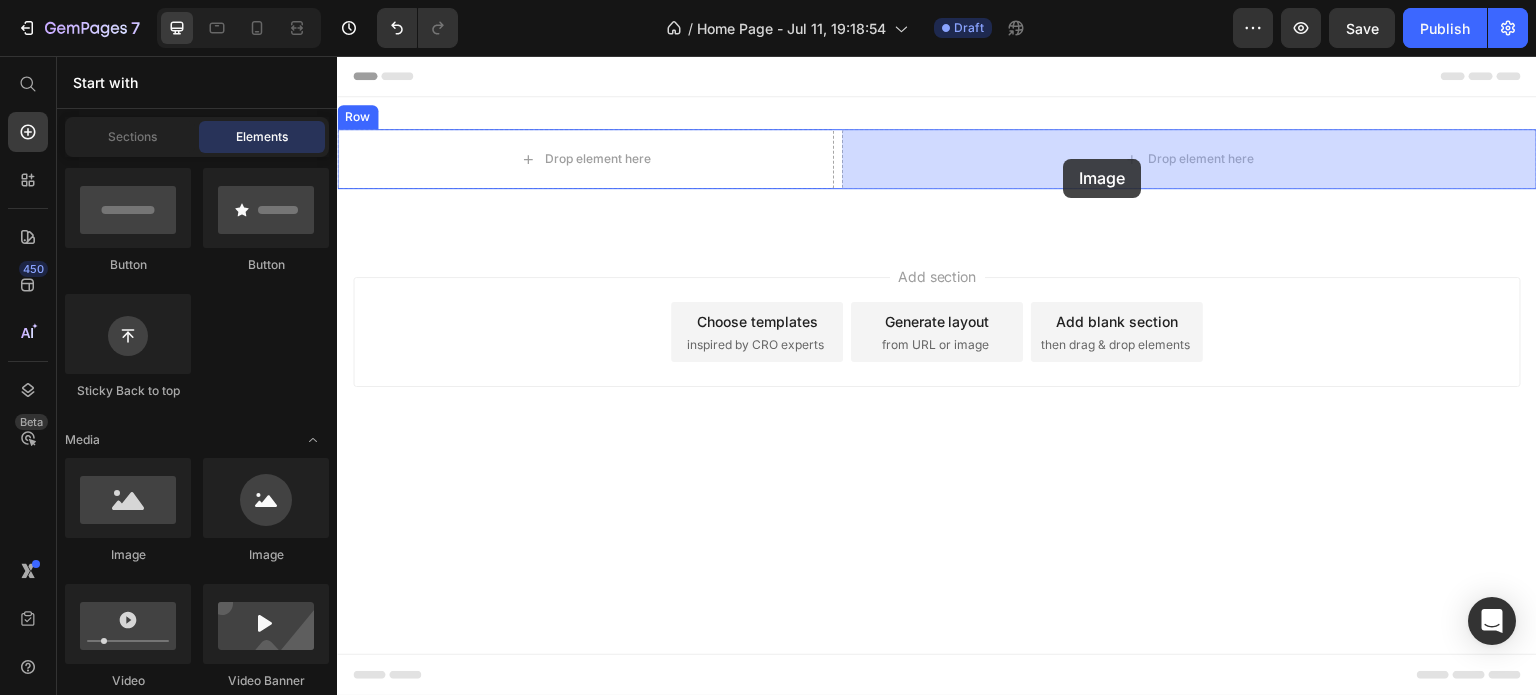 drag, startPoint x: 504, startPoint y: 546, endPoint x: 1064, endPoint y: 159, distance: 680.7121 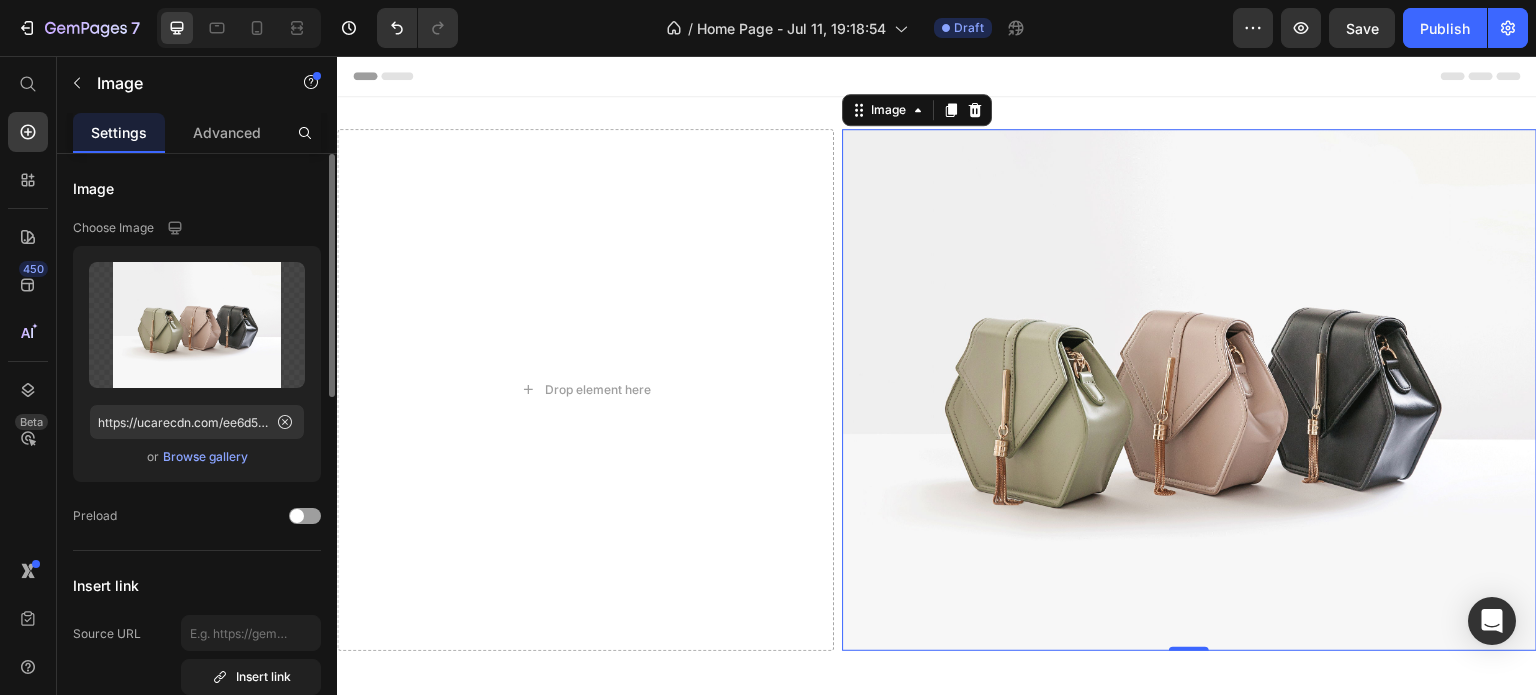 click on "Browse gallery" at bounding box center (205, 457) 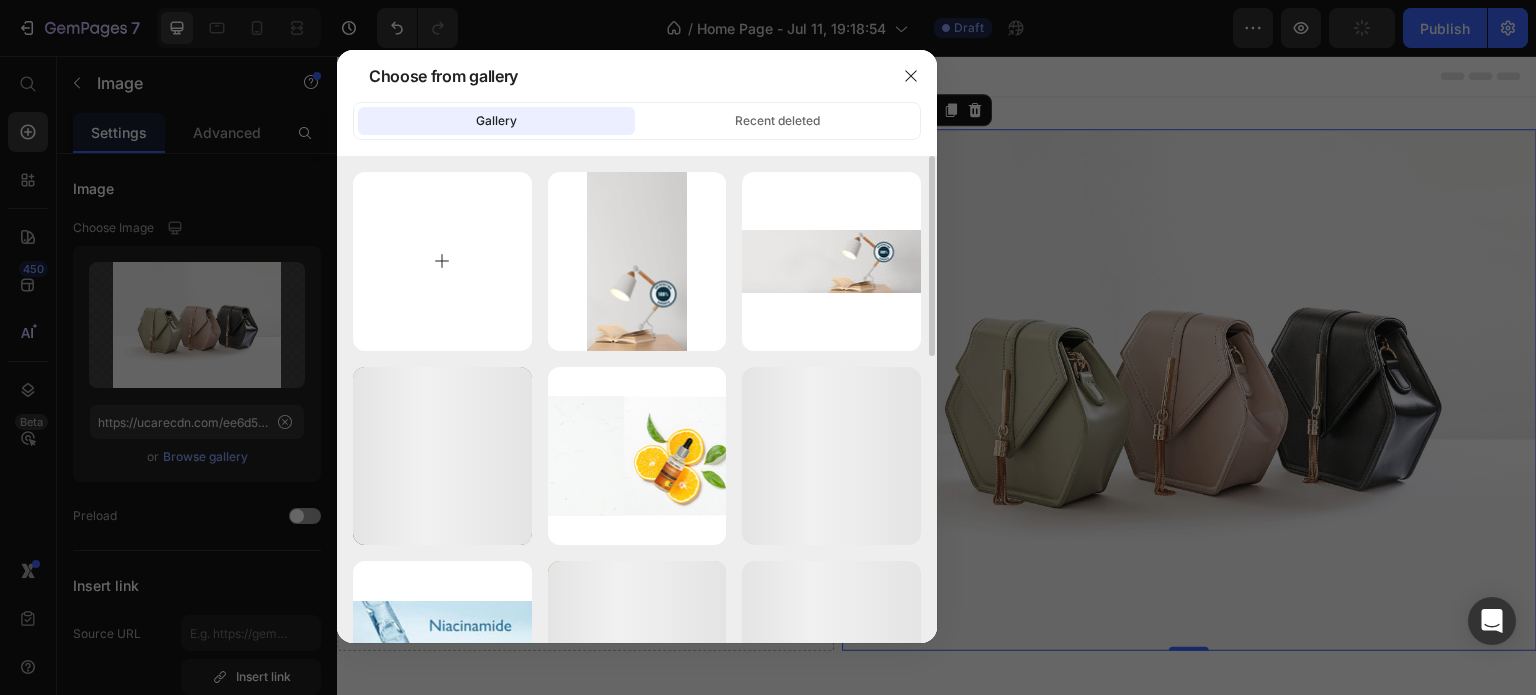 click at bounding box center [442, 261] 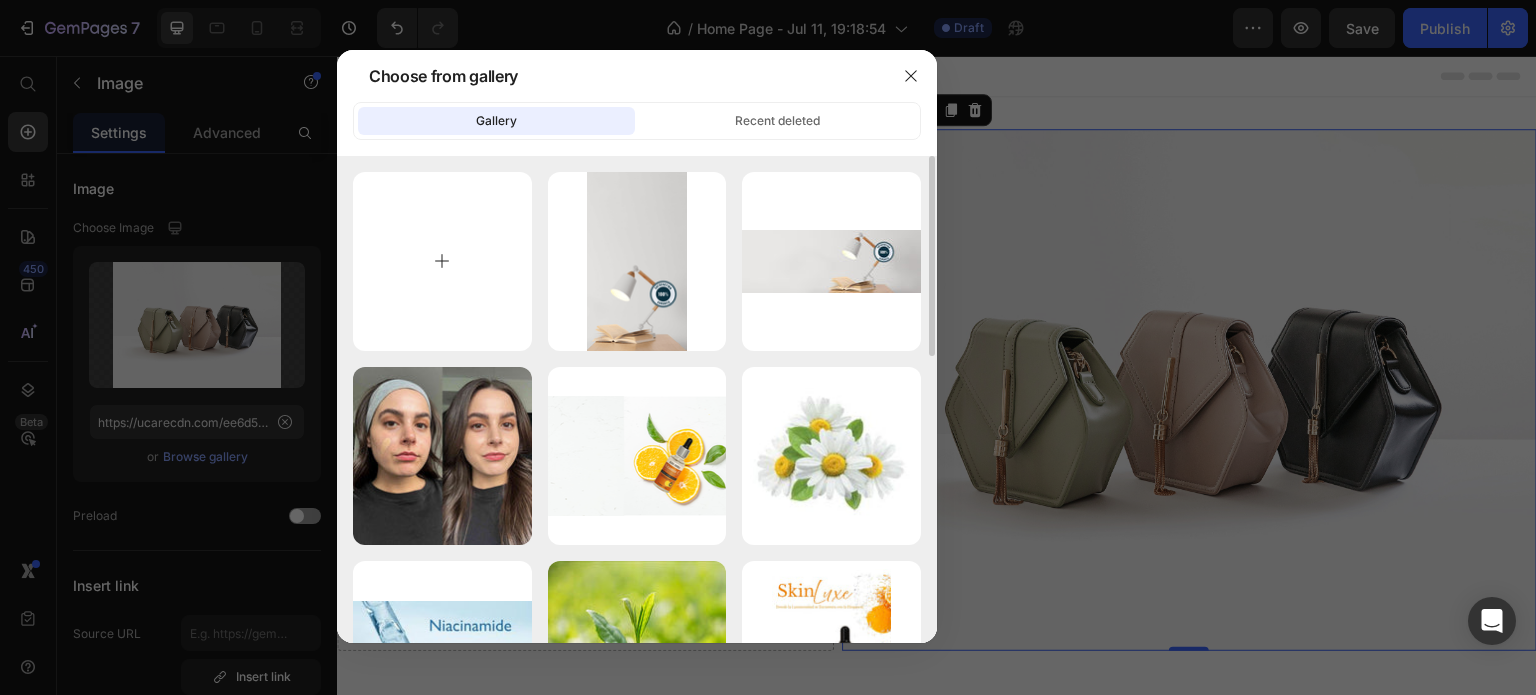 type on "C:\fakepath\imgi_106_HP_Hero_Desktop.png" 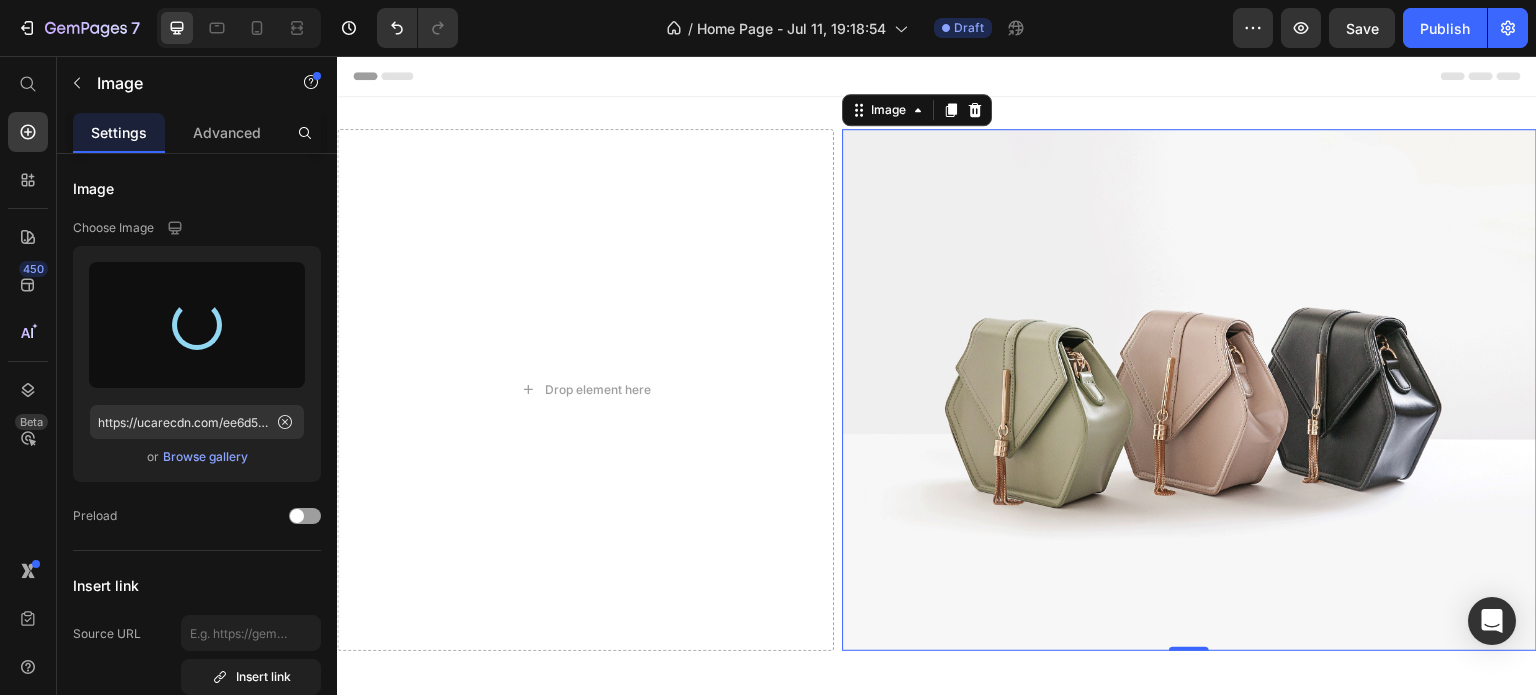 type on "https://cdn.shopify.com/s/files/1/0861/7495/7845/files/gempages_571782761602352000-907baaf8-0d2f-4e55-b639-5110cd85bd88.png" 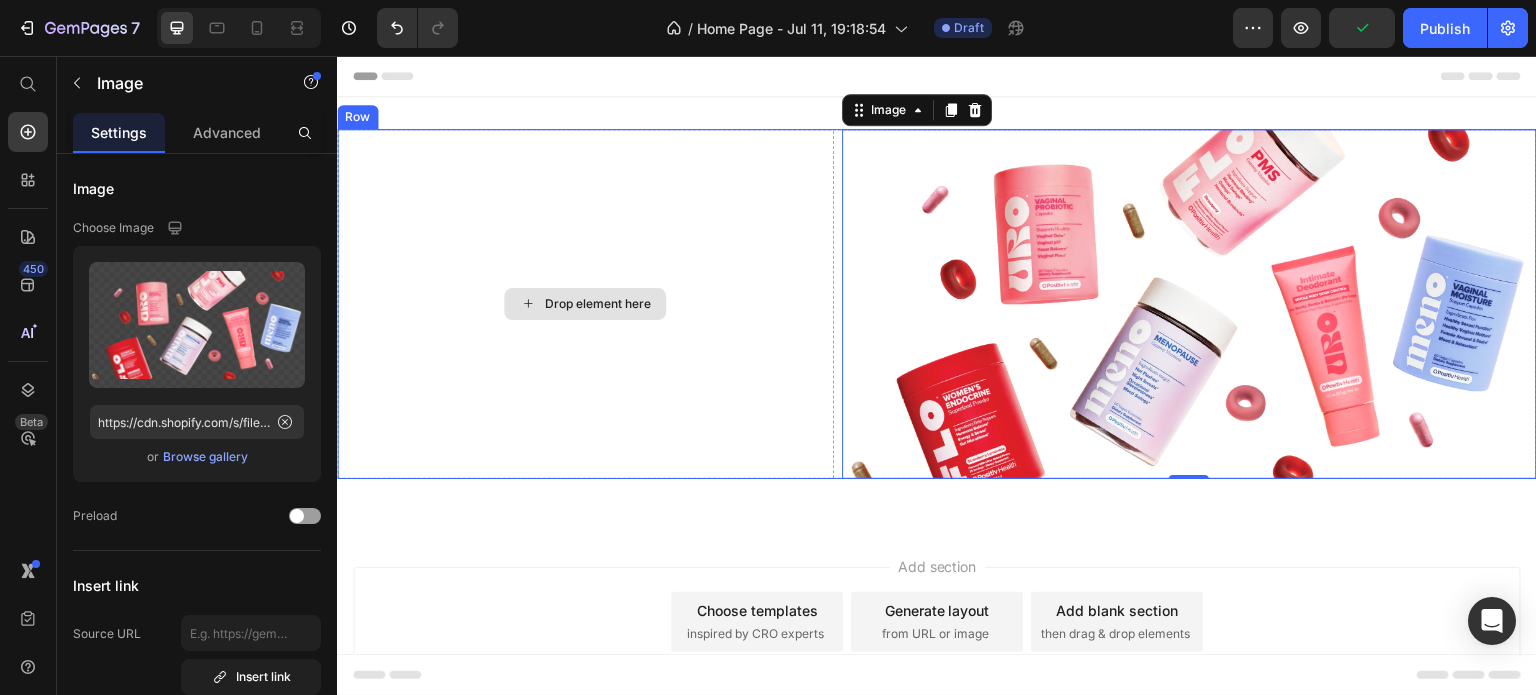 click on "Drop element here" at bounding box center (585, 304) 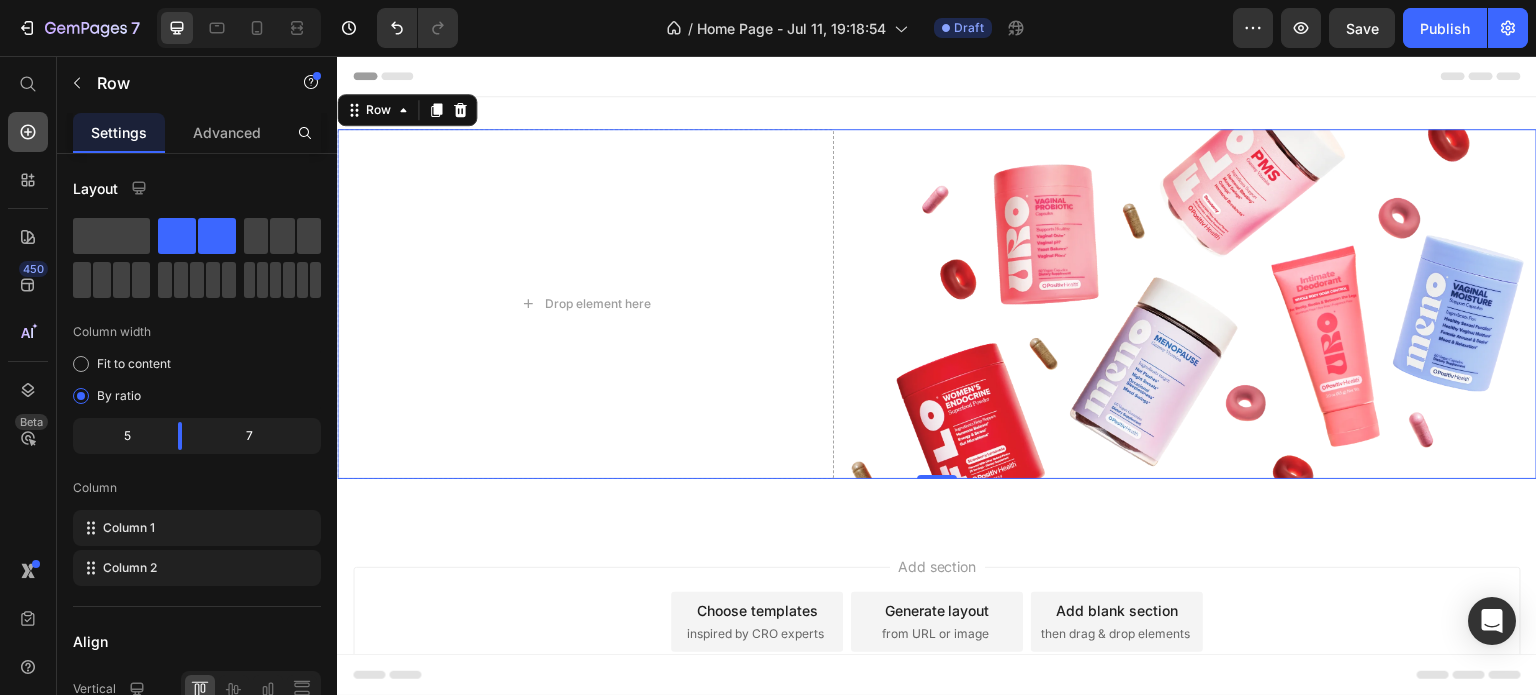 click 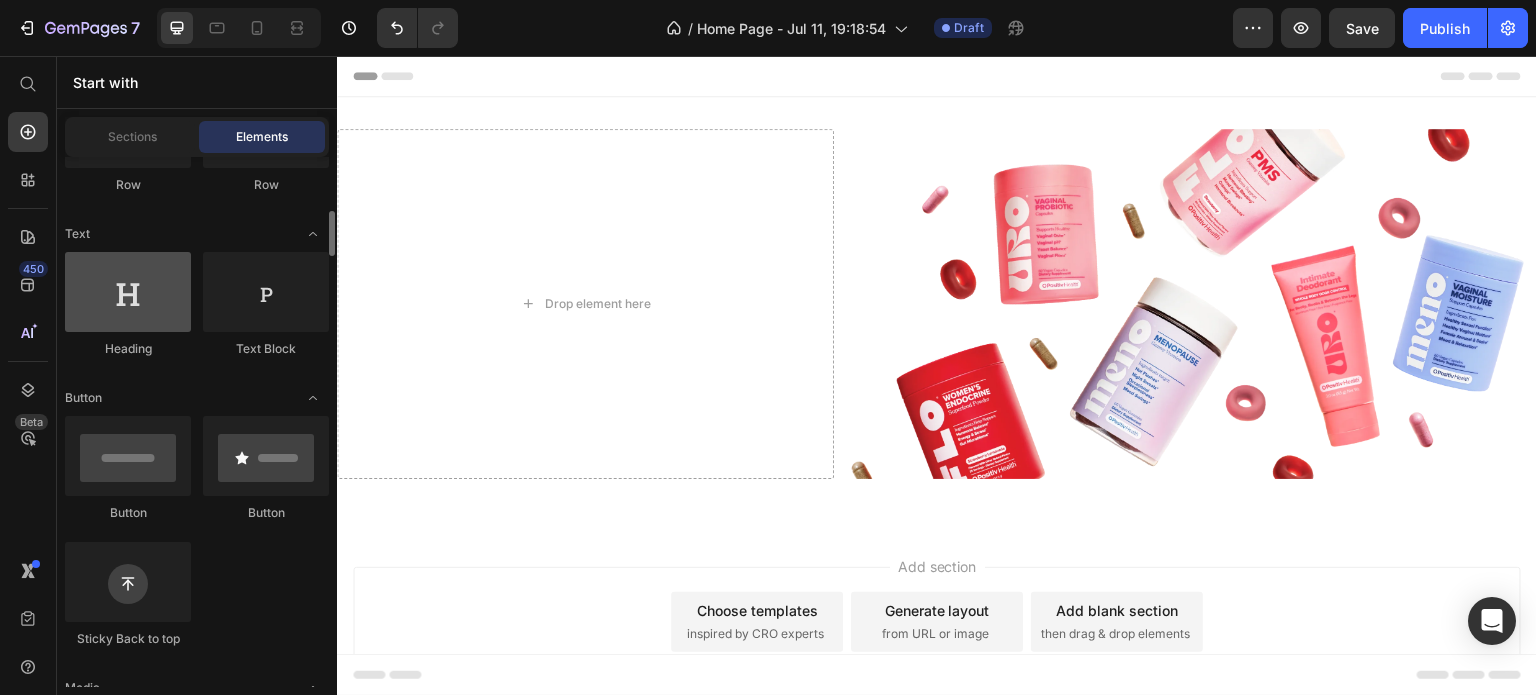 scroll, scrollTop: 231, scrollLeft: 0, axis: vertical 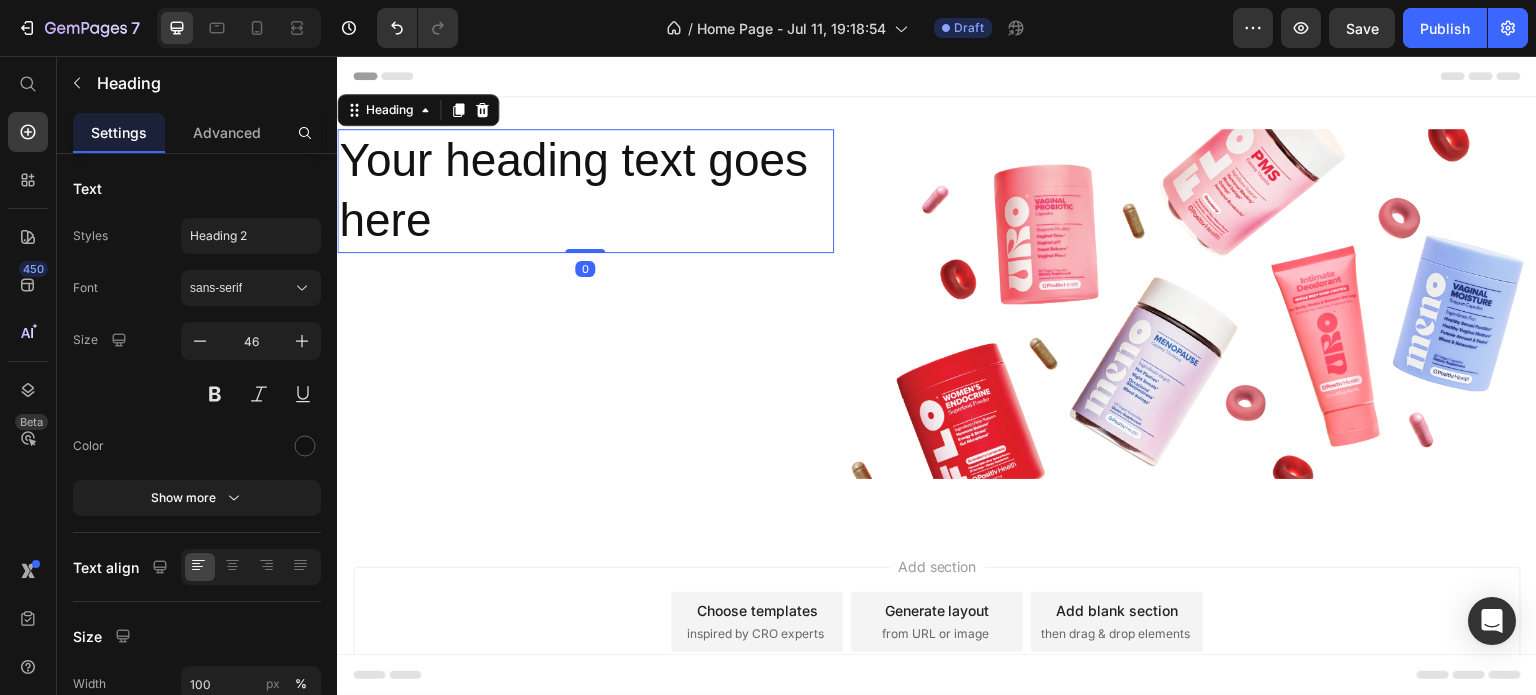 click on "Your heading text goes here" at bounding box center (585, 191) 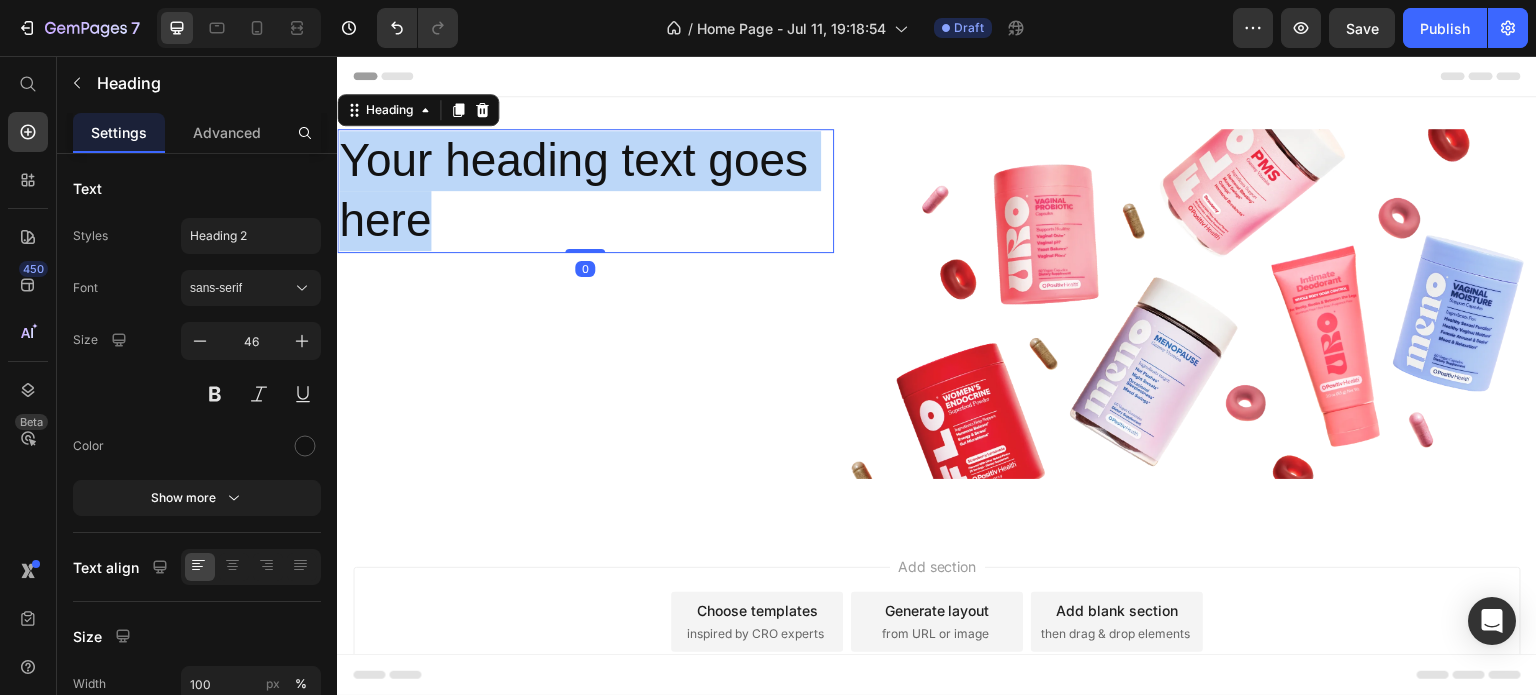 click on "Your heading text goes here" at bounding box center [585, 191] 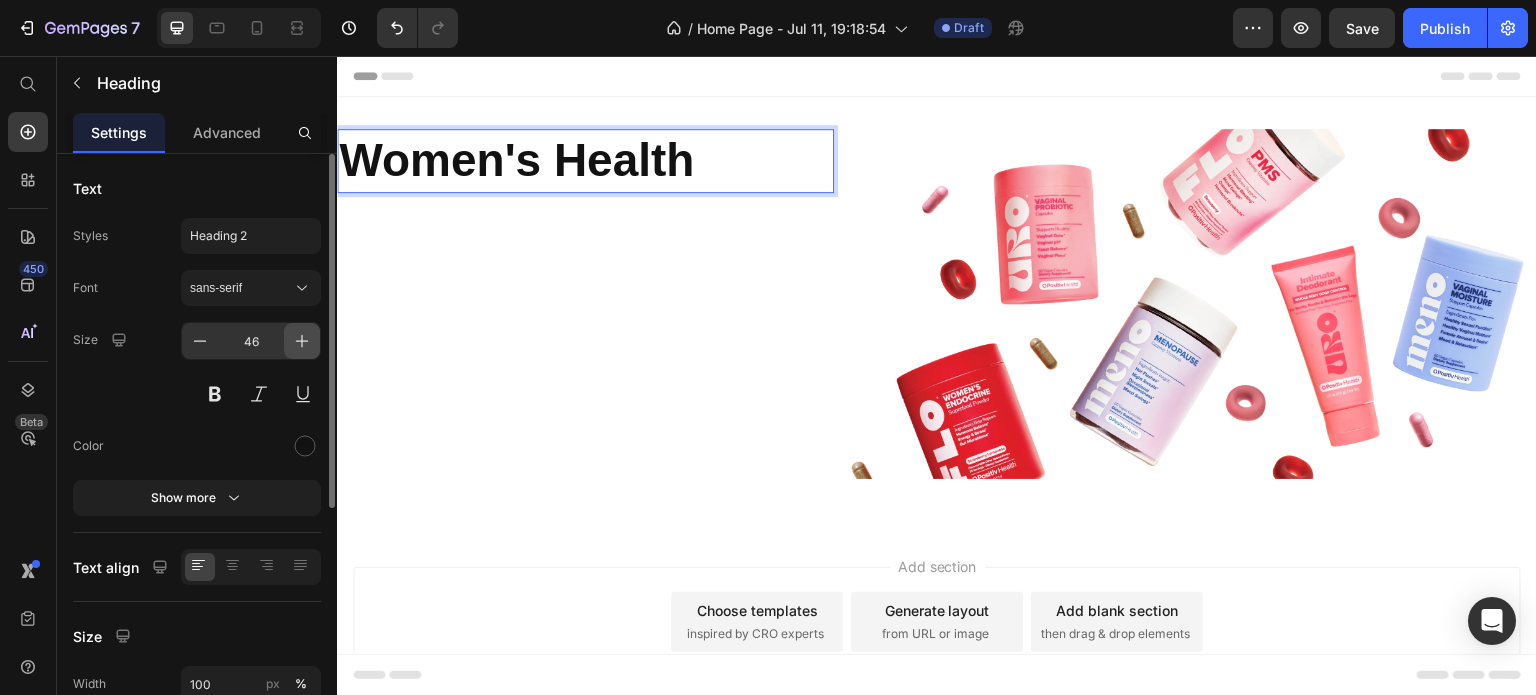 click 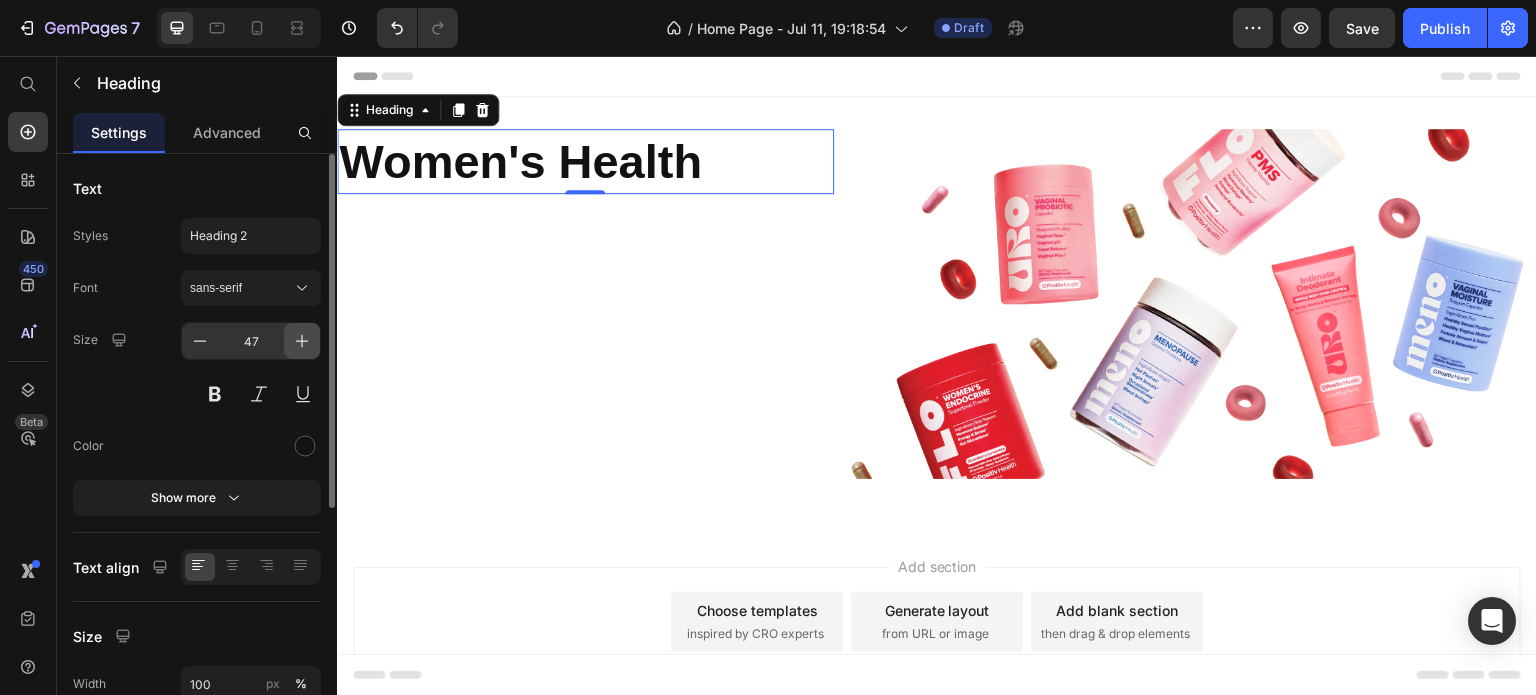 click 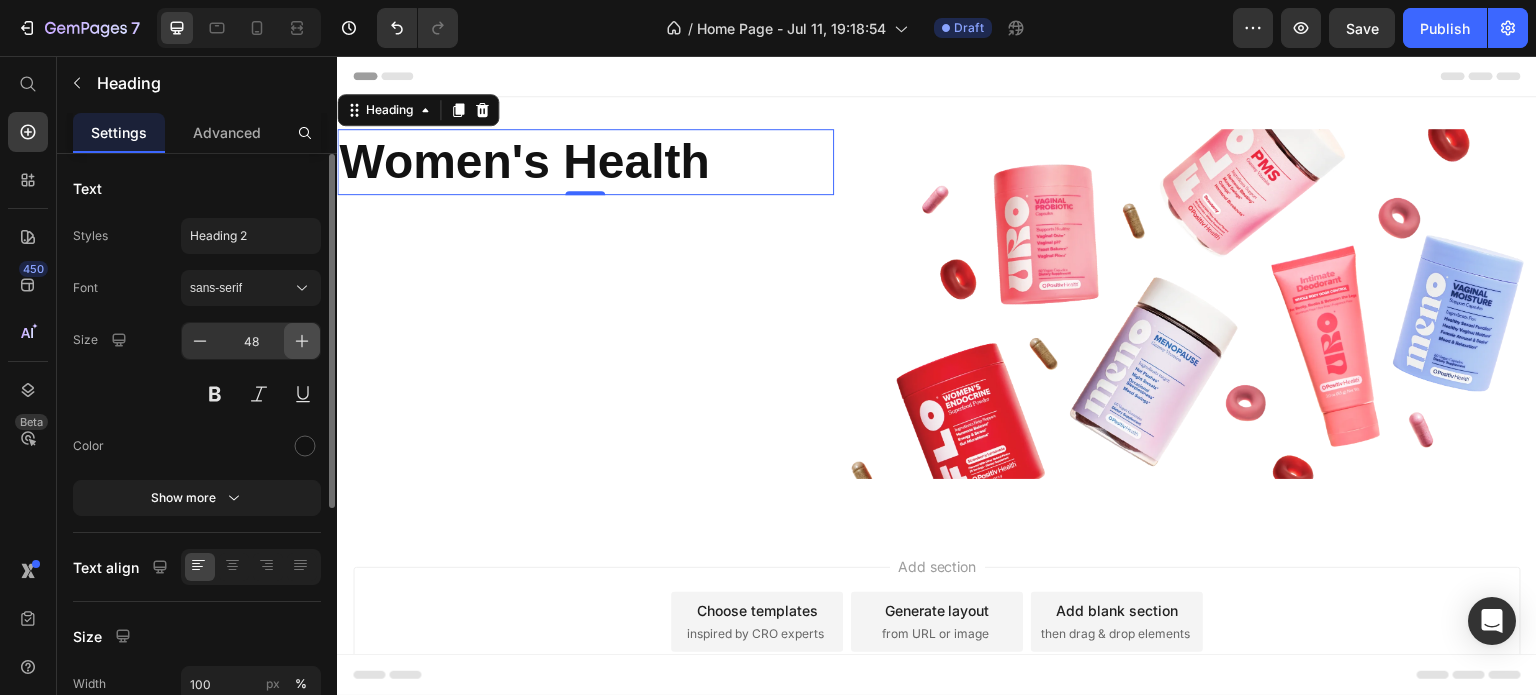 click 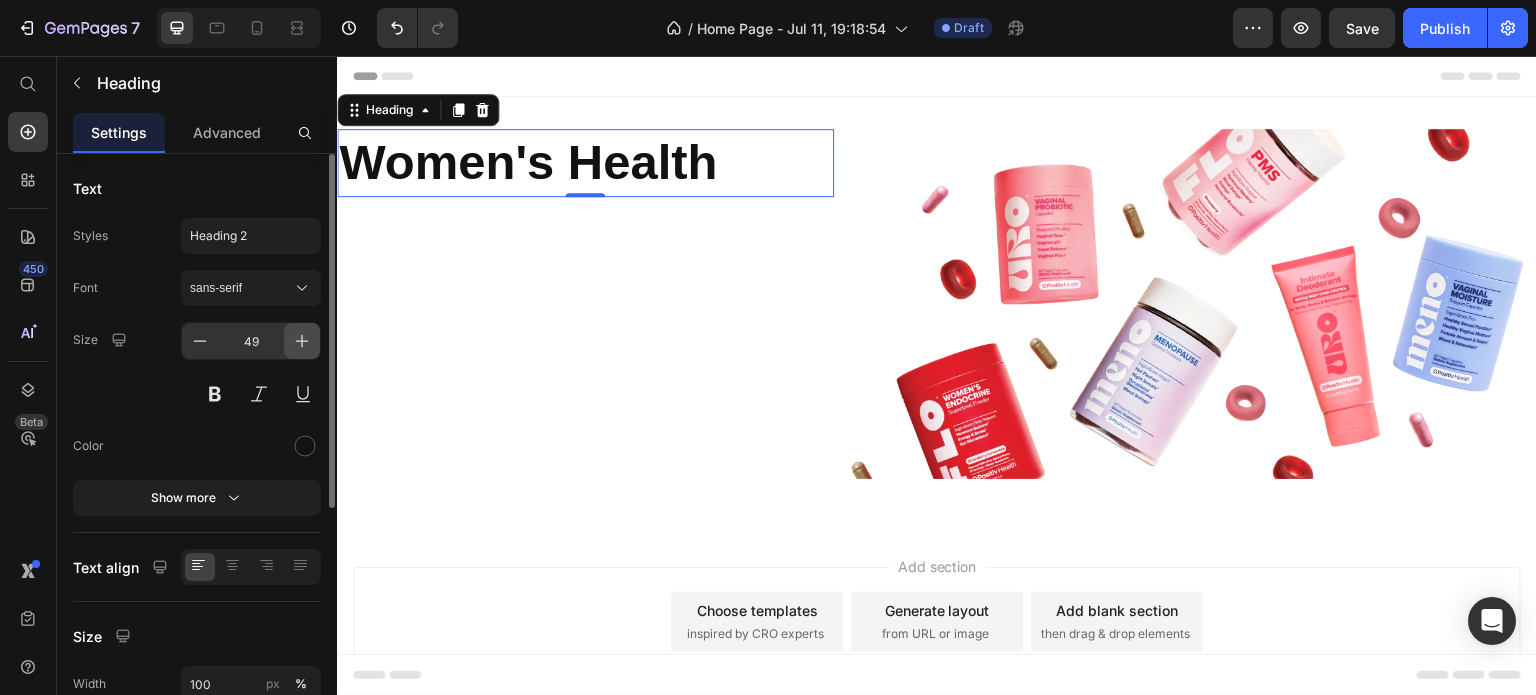 click 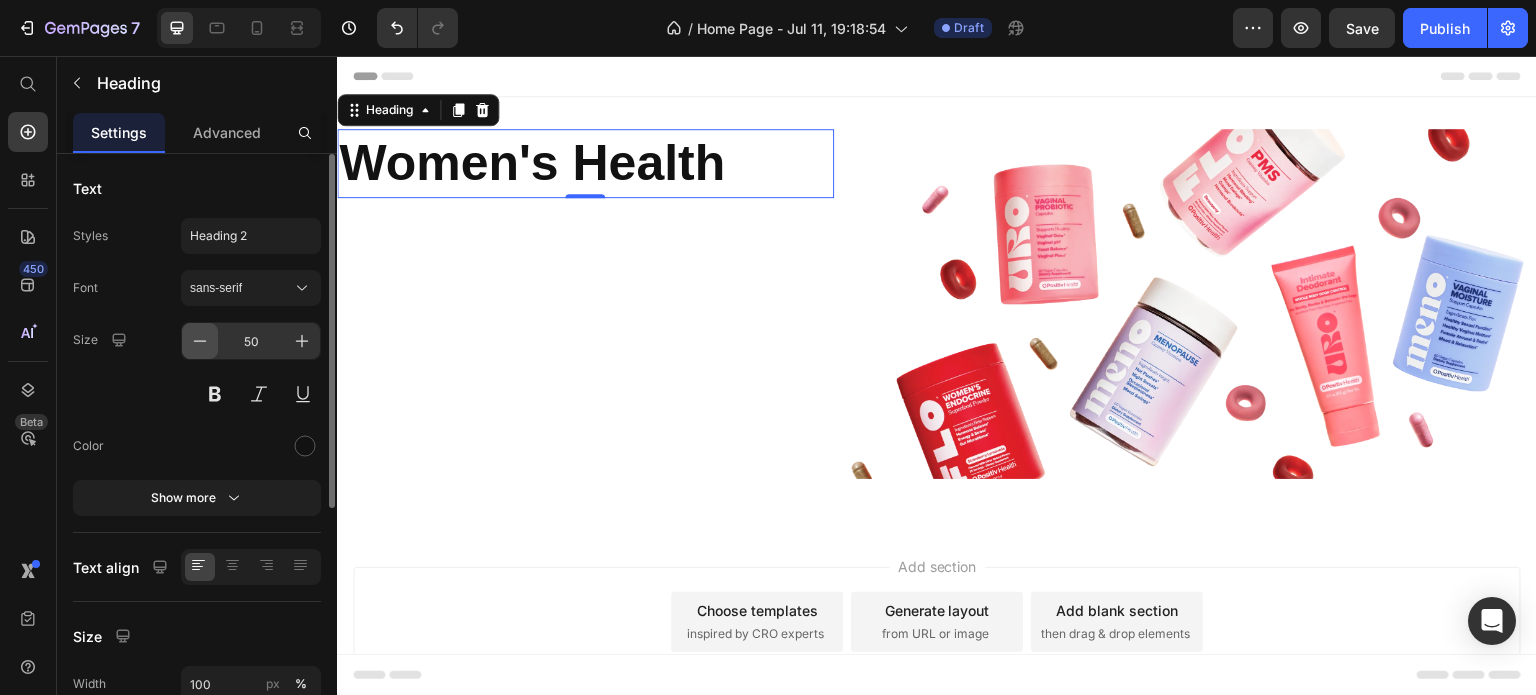 click 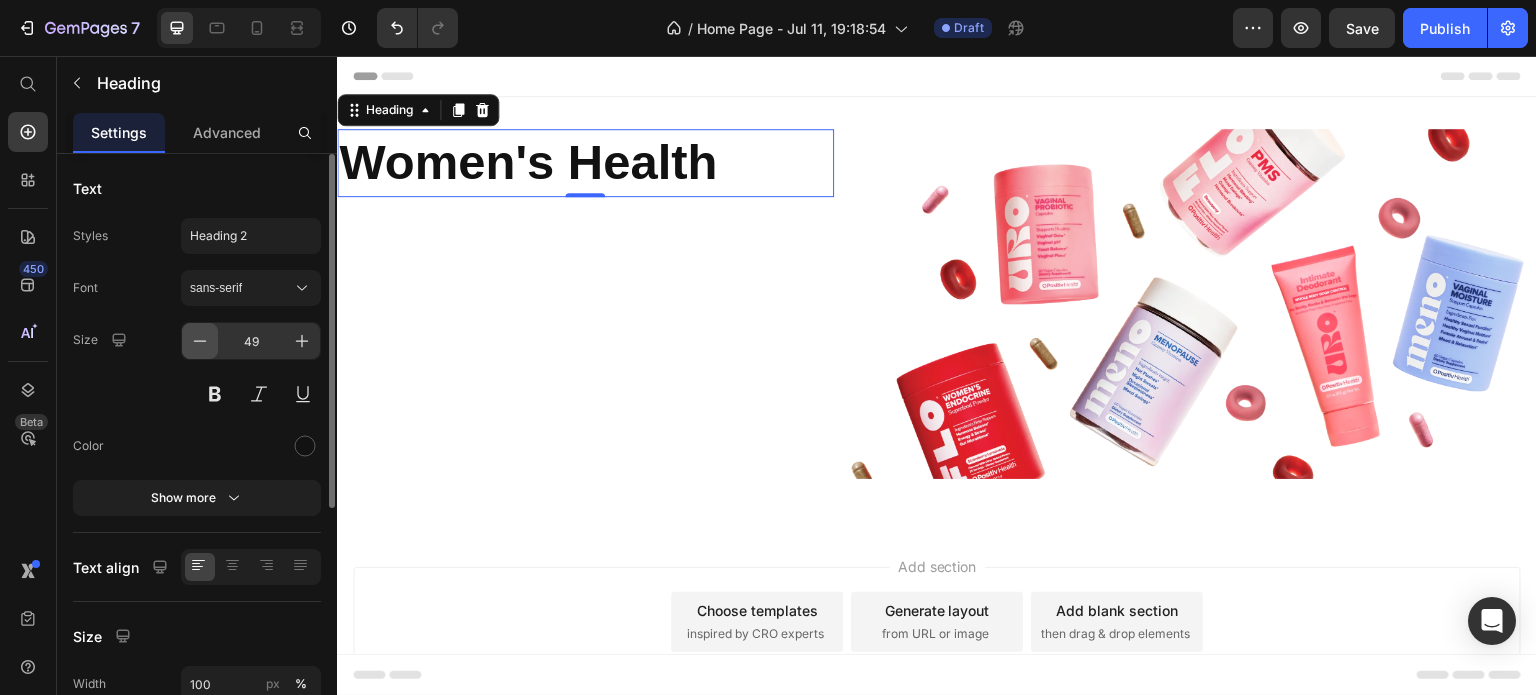 click 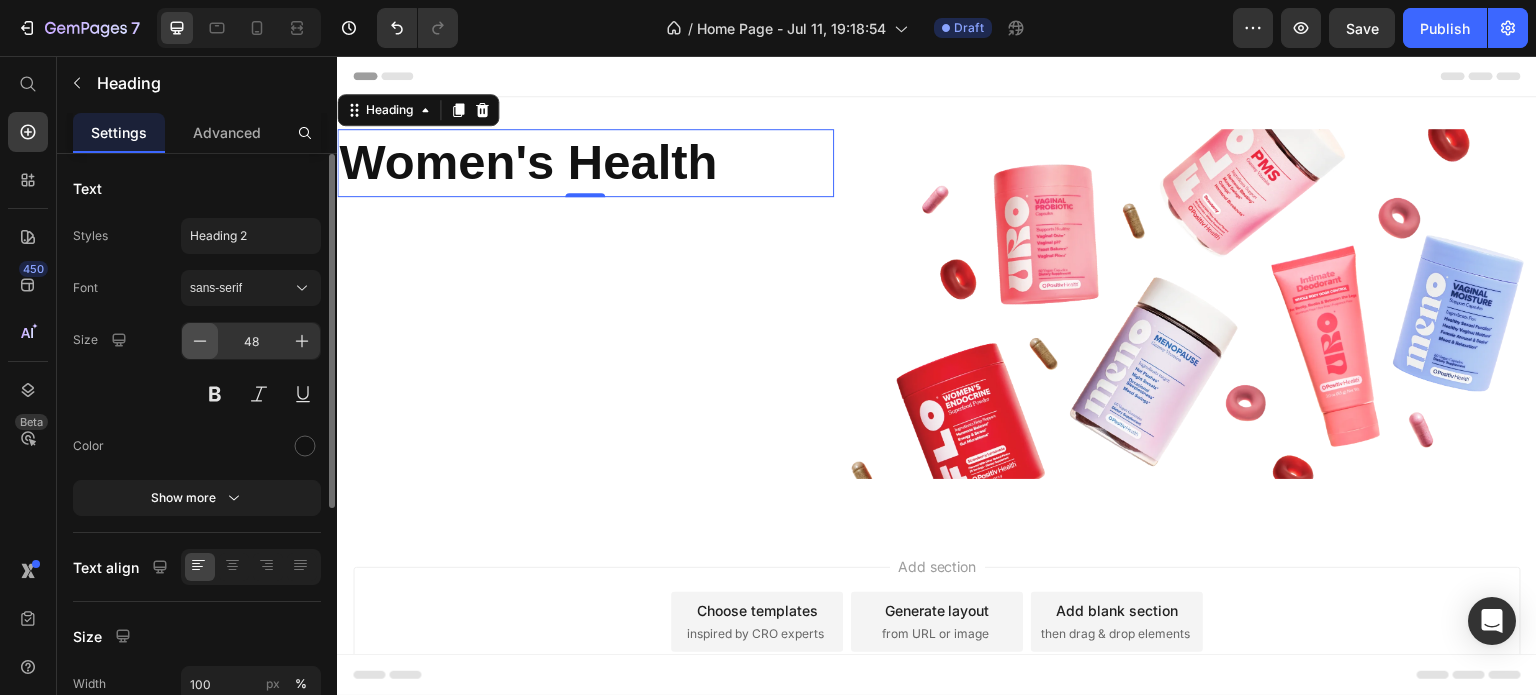 click 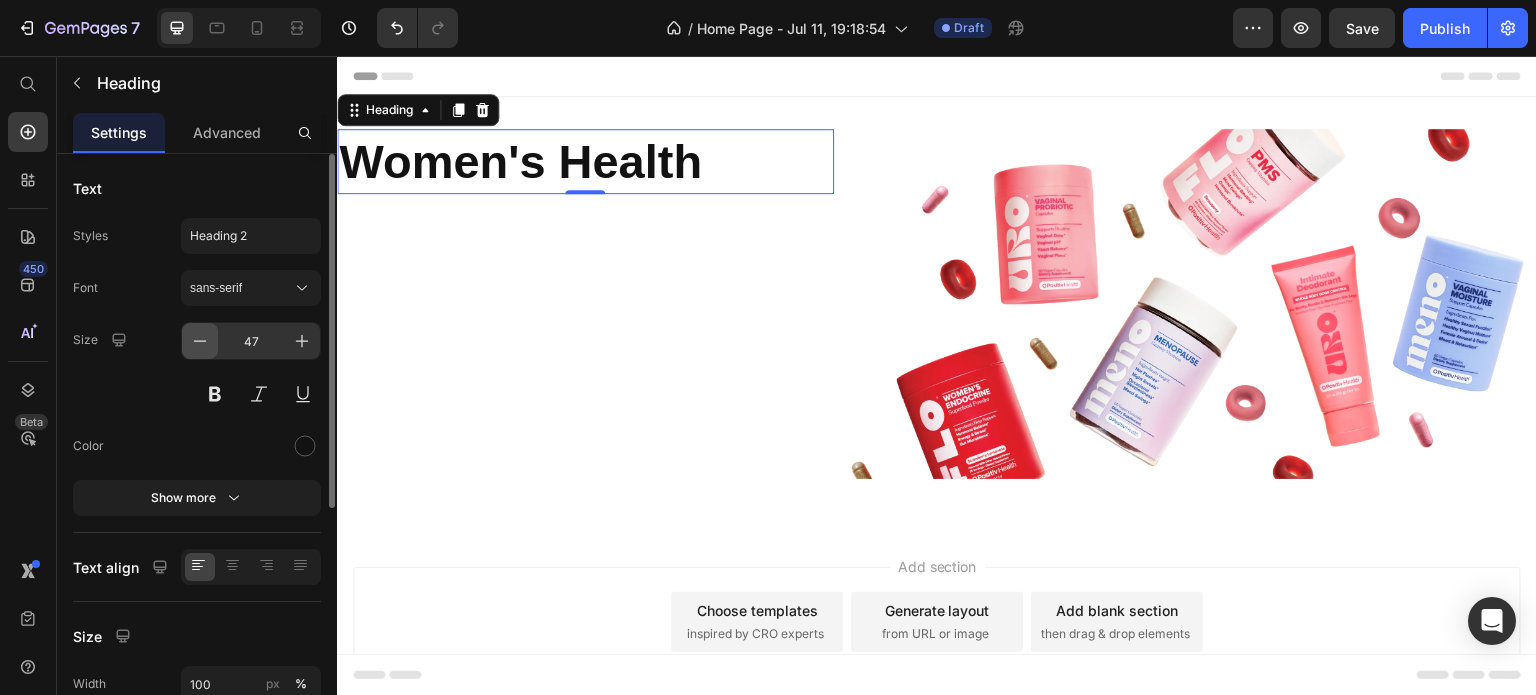 click 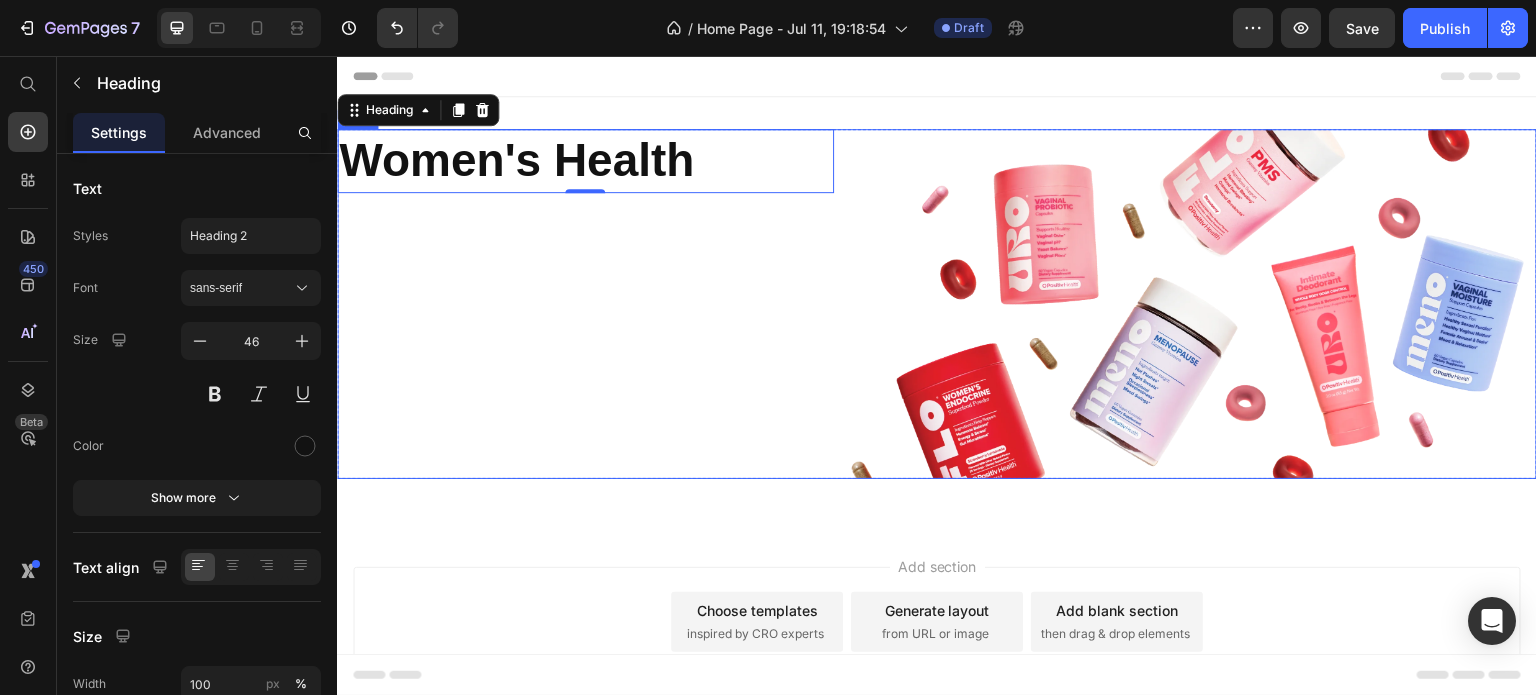 click on "Women's Health Heading   0" at bounding box center [585, 304] 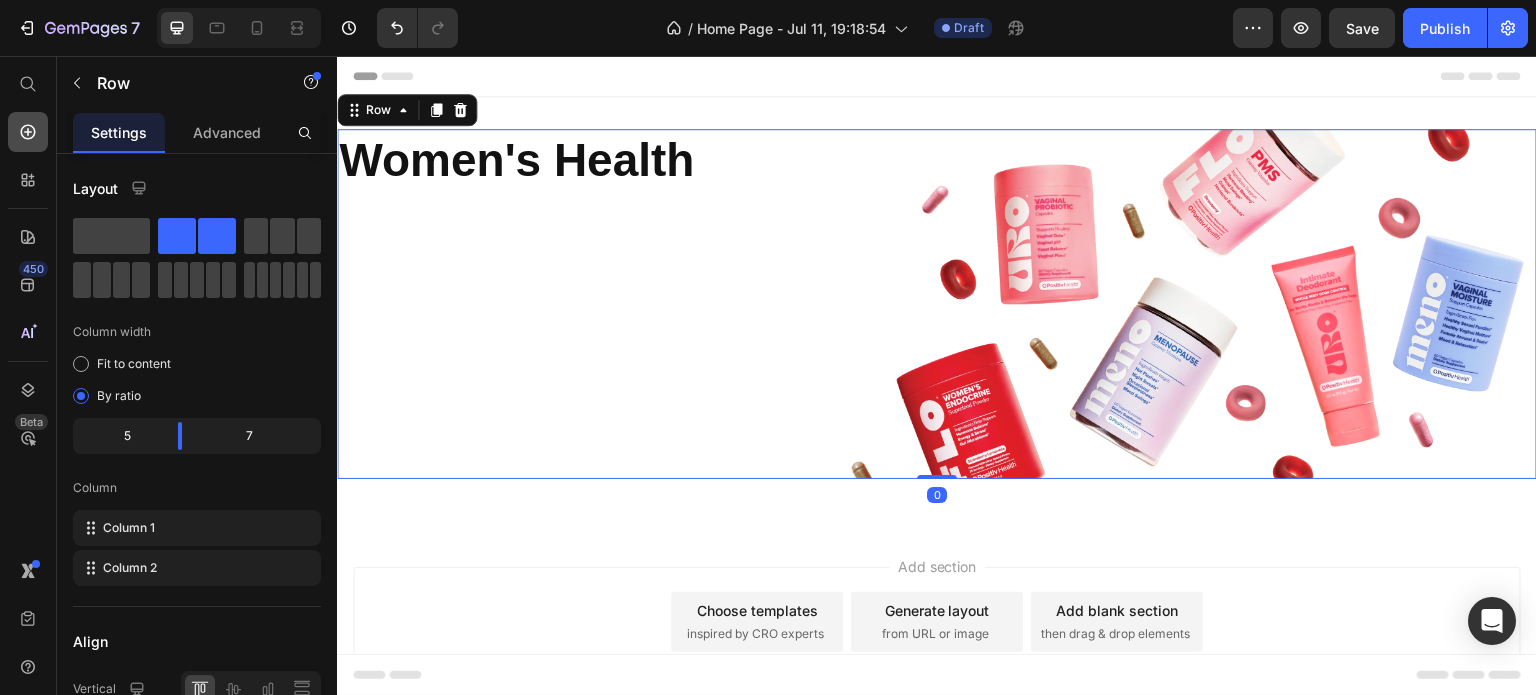 click 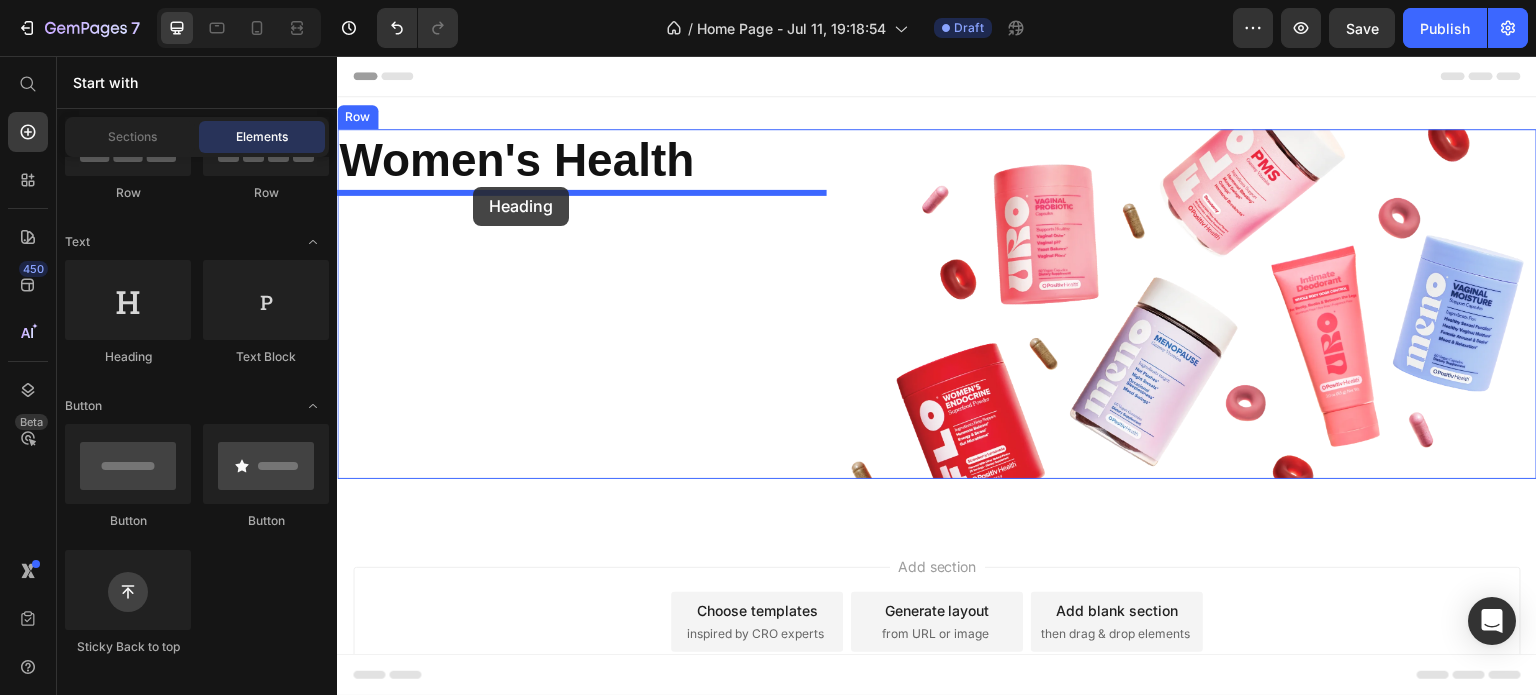 drag, startPoint x: 487, startPoint y: 363, endPoint x: 473, endPoint y: 187, distance: 176.55594 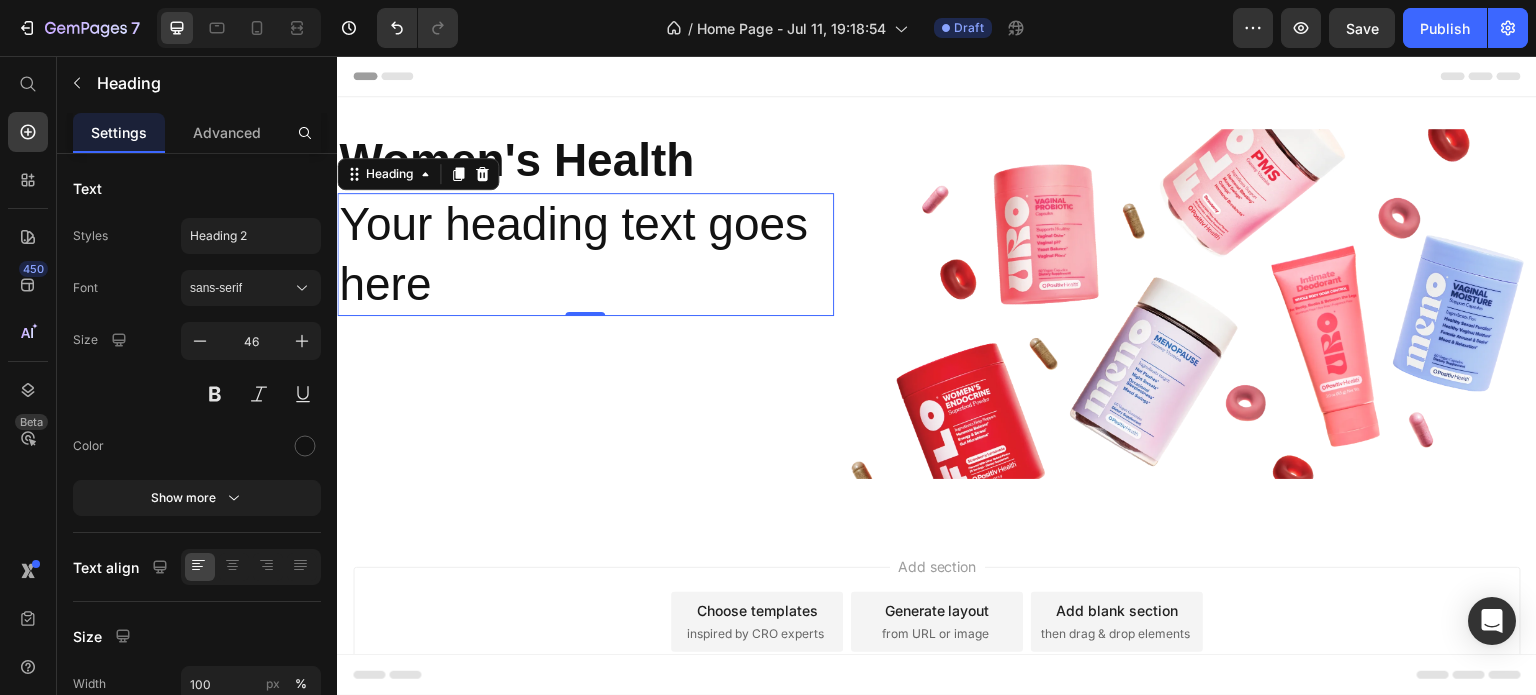 click on "Your heading text goes here" at bounding box center [585, 255] 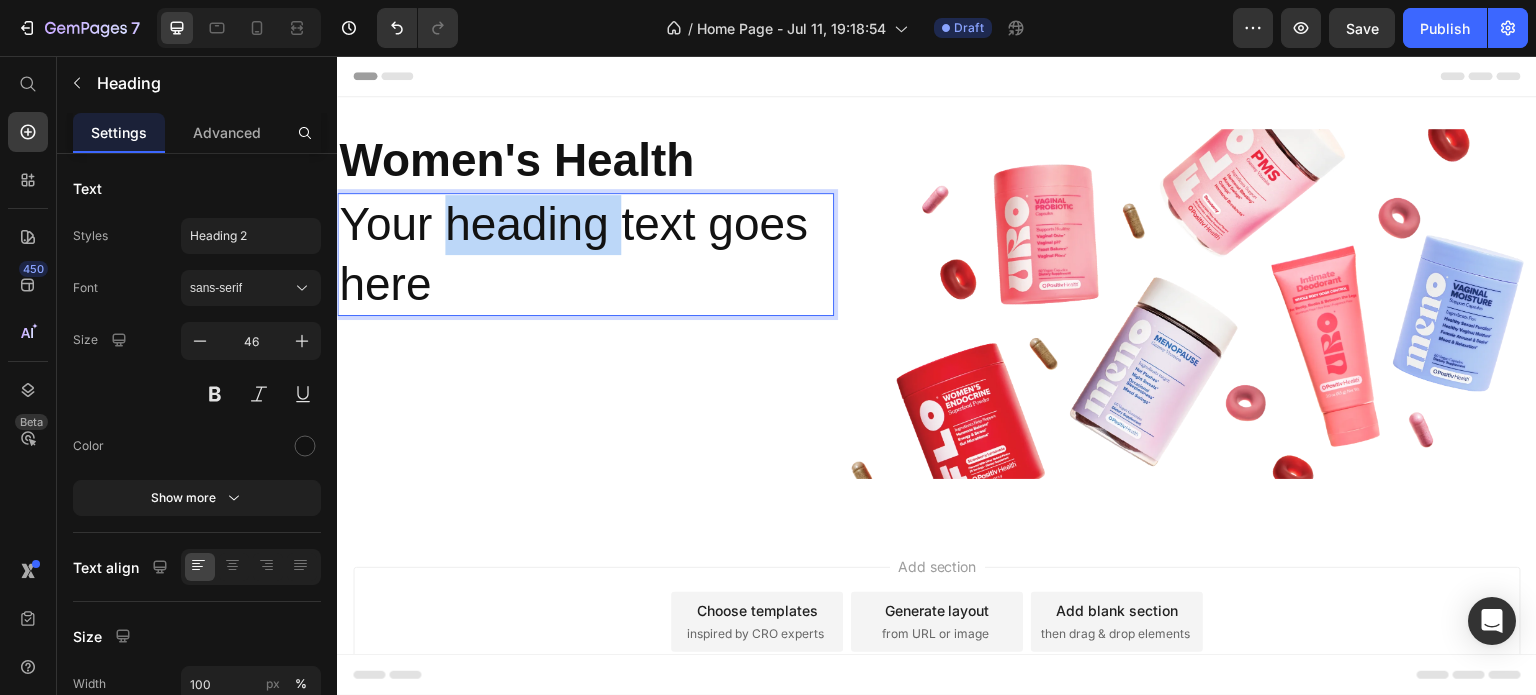 click on "Your heading text goes here" at bounding box center [585, 255] 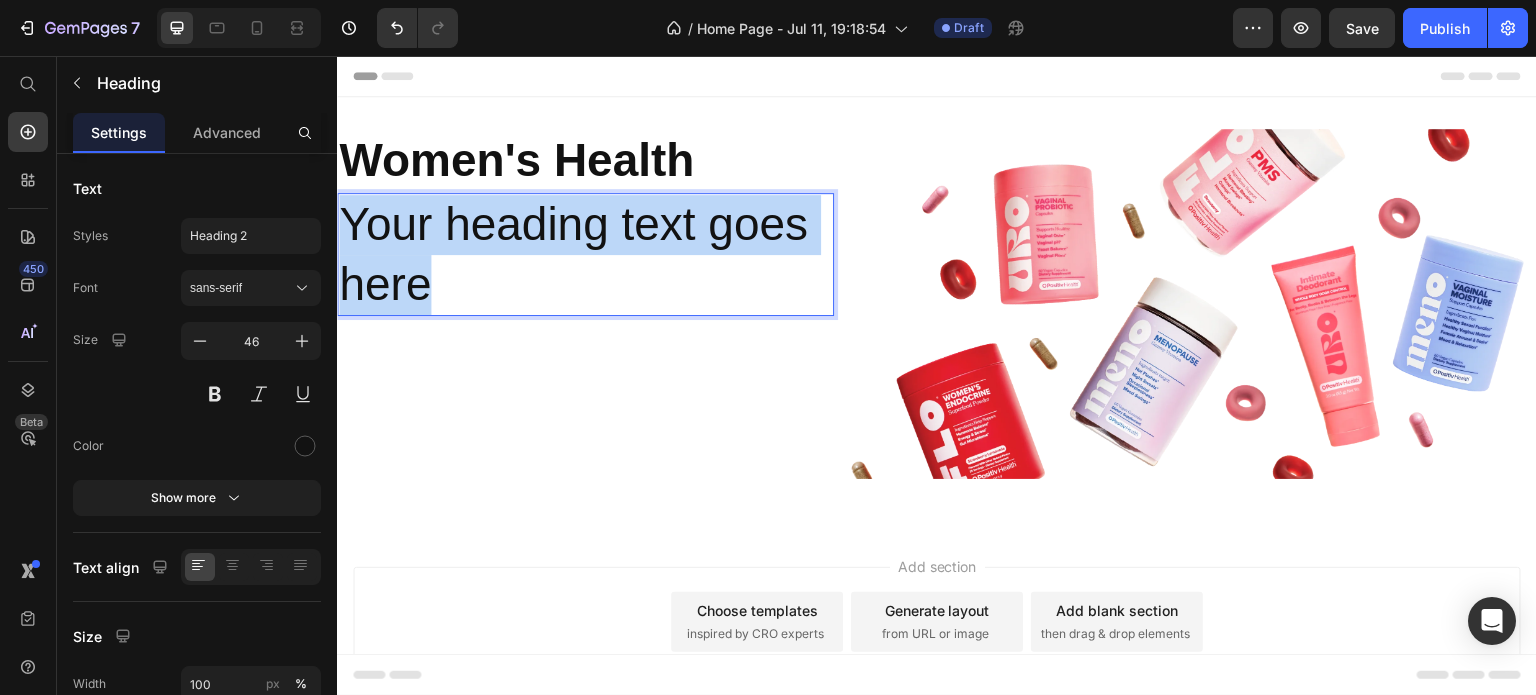 click on "Your heading text goes here" at bounding box center (585, 255) 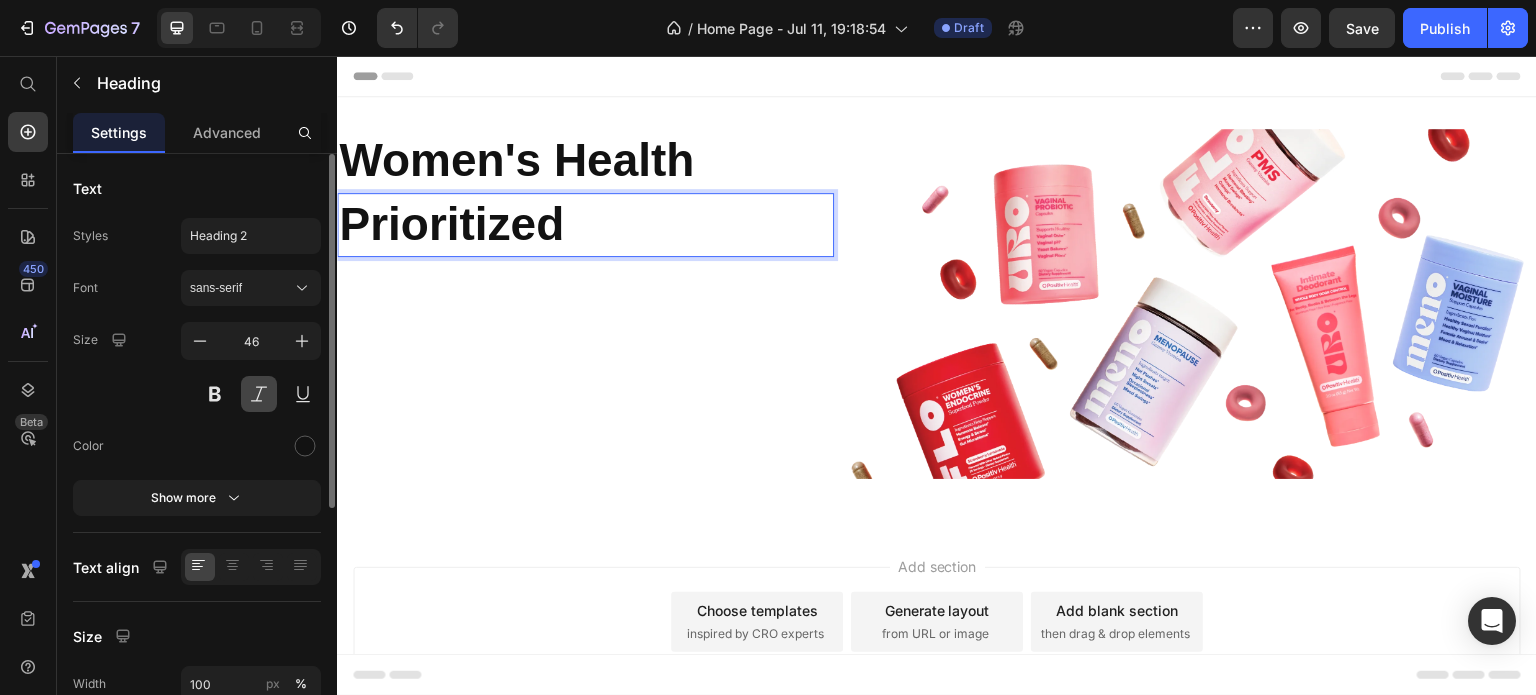 click at bounding box center [259, 394] 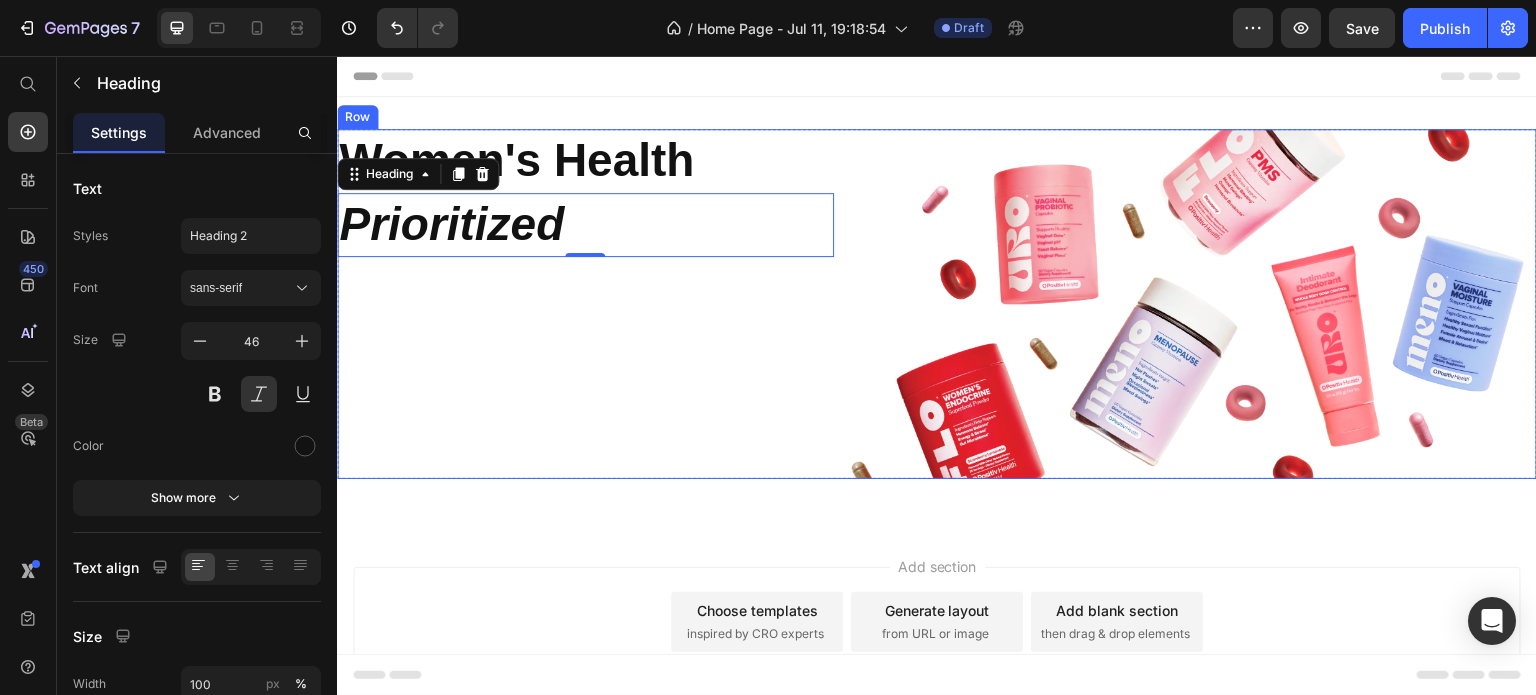 click on "⁠⁠⁠⁠⁠⁠⁠ Women's Health Heading Prioritized Heading   0" at bounding box center (585, 304) 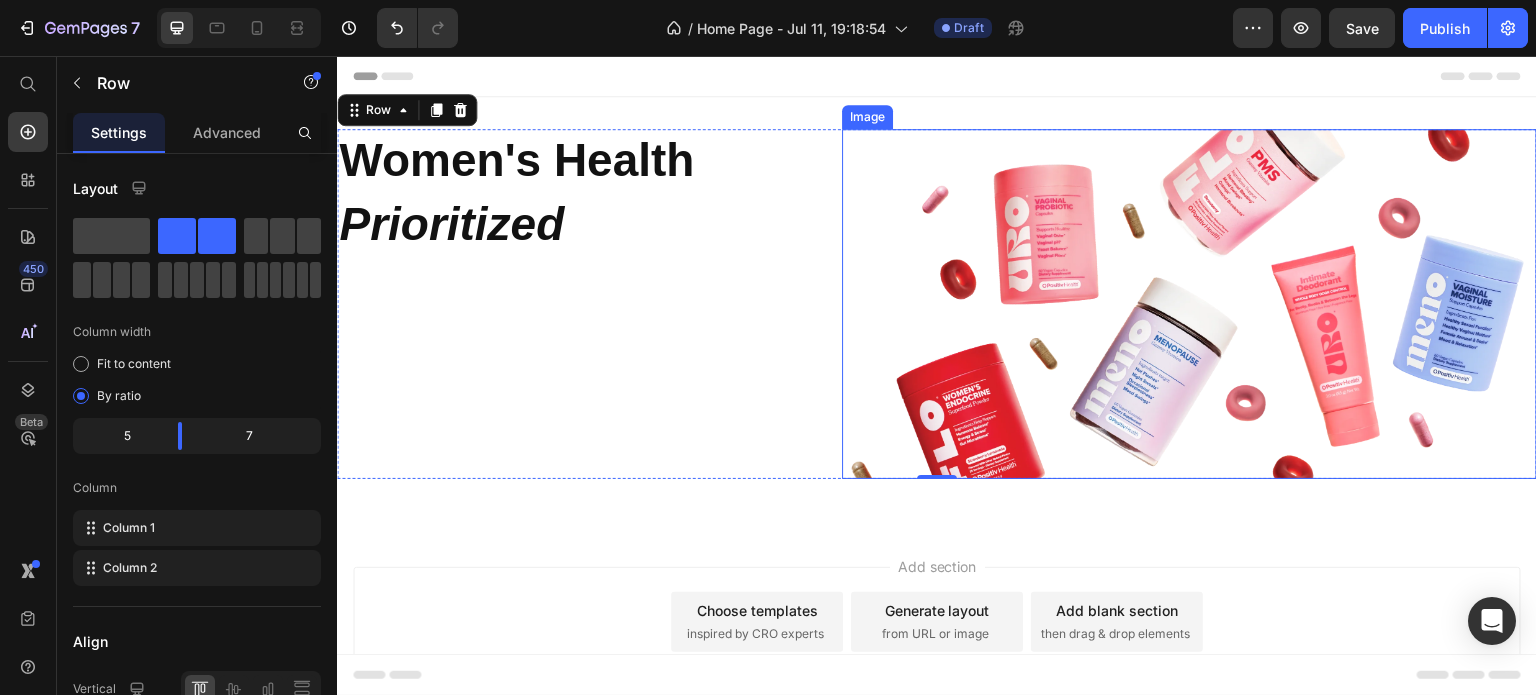 click at bounding box center [1189, 304] 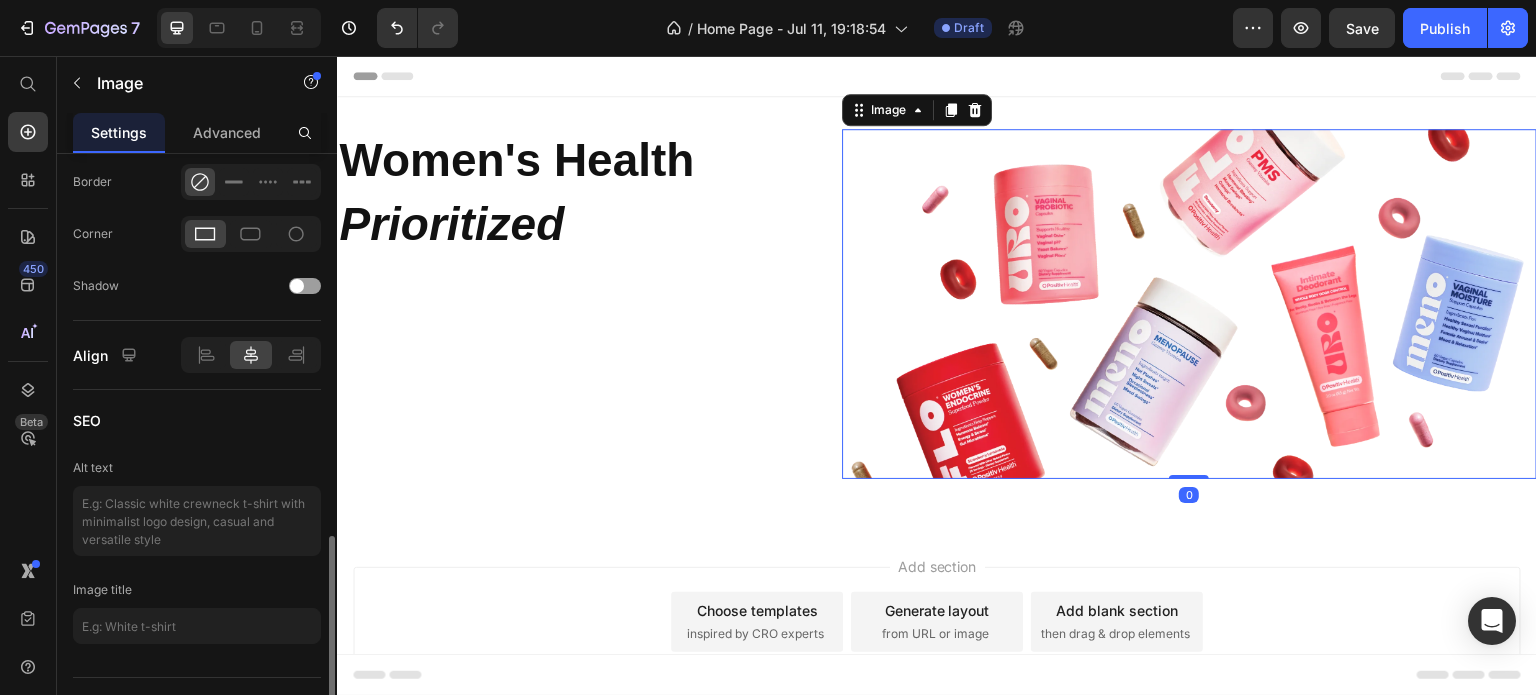 scroll, scrollTop: 871, scrollLeft: 0, axis: vertical 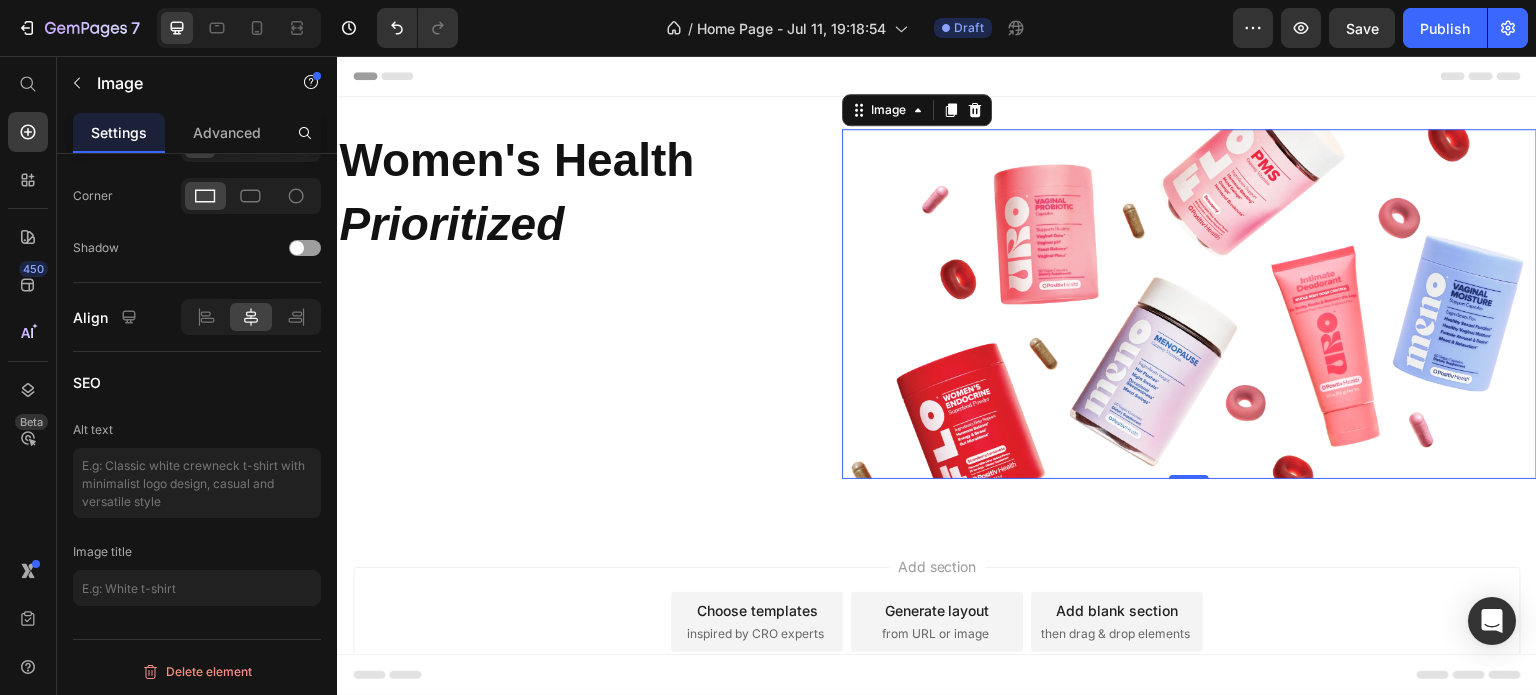 click at bounding box center (1189, 304) 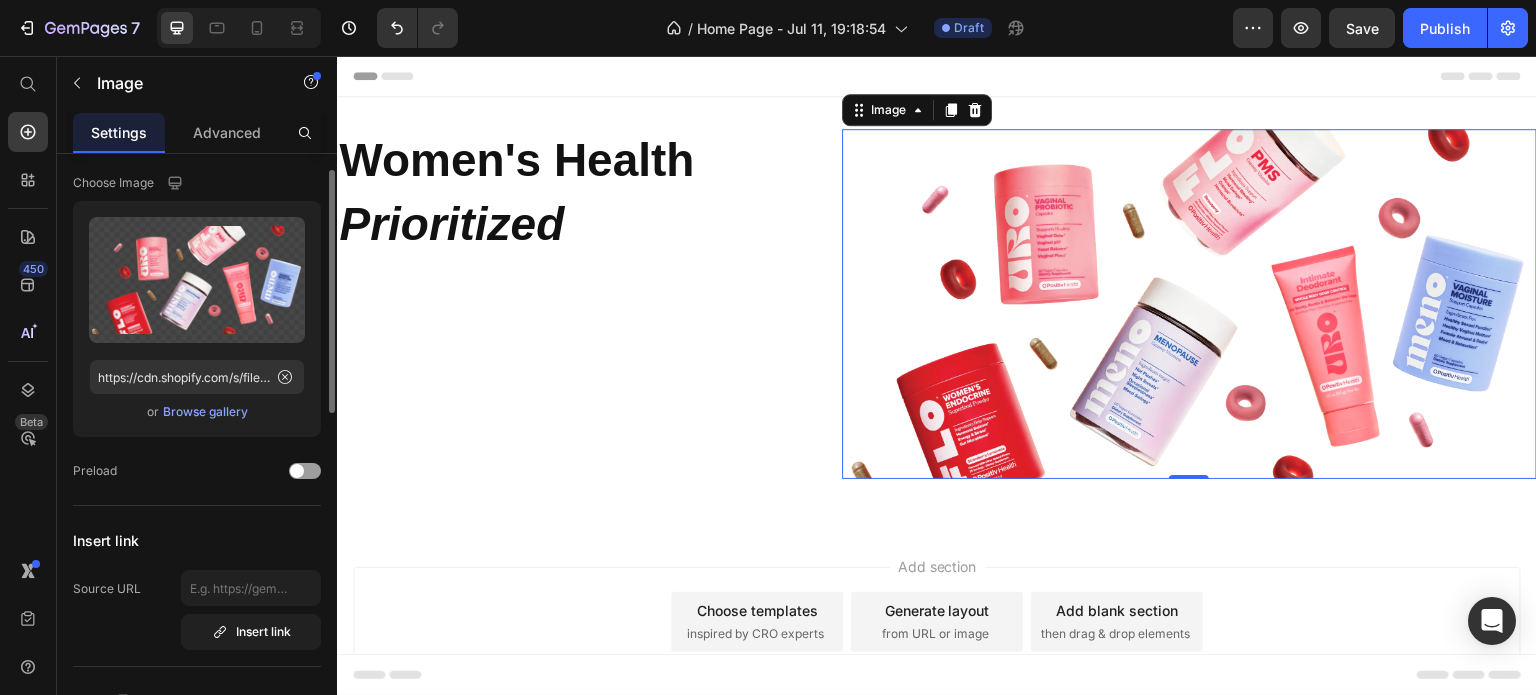 scroll, scrollTop: 0, scrollLeft: 0, axis: both 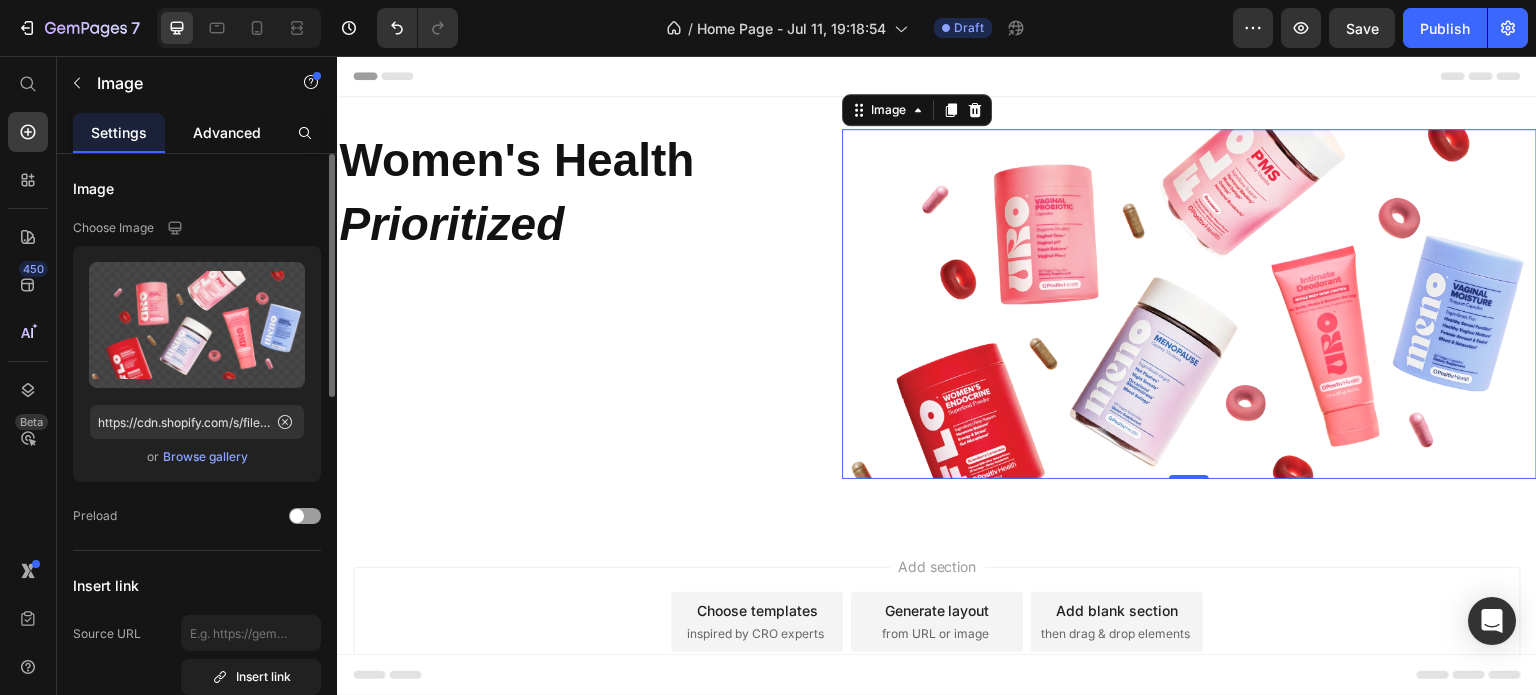 click on "Advanced" at bounding box center [227, 132] 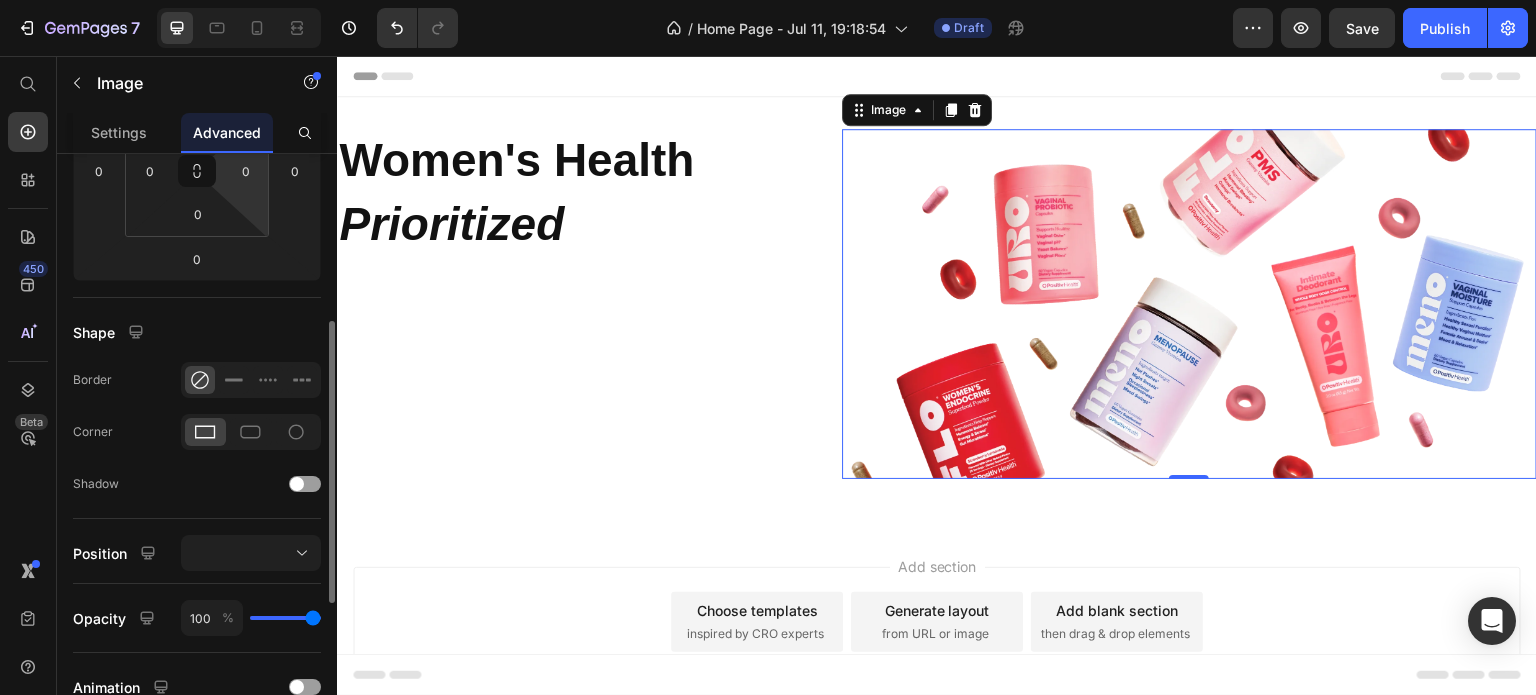 scroll, scrollTop: 0, scrollLeft: 0, axis: both 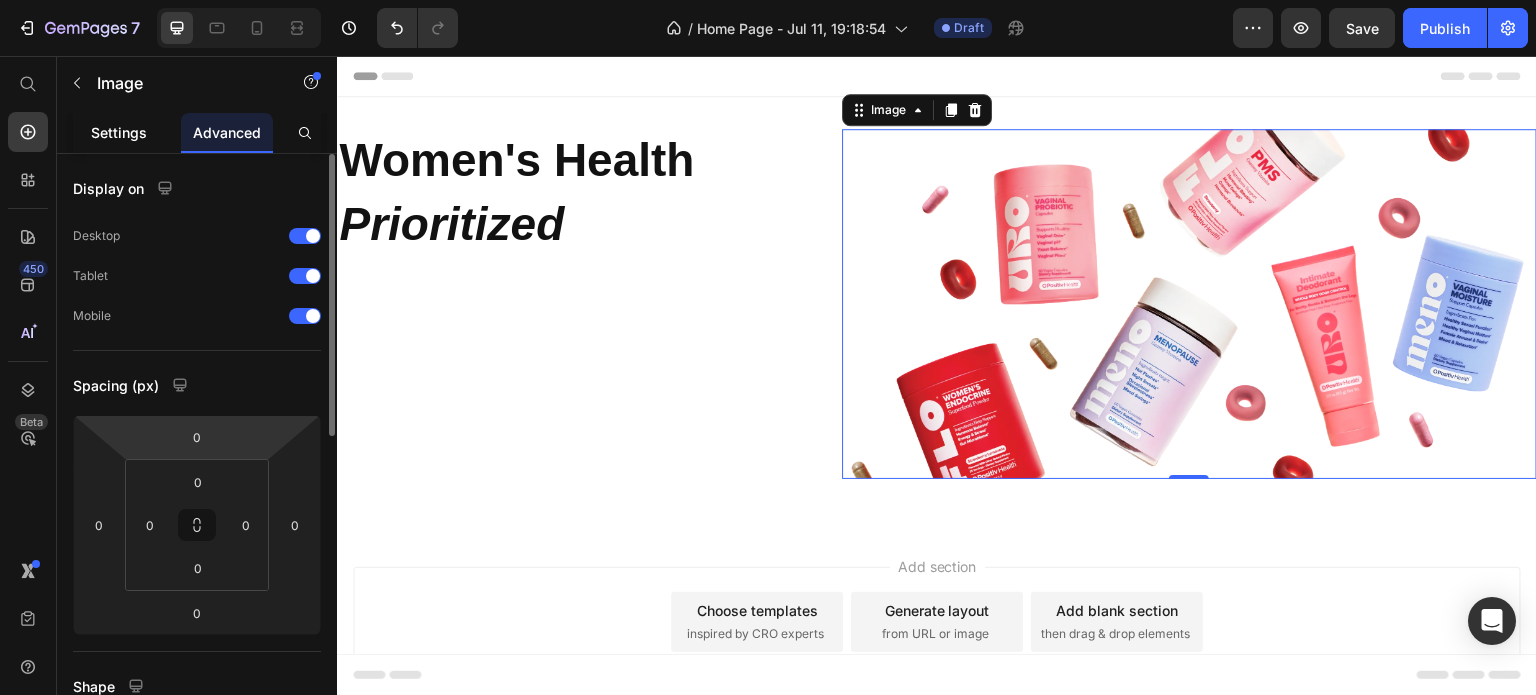 click on "Settings" at bounding box center (119, 132) 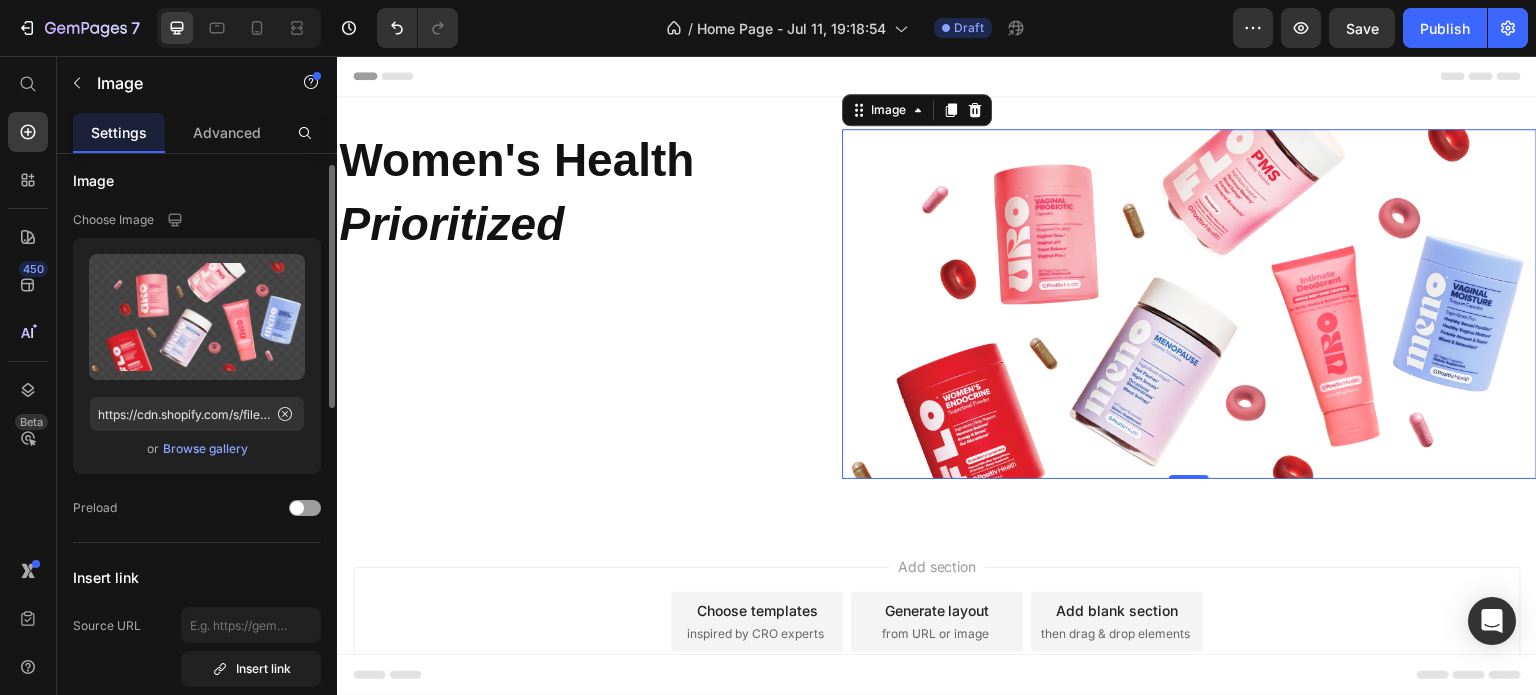 scroll, scrollTop: 0, scrollLeft: 0, axis: both 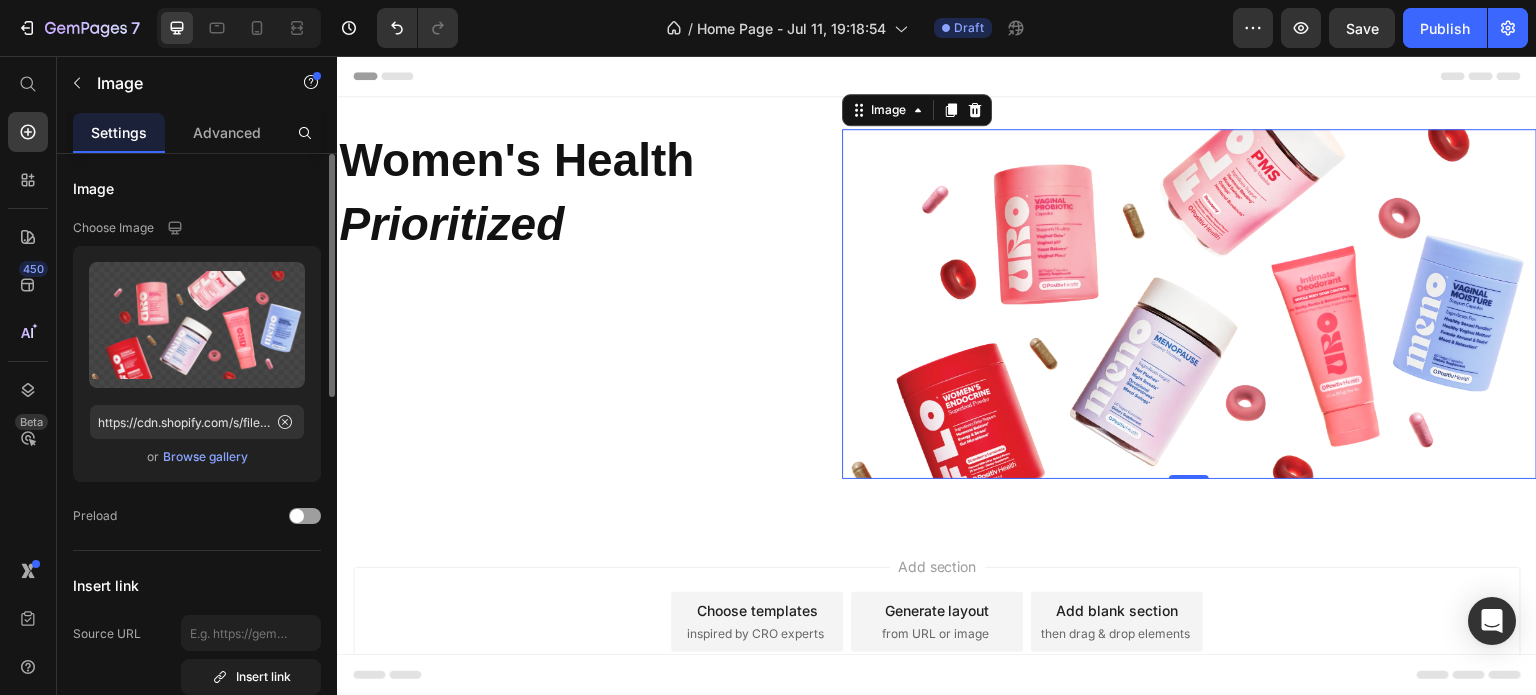 click on "Browse gallery" at bounding box center [205, 457] 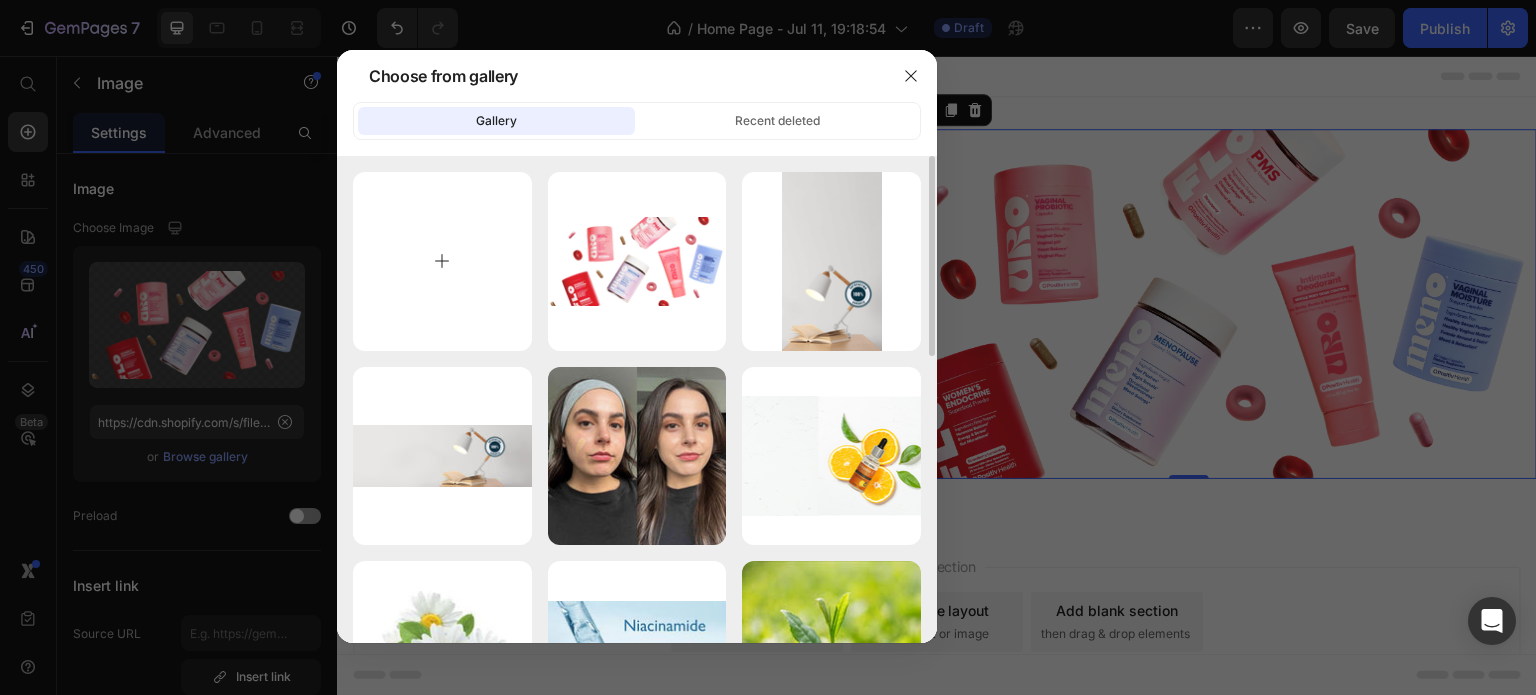 click at bounding box center (442, 261) 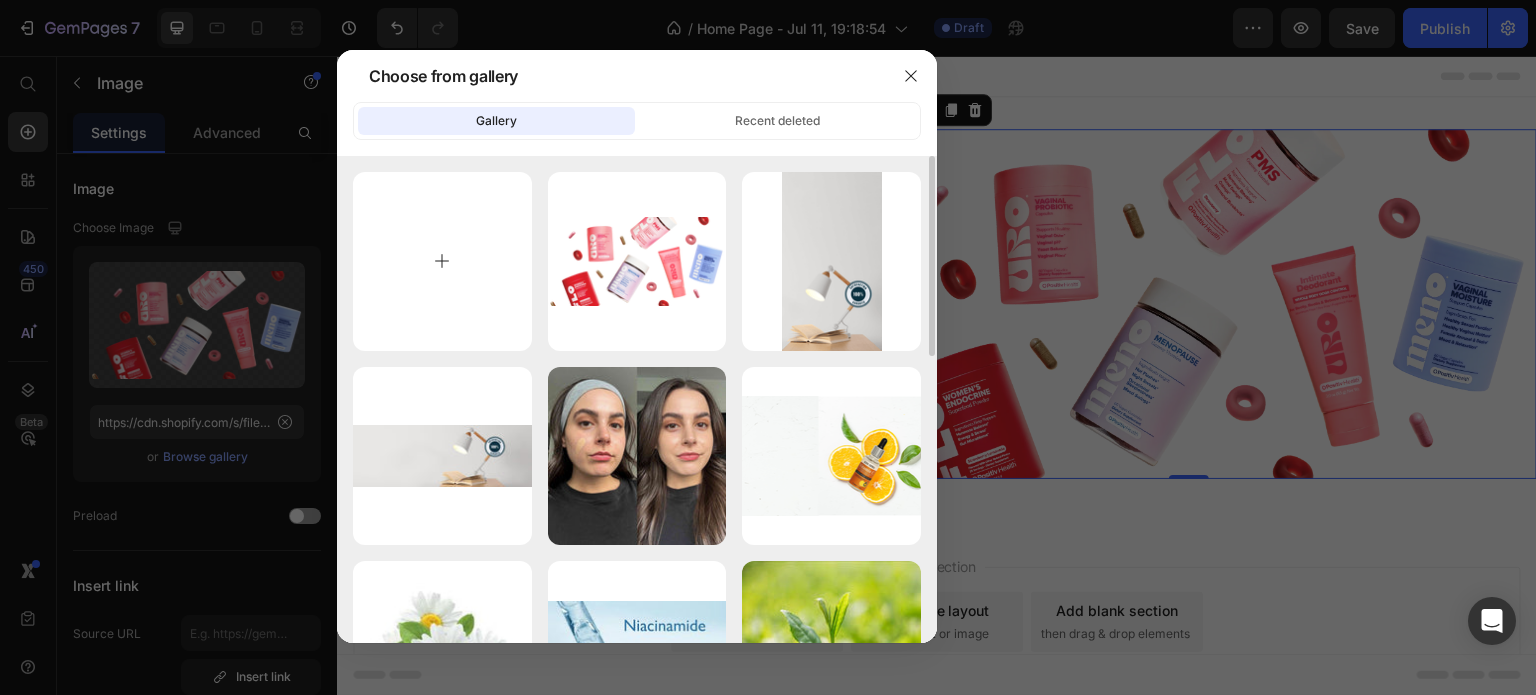 type on "C:\fakepath\HP_Hero_Desktop.png" 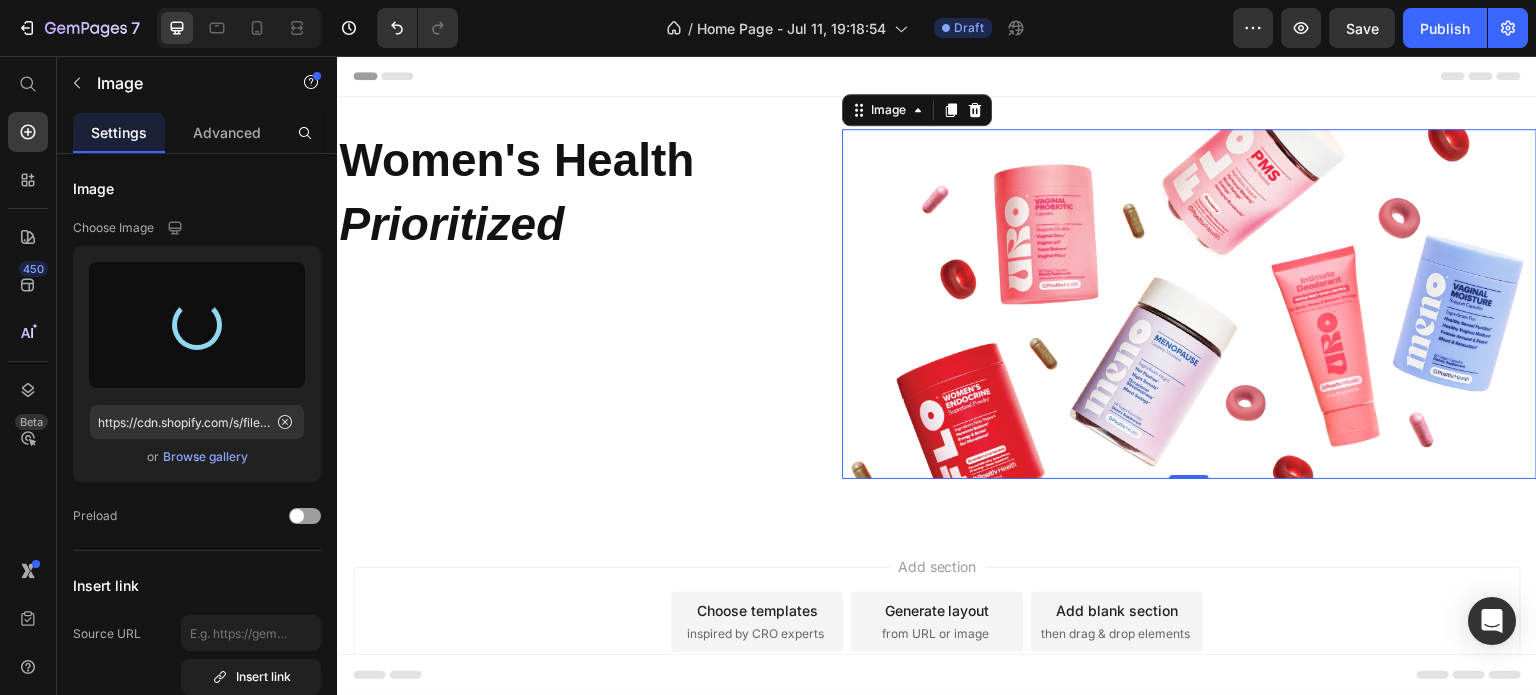 type on "https://cdn.shopify.com/s/files/1/0861/7495/7845/files/gempages_571782761602352000-a73481e5-73cc-4dc6-bf4d-5df869a94ade.png" 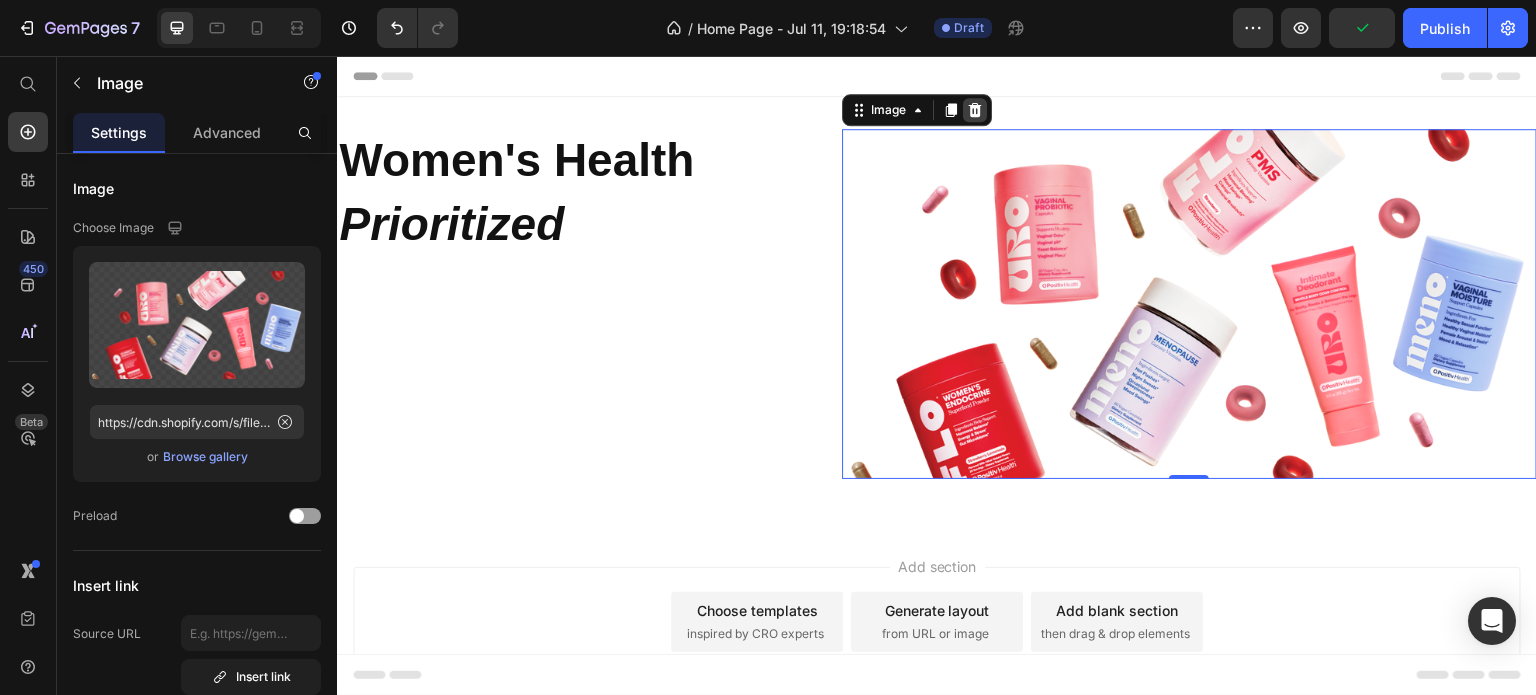 click 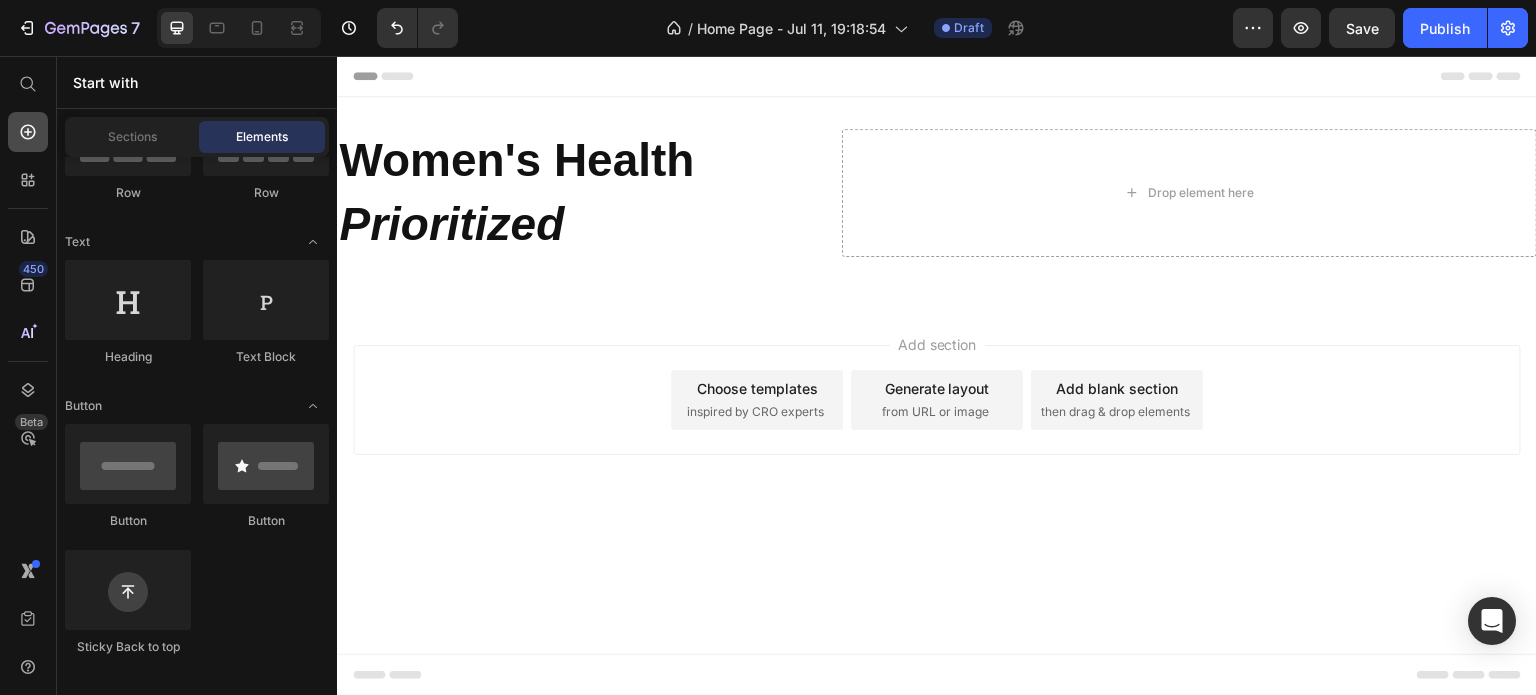 click 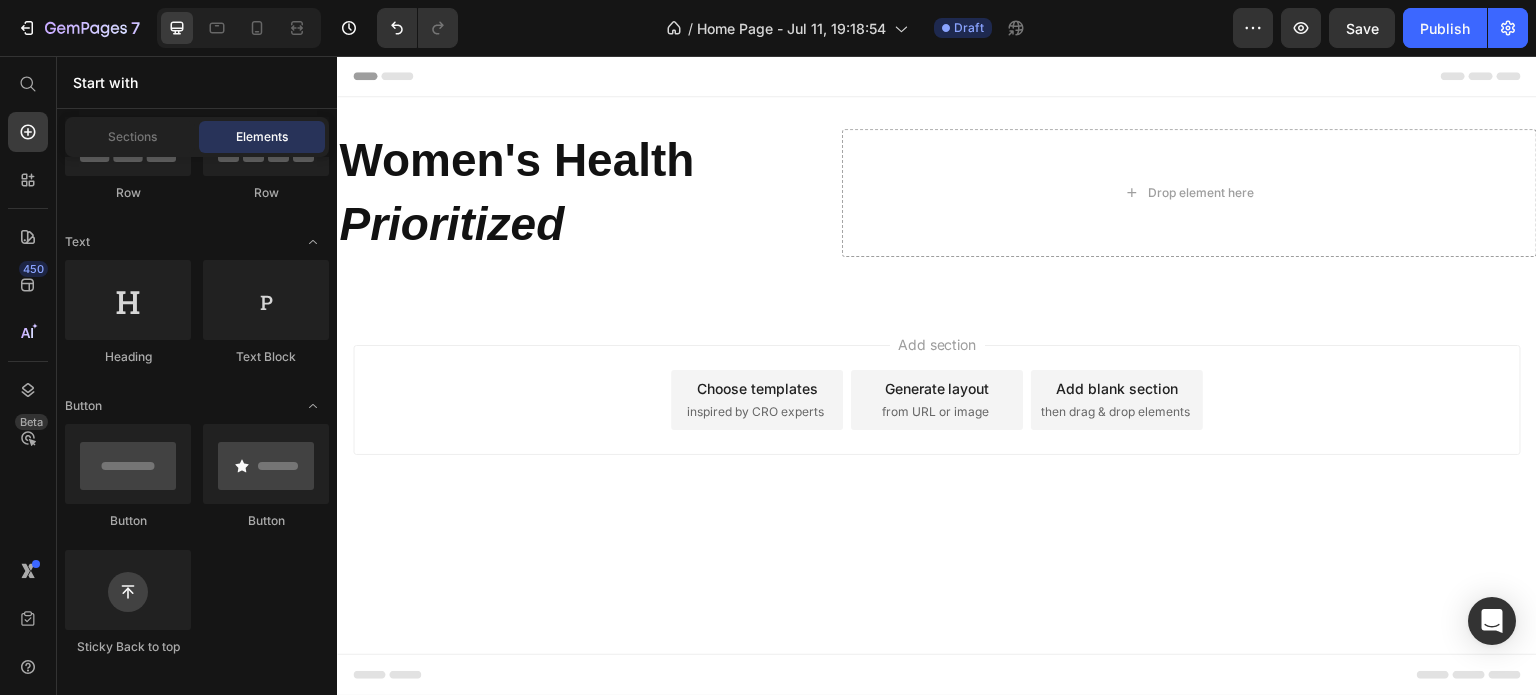 scroll, scrollTop: 0, scrollLeft: 0, axis: both 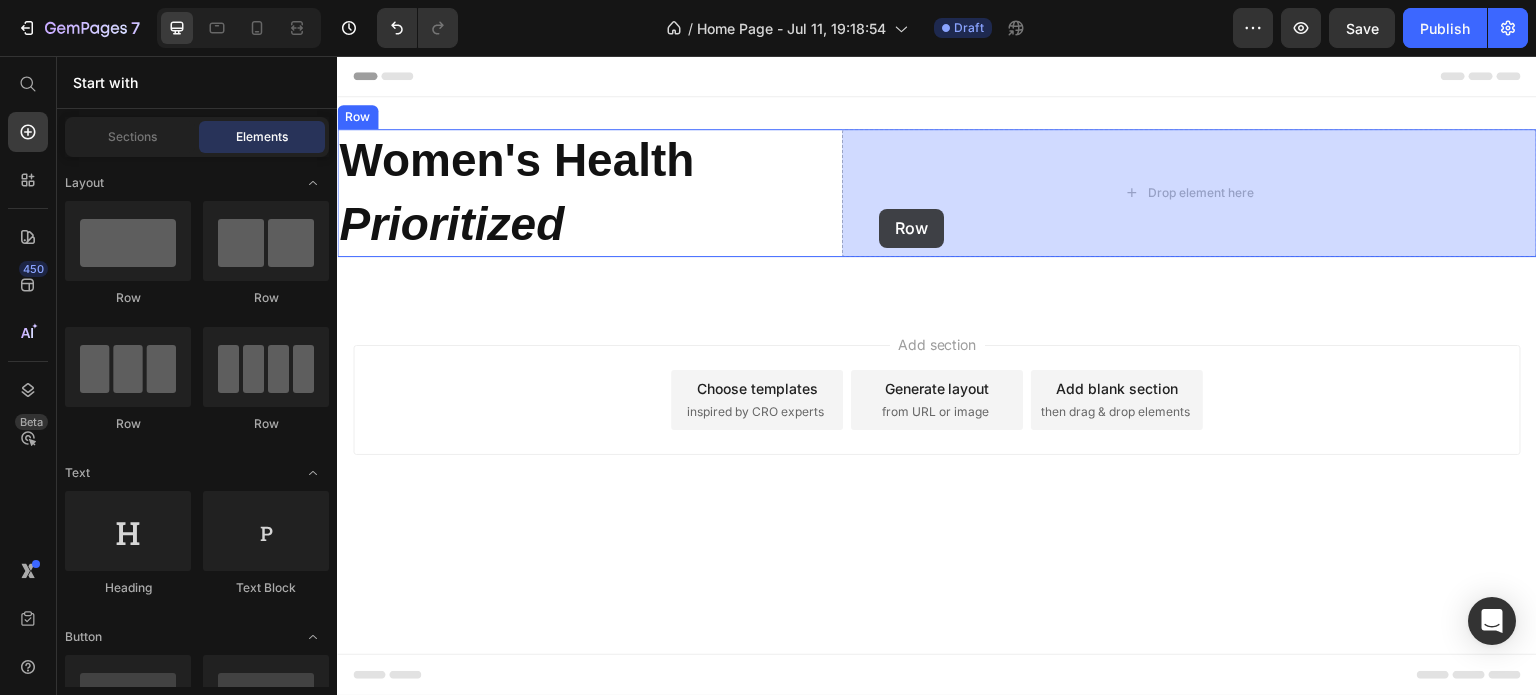 drag, startPoint x: 475, startPoint y: 320, endPoint x: 934, endPoint y: 183, distance: 479.0094 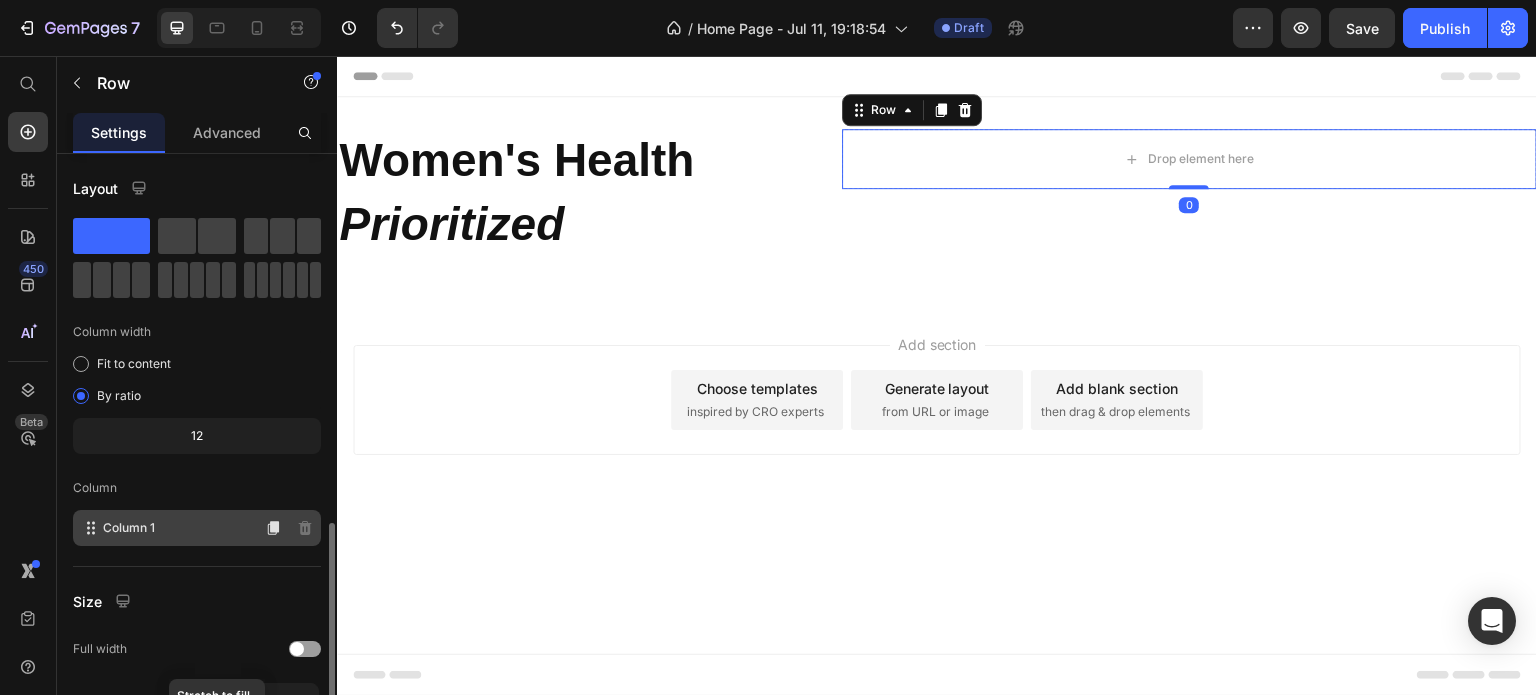 scroll, scrollTop: 312, scrollLeft: 0, axis: vertical 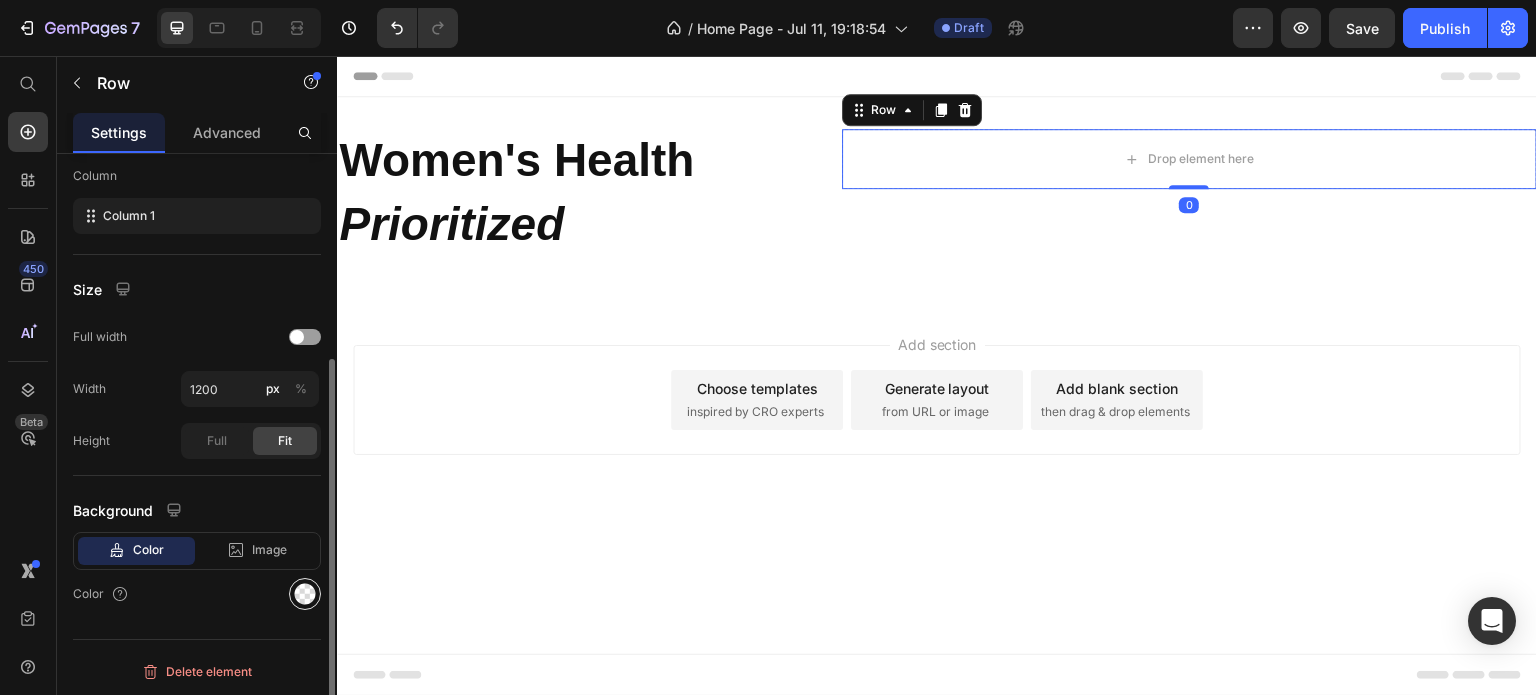 click at bounding box center (305, 594) 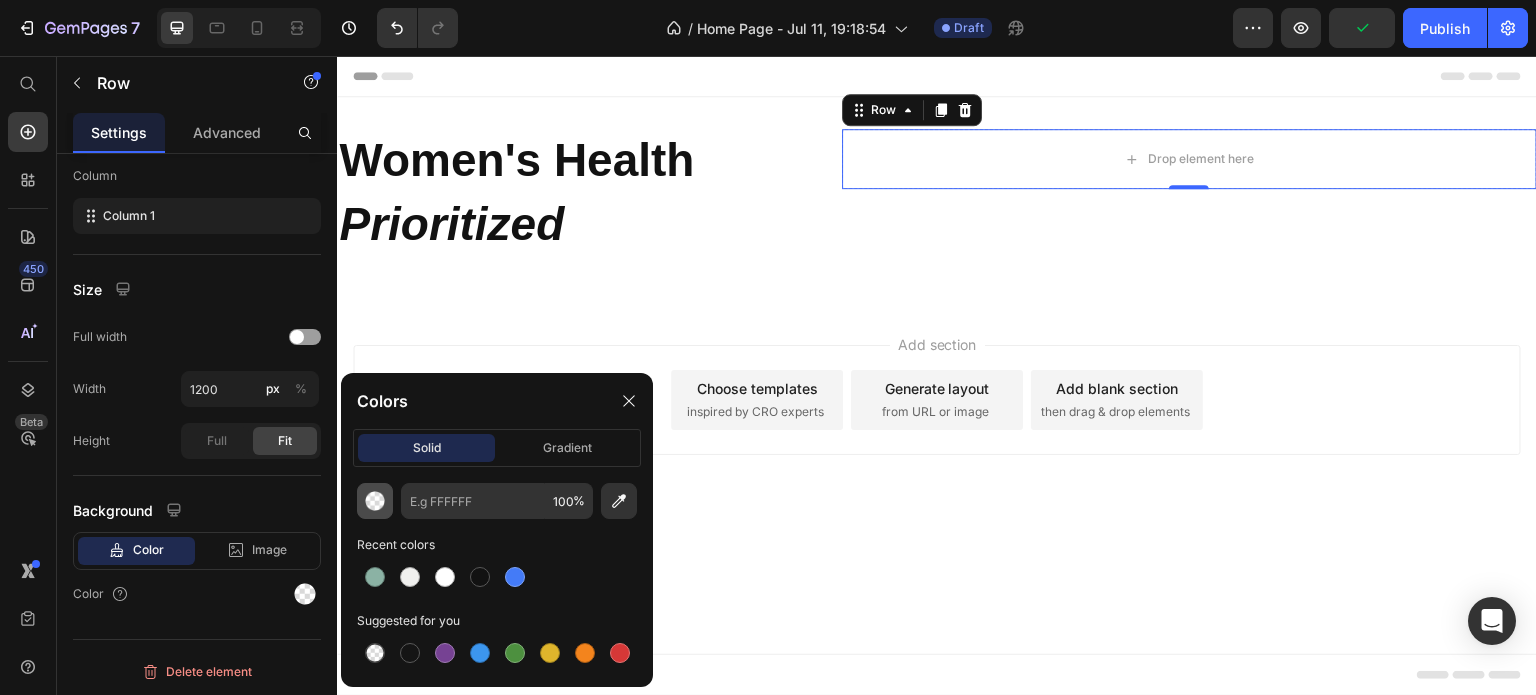 click at bounding box center [375, 501] 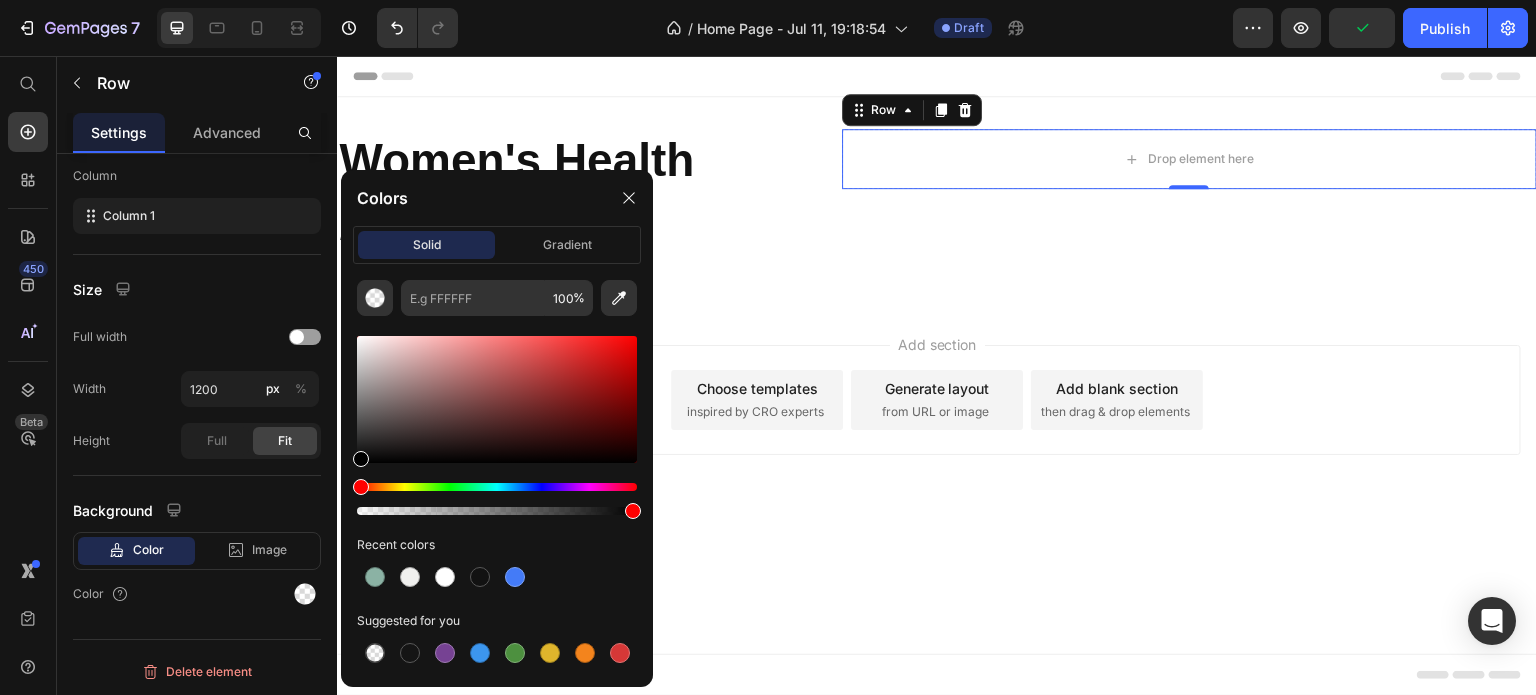 click on "Colors solid gradient 100 % Recent colors Suggested for you" 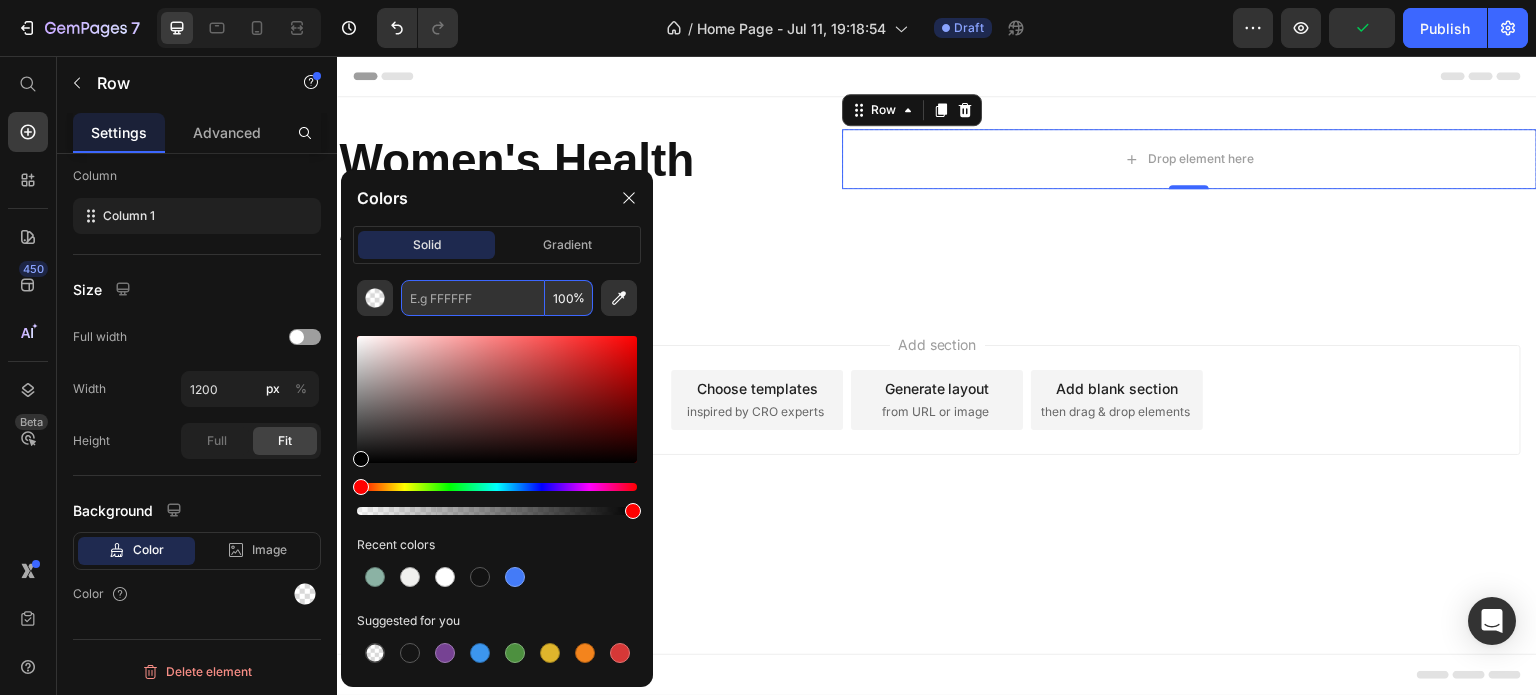 click at bounding box center (473, 298) 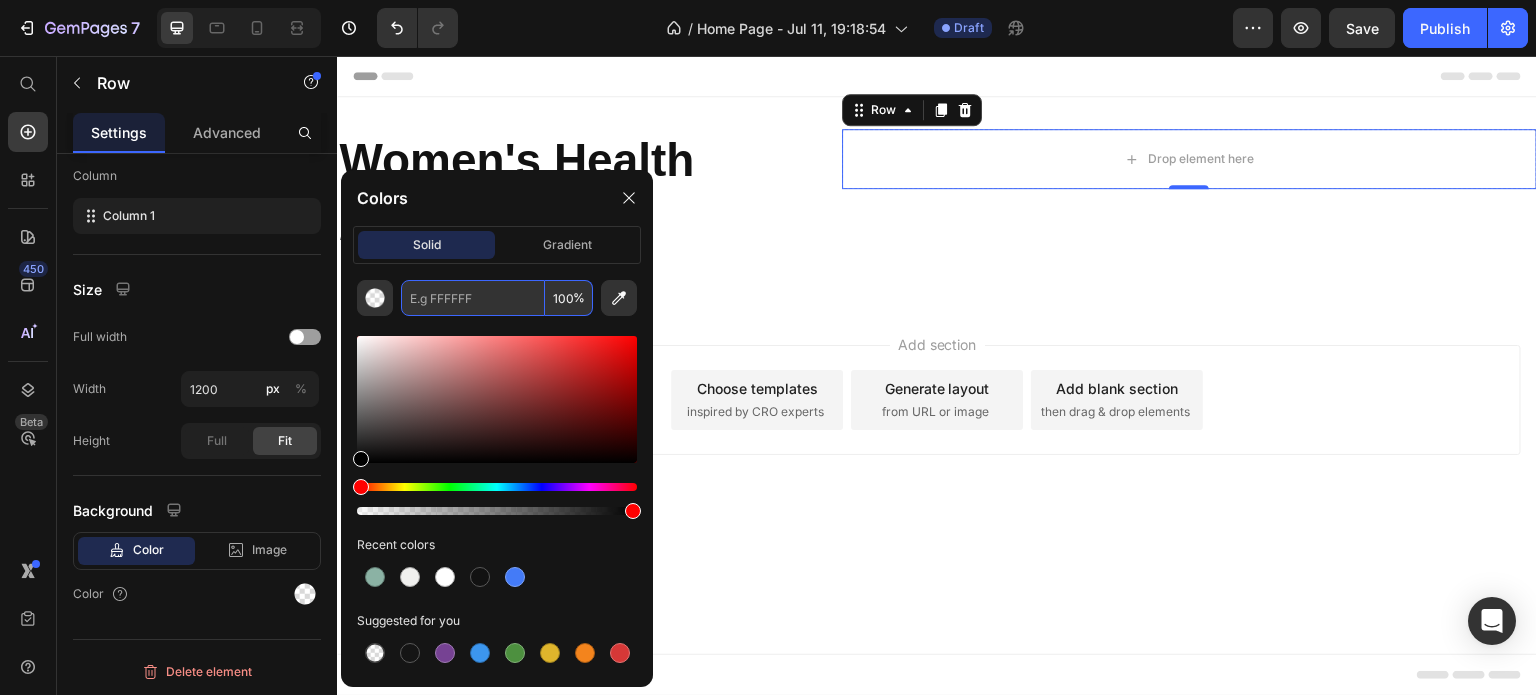 paste on "#F0D7C0" 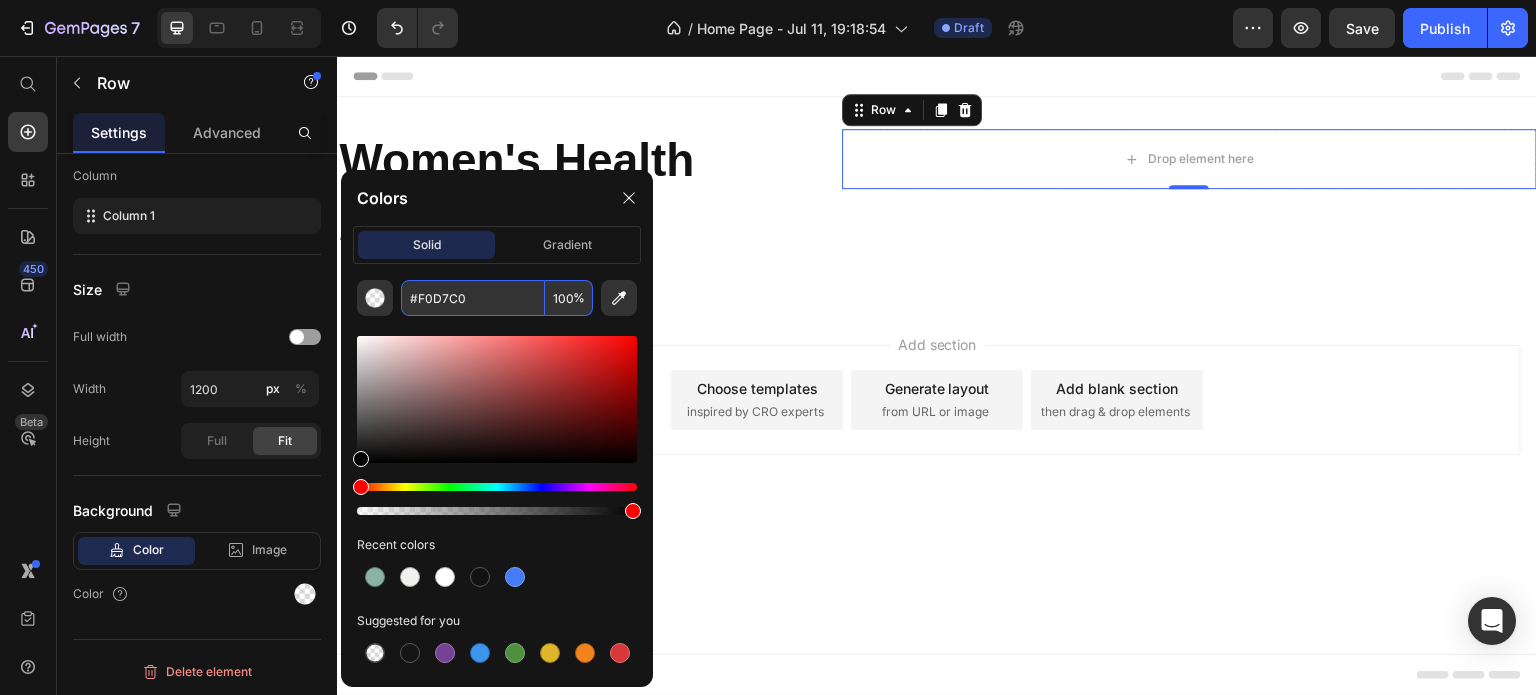 type on "F0D7C0" 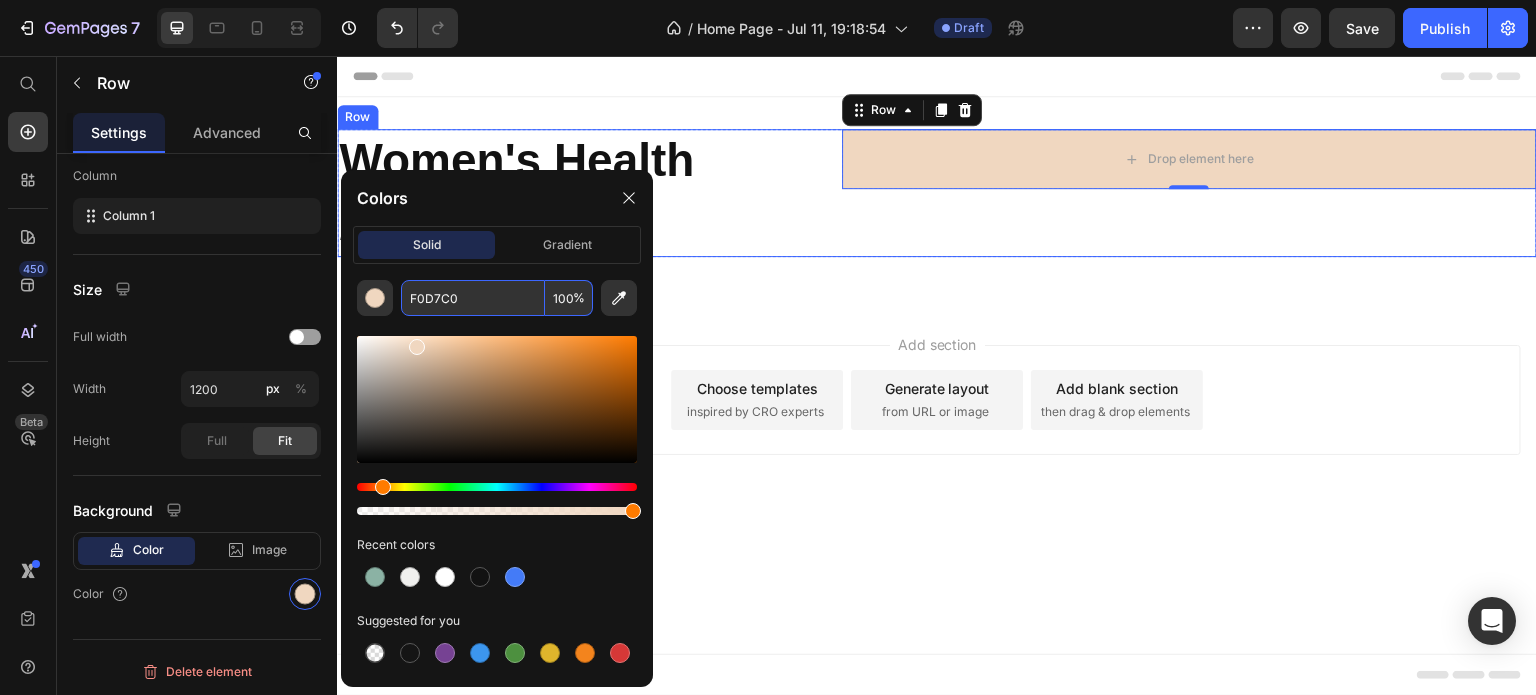click on "Drop element here Row   0" at bounding box center [1189, 193] 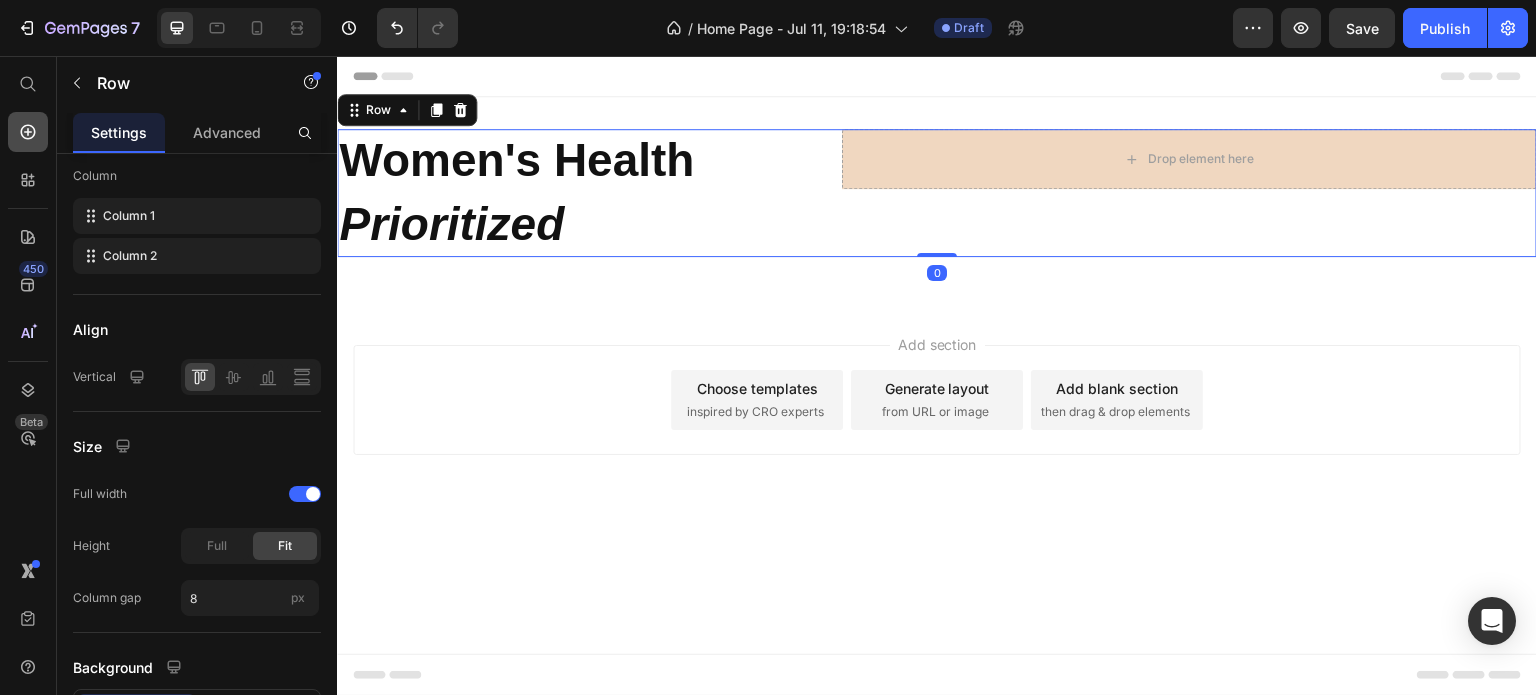 click 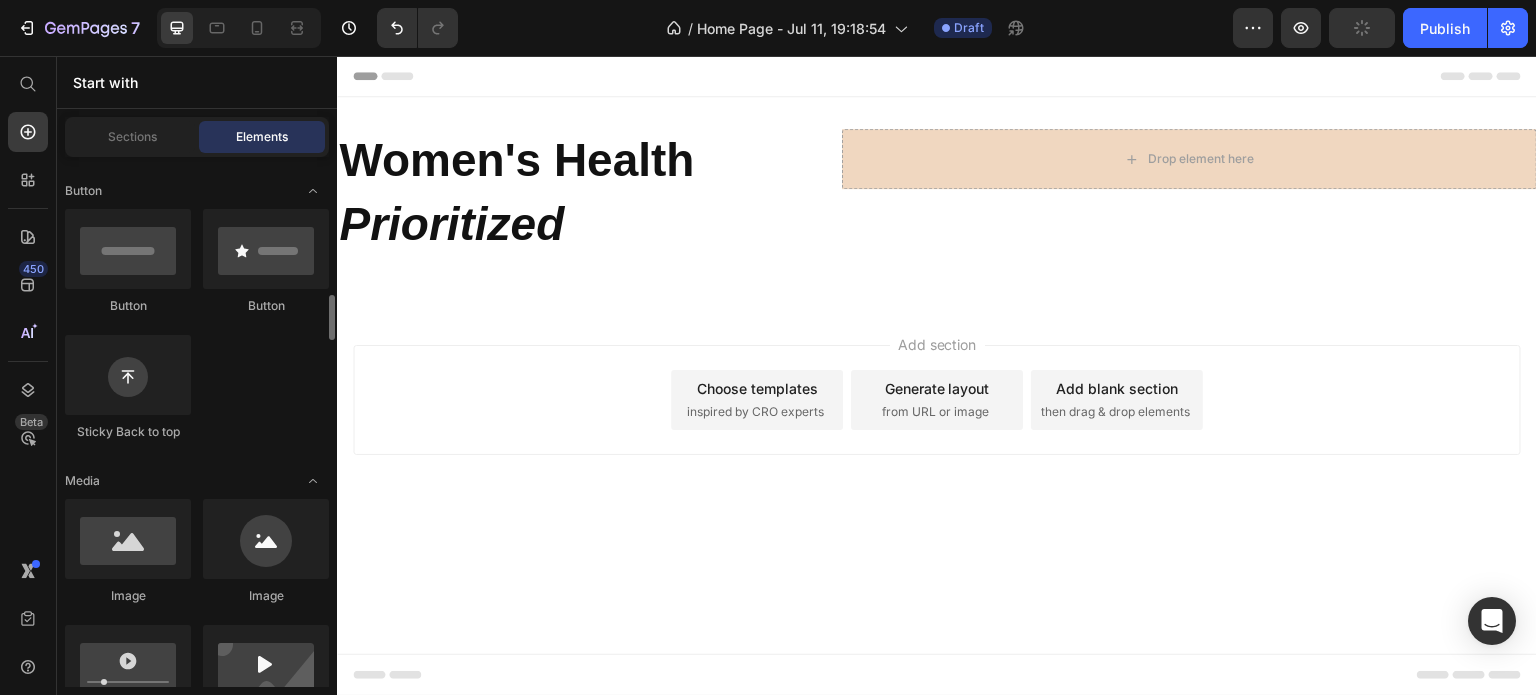 scroll, scrollTop: 553, scrollLeft: 0, axis: vertical 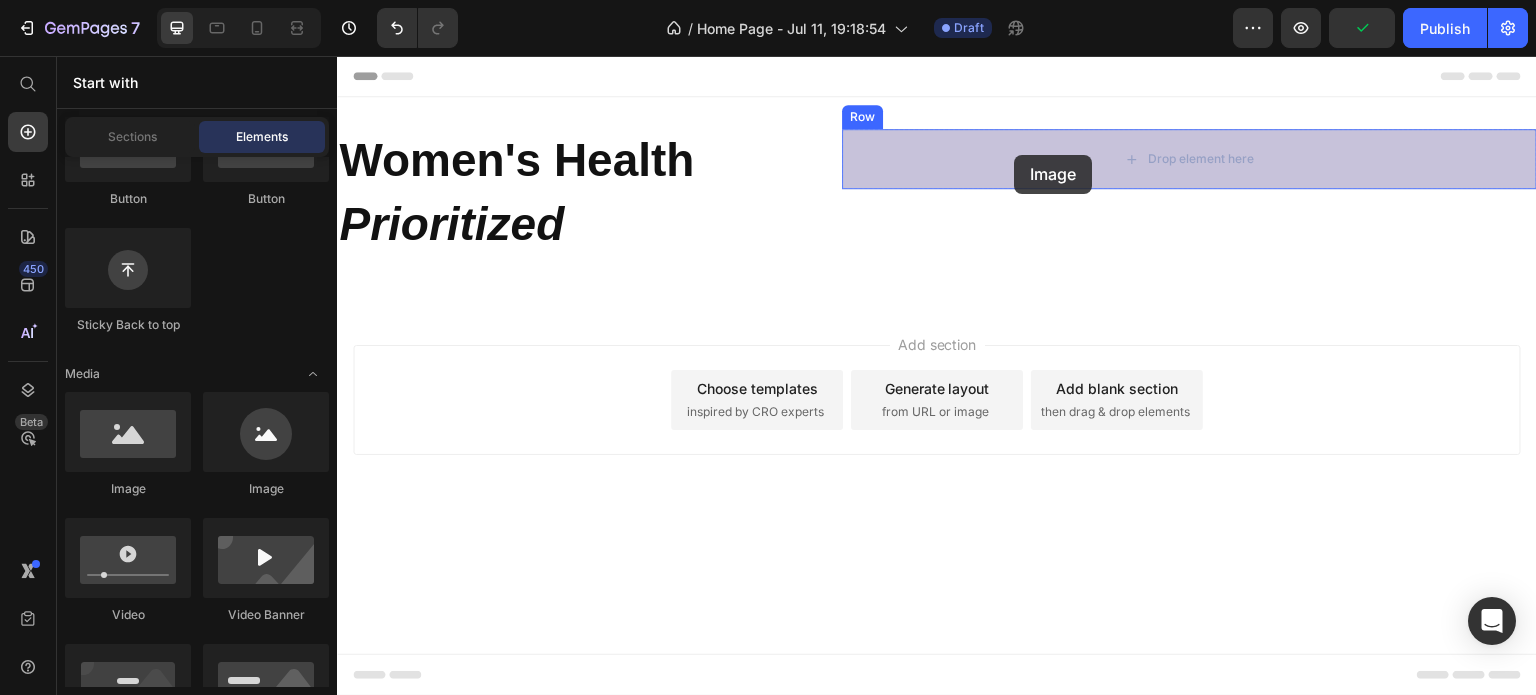 drag, startPoint x: 476, startPoint y: 496, endPoint x: 1015, endPoint y: 155, distance: 637.8103 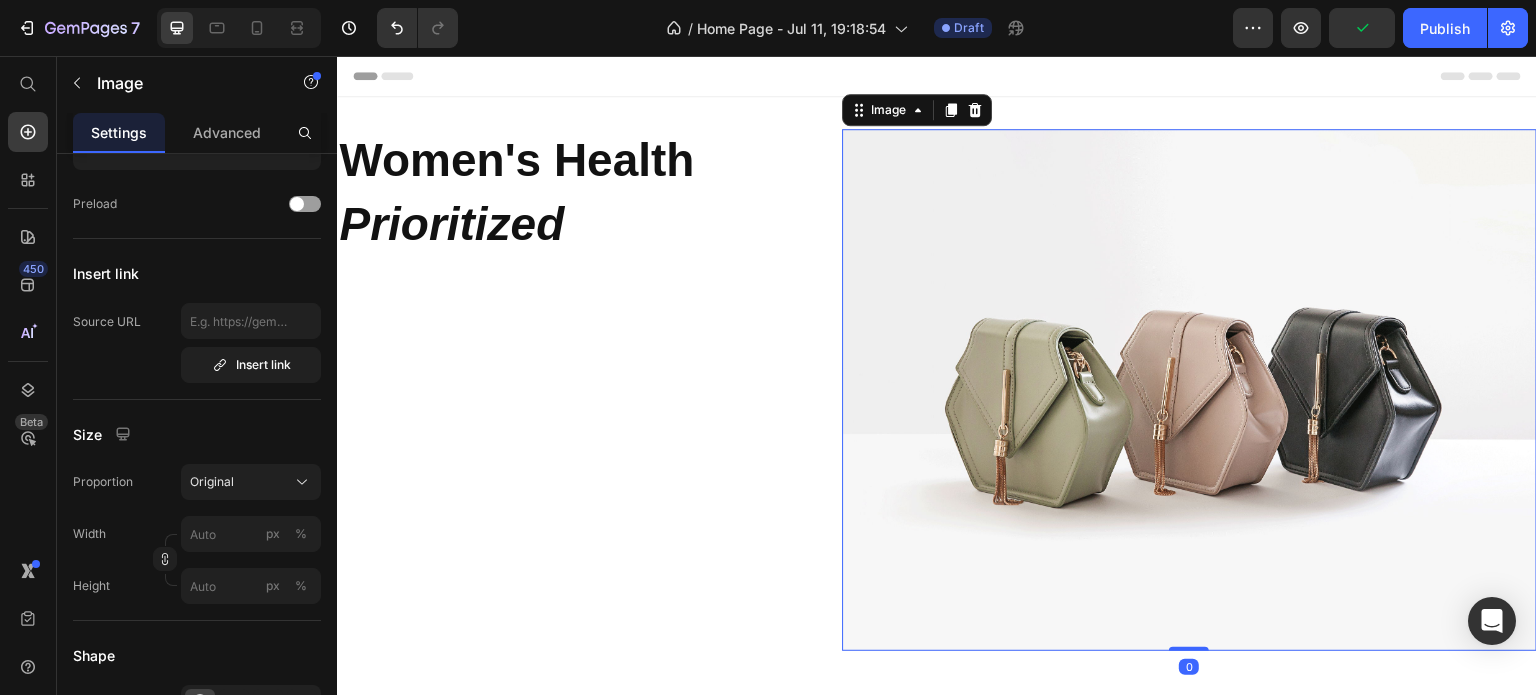 scroll, scrollTop: 0, scrollLeft: 0, axis: both 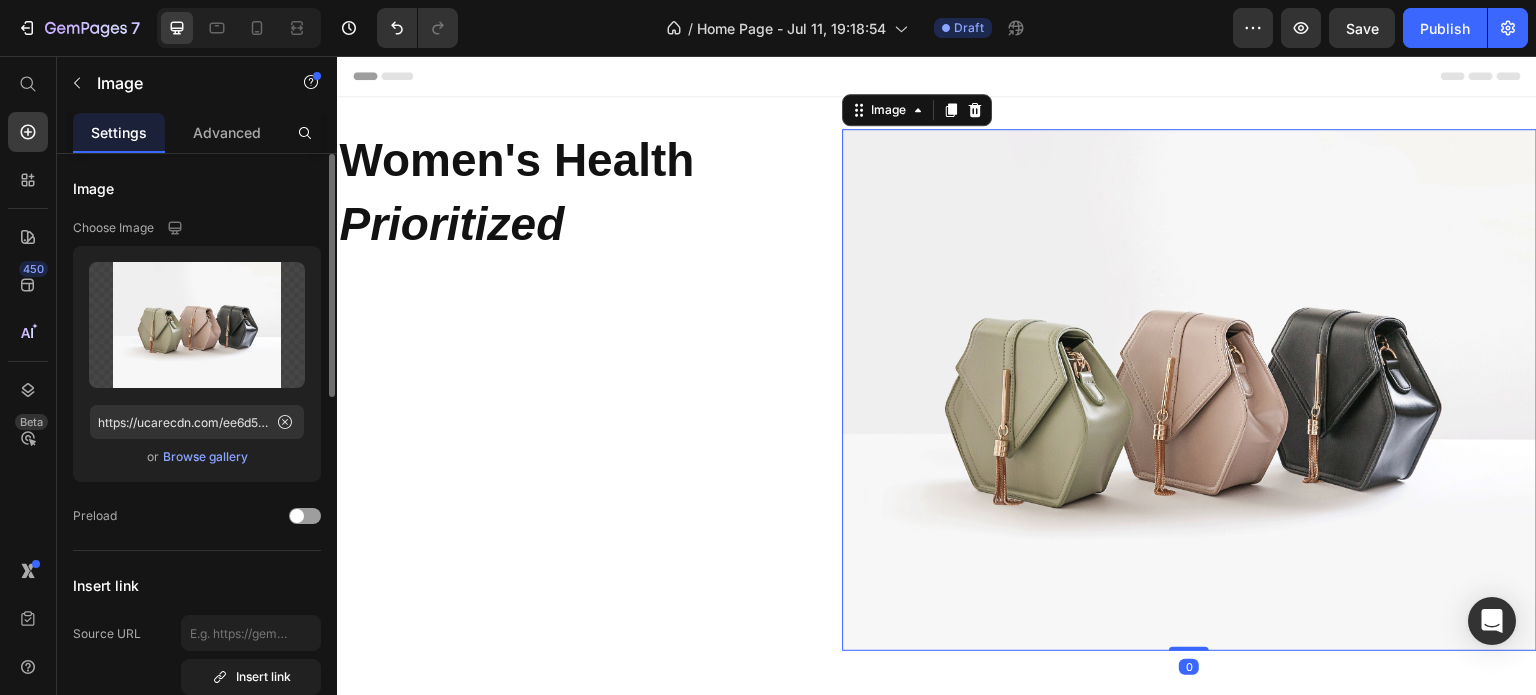 click on "Browse gallery" at bounding box center [205, 457] 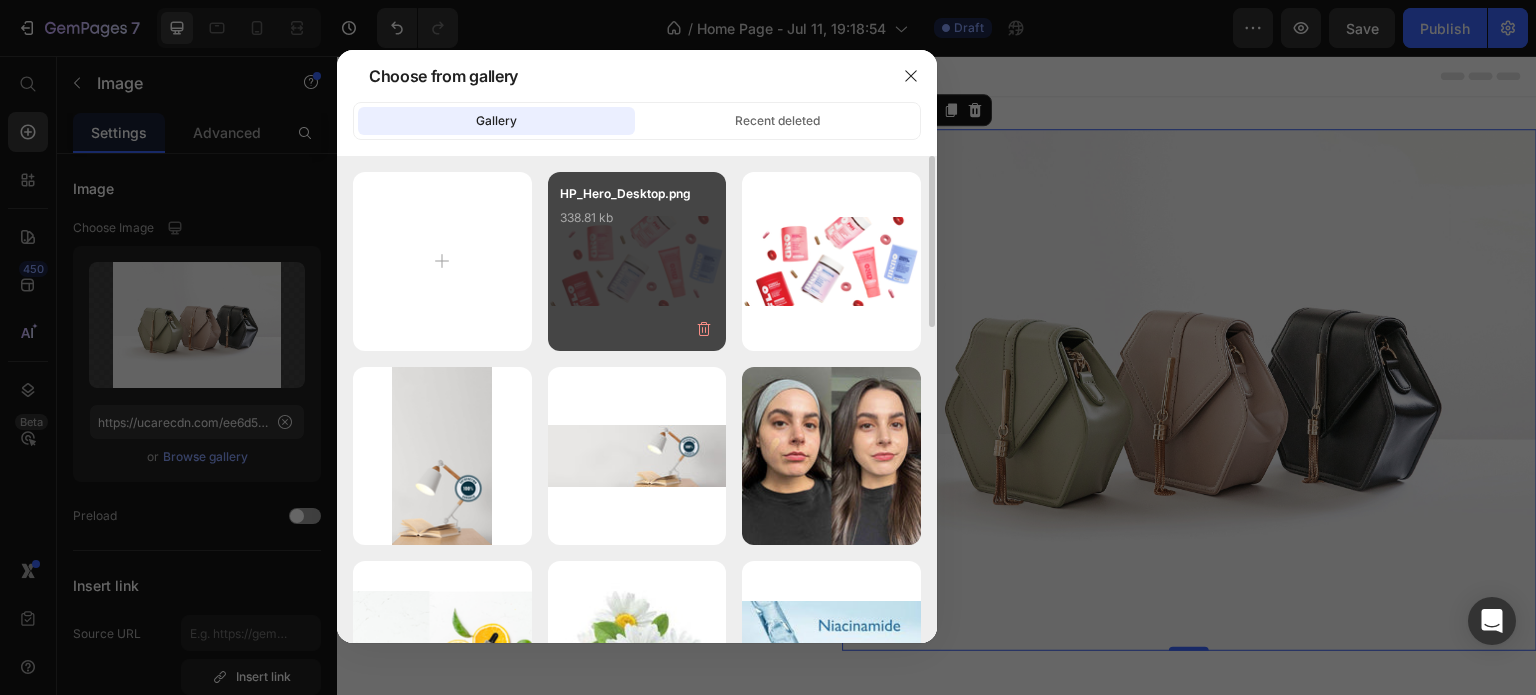 click on "HP_Hero_Desktop.png 338.81 kb" at bounding box center [637, 224] 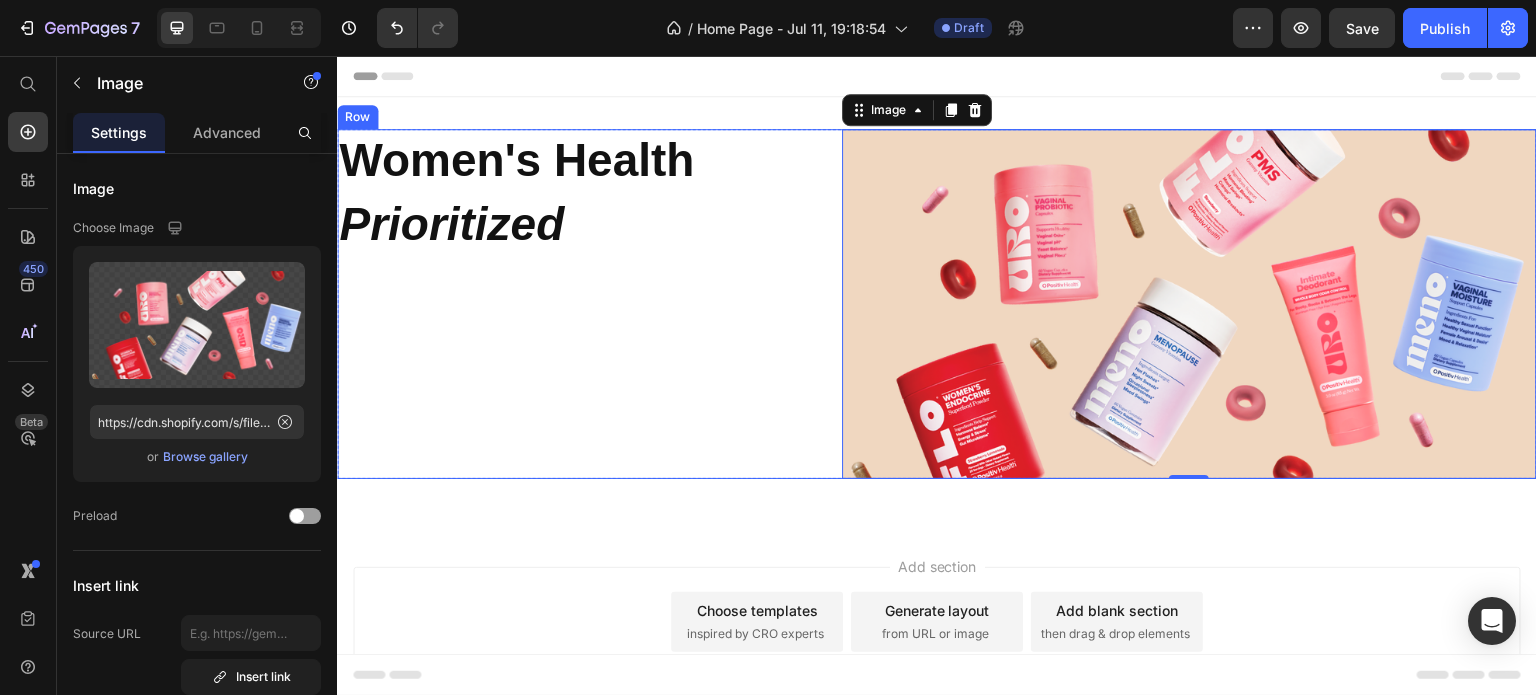 click on "⁠⁠⁠⁠⁠⁠⁠ Women's Health Heading ⁠⁠⁠⁠⁠⁠⁠ Prioritized Heading" at bounding box center [585, 304] 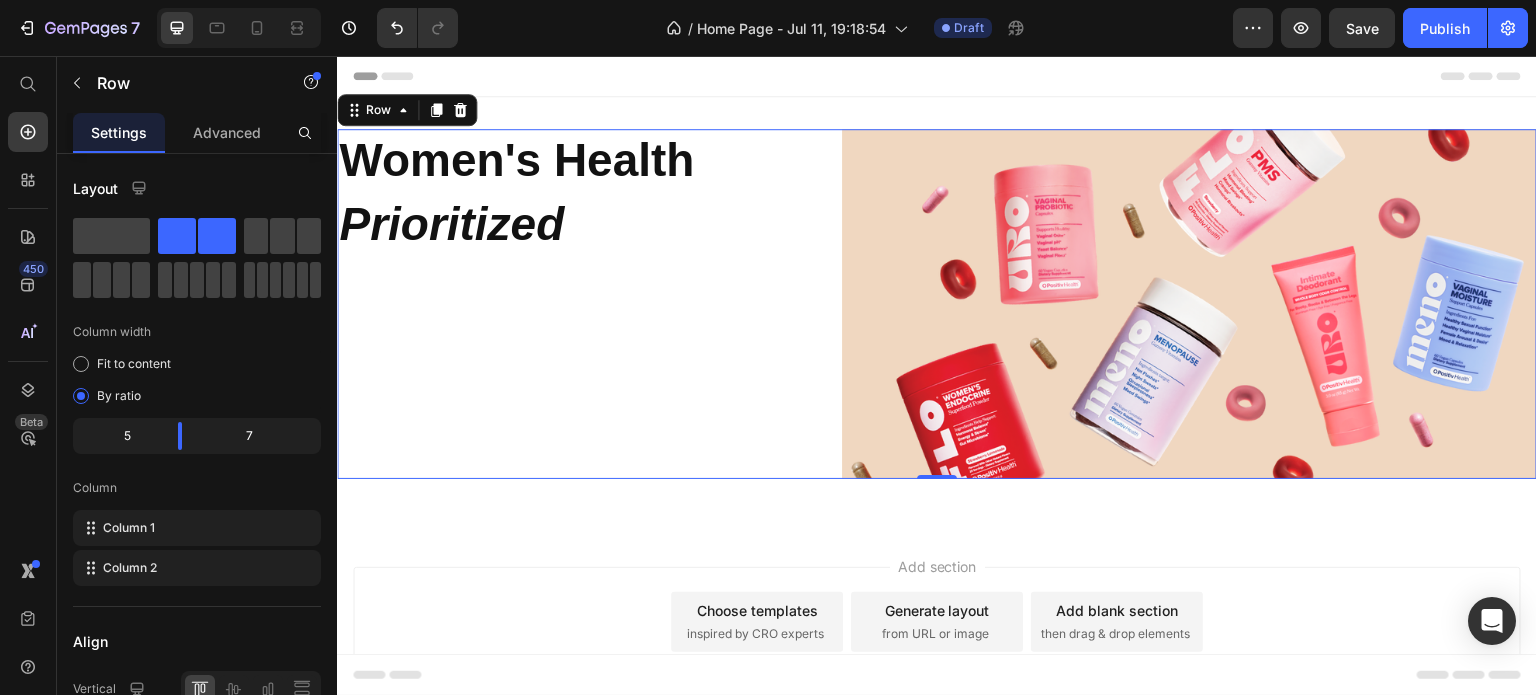 click on "⁠⁠⁠⁠⁠⁠⁠ Women's Health Heading ⁠⁠⁠⁠⁠⁠⁠ Prioritized Heading" at bounding box center (585, 304) 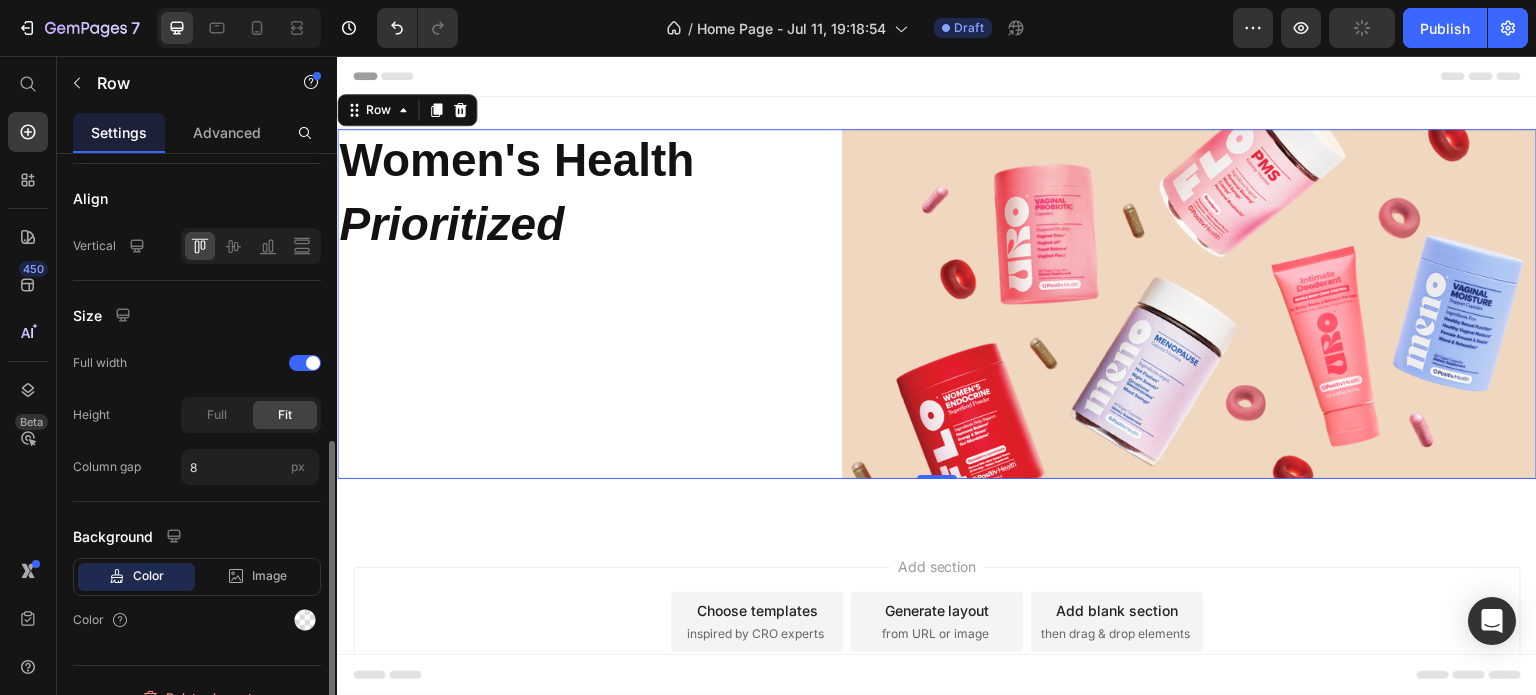 scroll, scrollTop: 468, scrollLeft: 0, axis: vertical 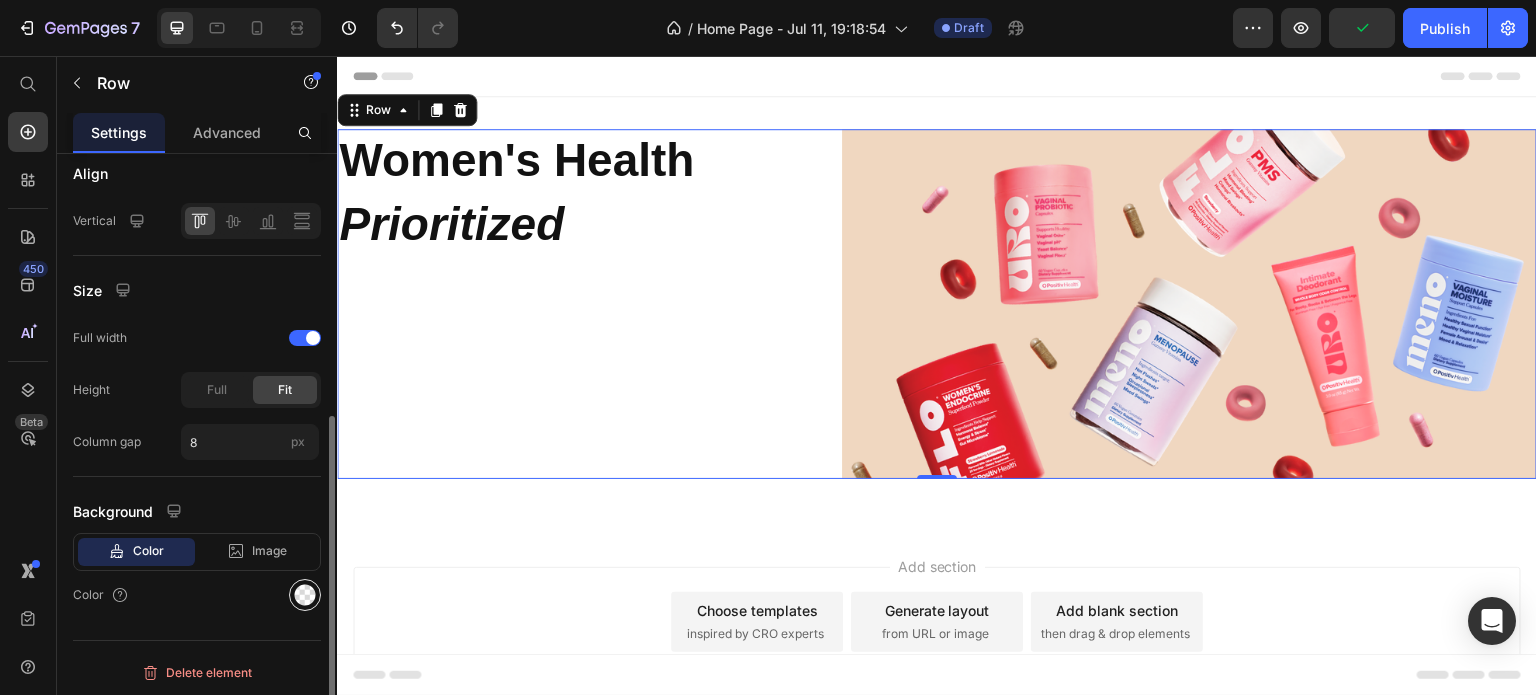 click at bounding box center (305, 595) 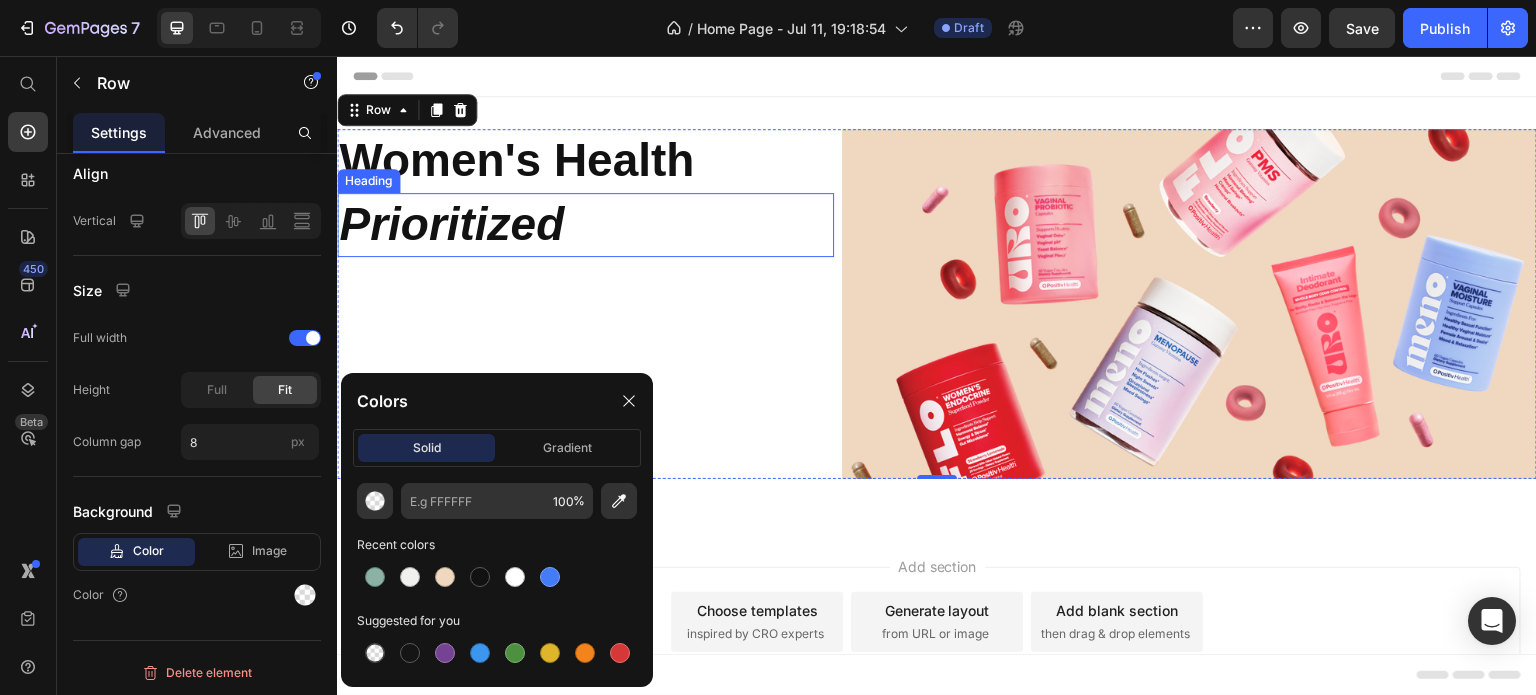 click on "⁠⁠⁠⁠⁠⁠⁠ Prioritized" at bounding box center [585, 225] 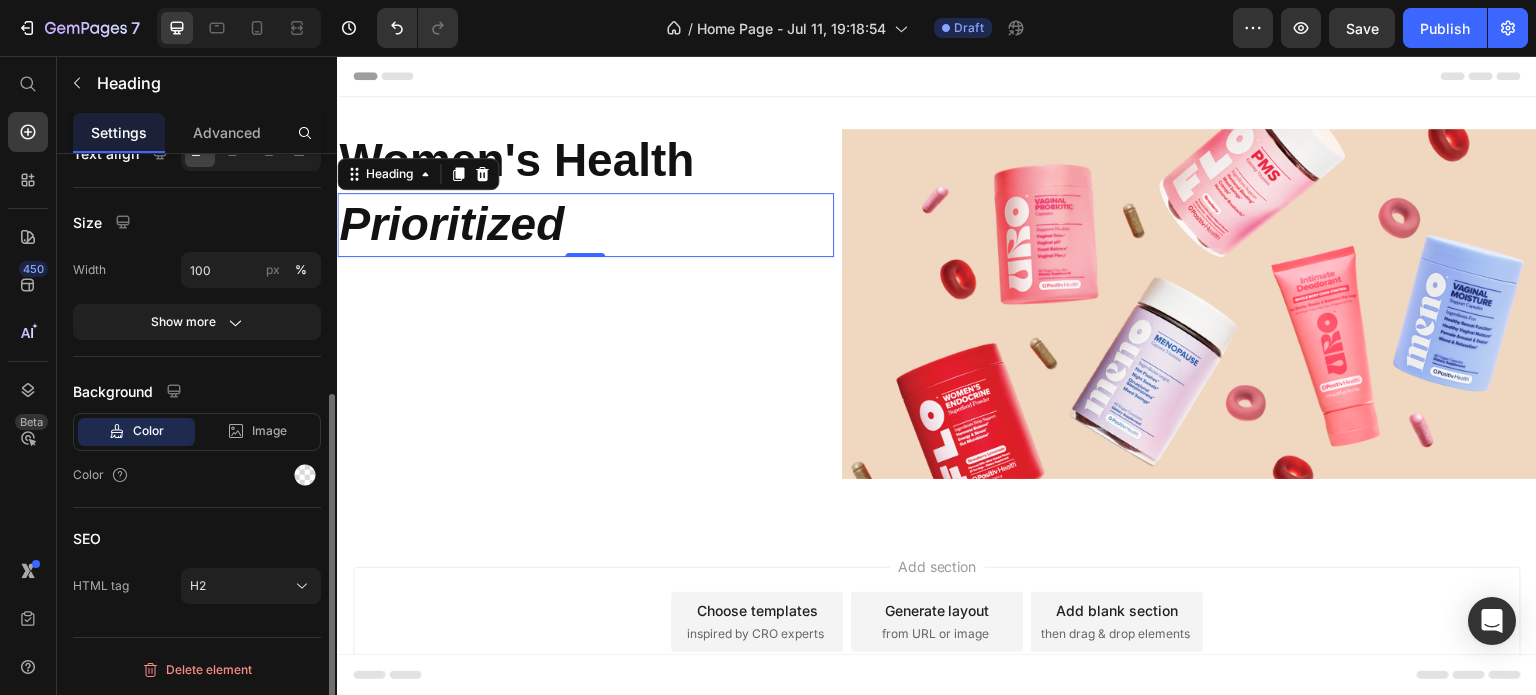 scroll, scrollTop: 0, scrollLeft: 0, axis: both 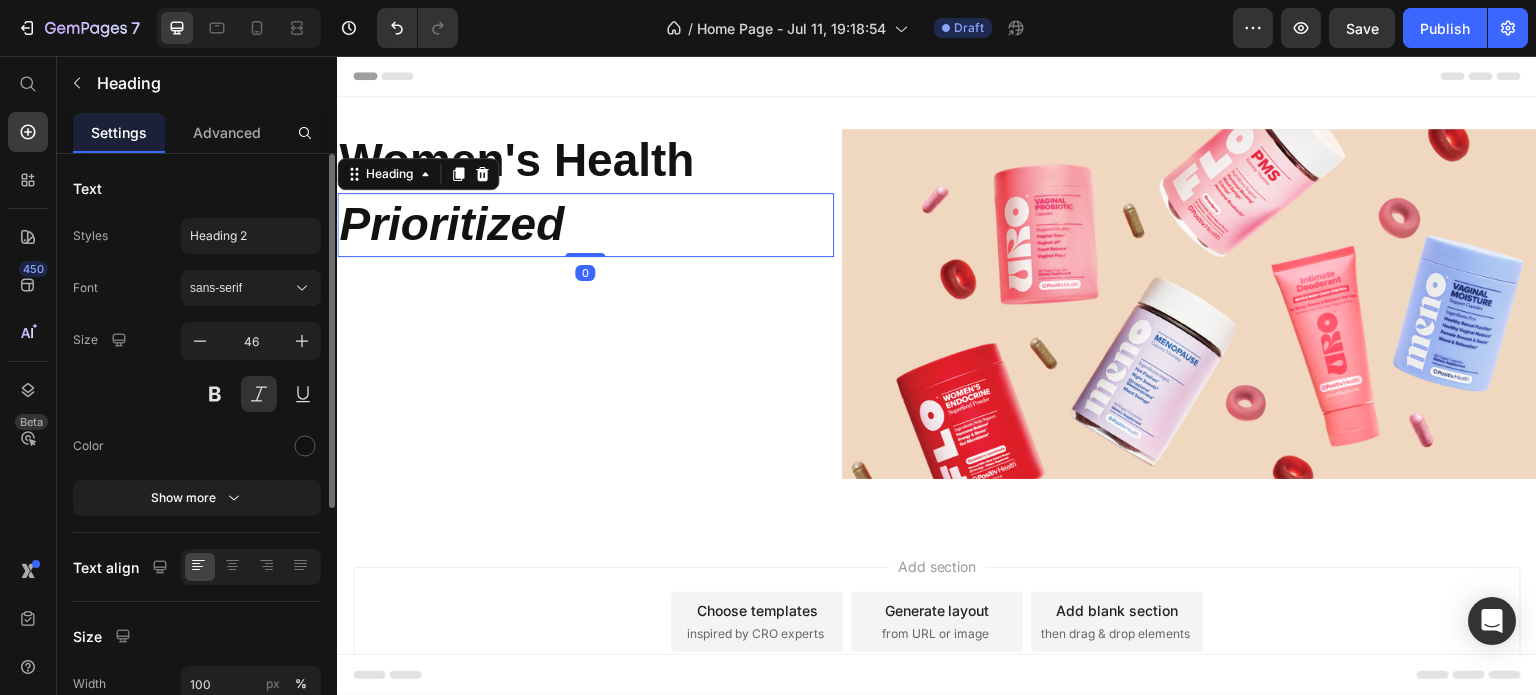 click on "⁠⁠⁠⁠⁠⁠⁠ Women's Health Heading ⁠⁠⁠⁠⁠⁠⁠ Prioritized Heading   0" at bounding box center (585, 304) 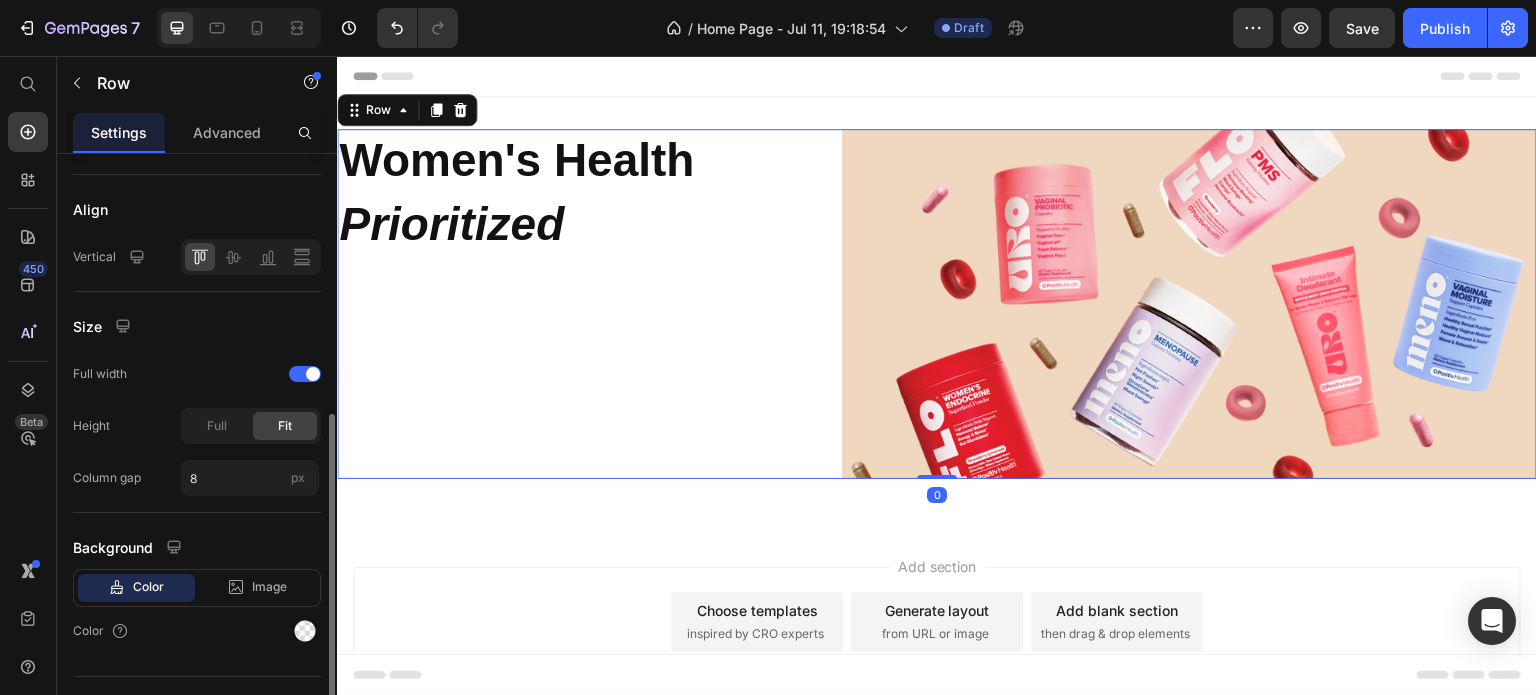 scroll, scrollTop: 468, scrollLeft: 0, axis: vertical 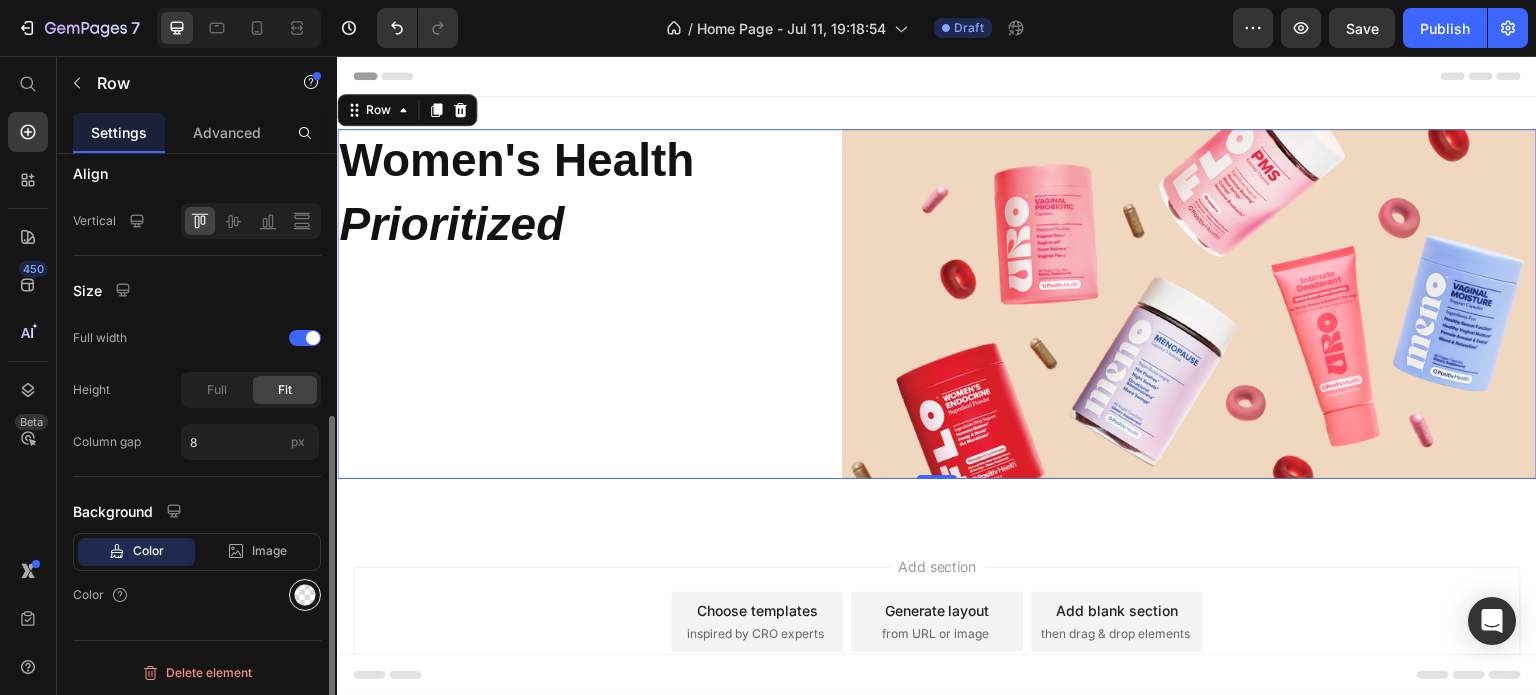 click at bounding box center [305, 595] 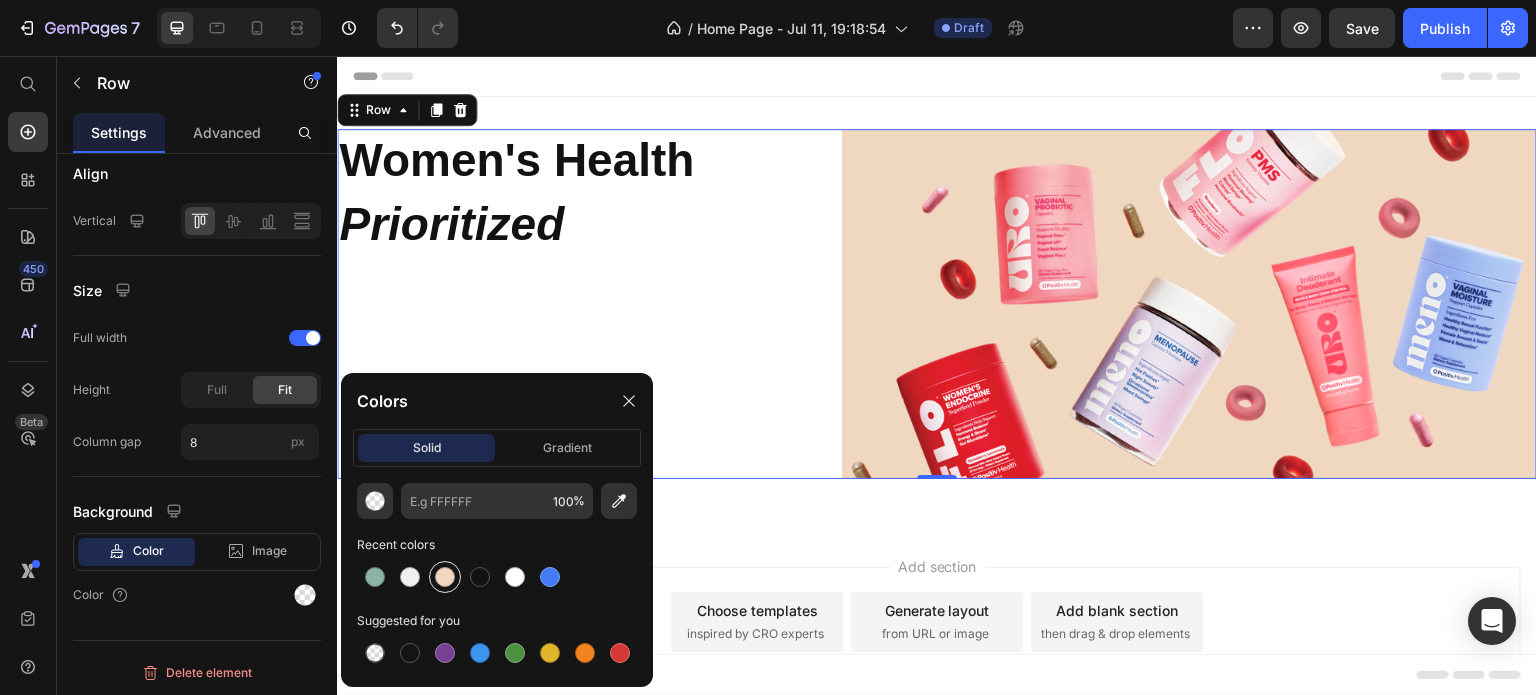 click at bounding box center (445, 577) 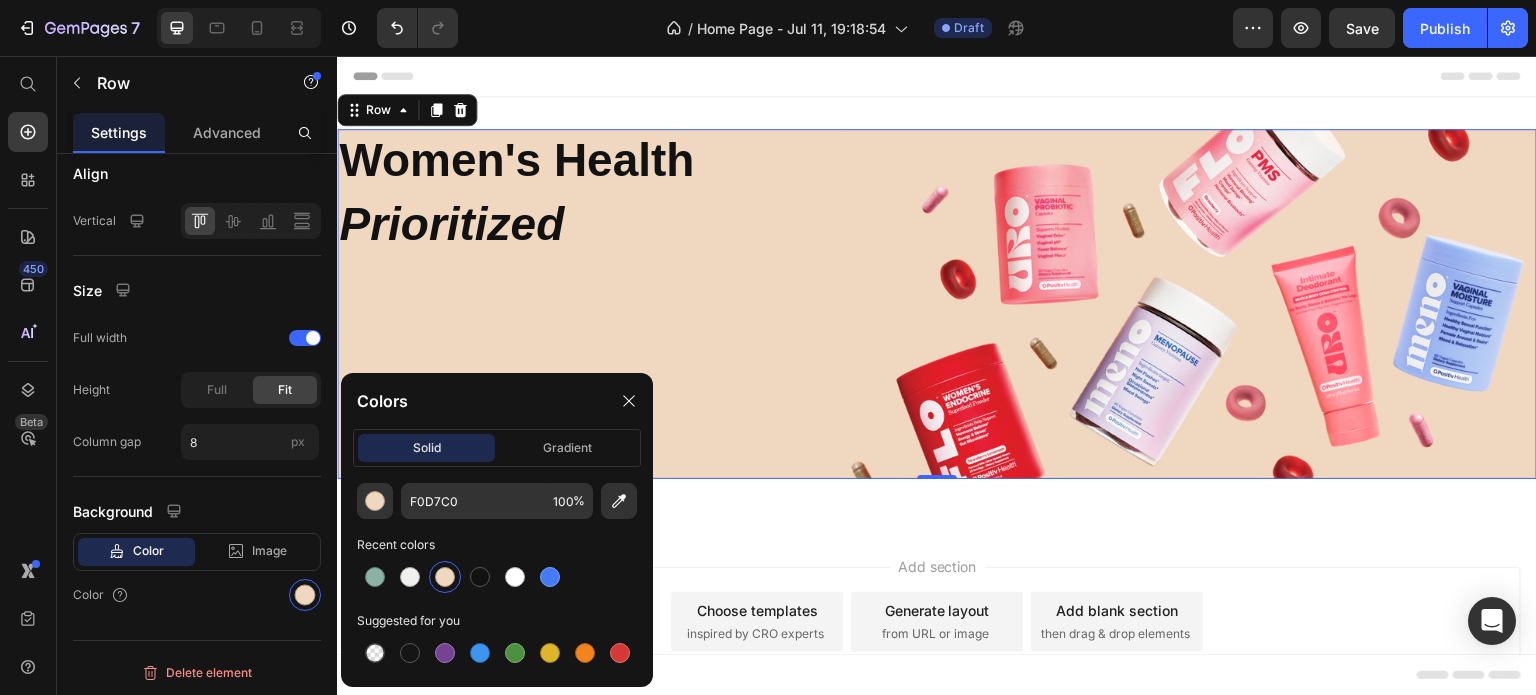click on "Colors solid gradient F0D7C0 100 % Recent colors Suggested for you" 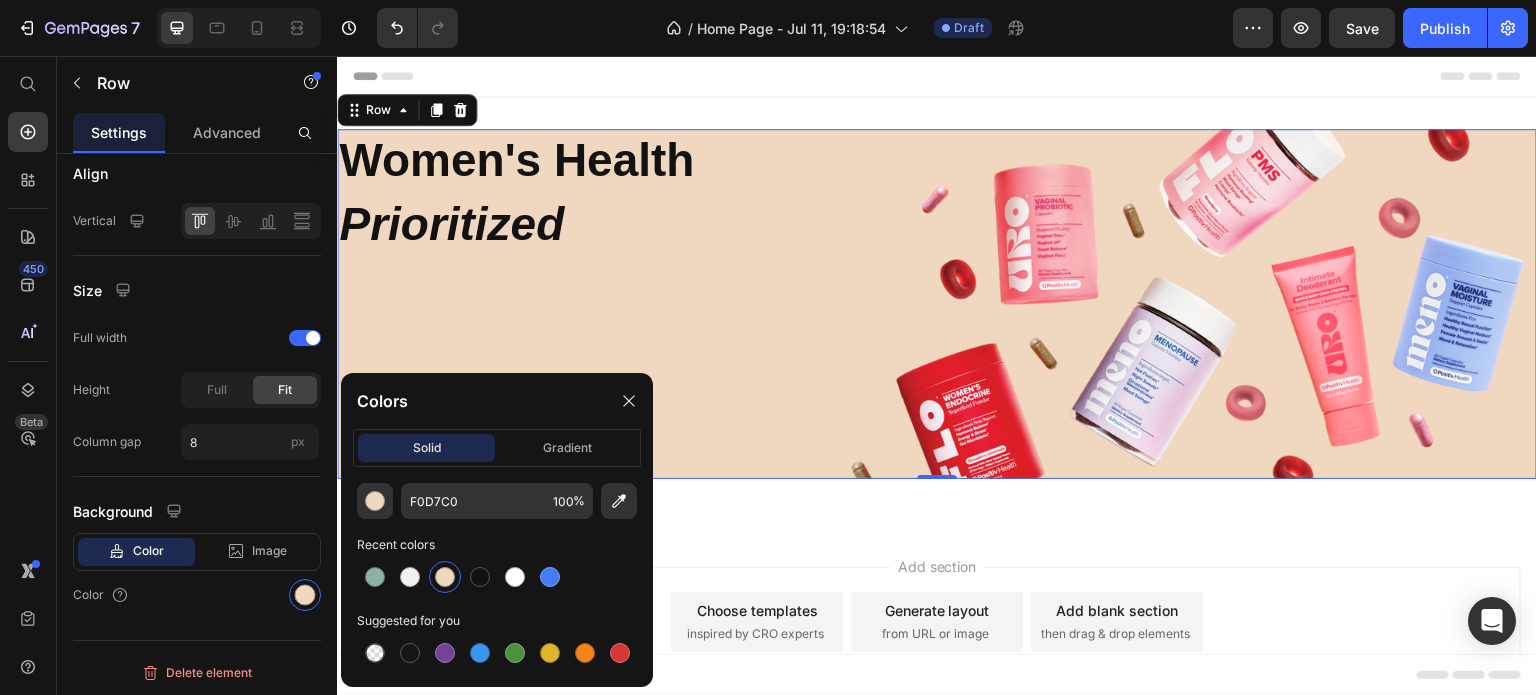 click on "⁠⁠⁠⁠⁠⁠⁠ Women's Health Heading ⁠⁠⁠⁠⁠⁠⁠ Prioritized Heading" at bounding box center (585, 304) 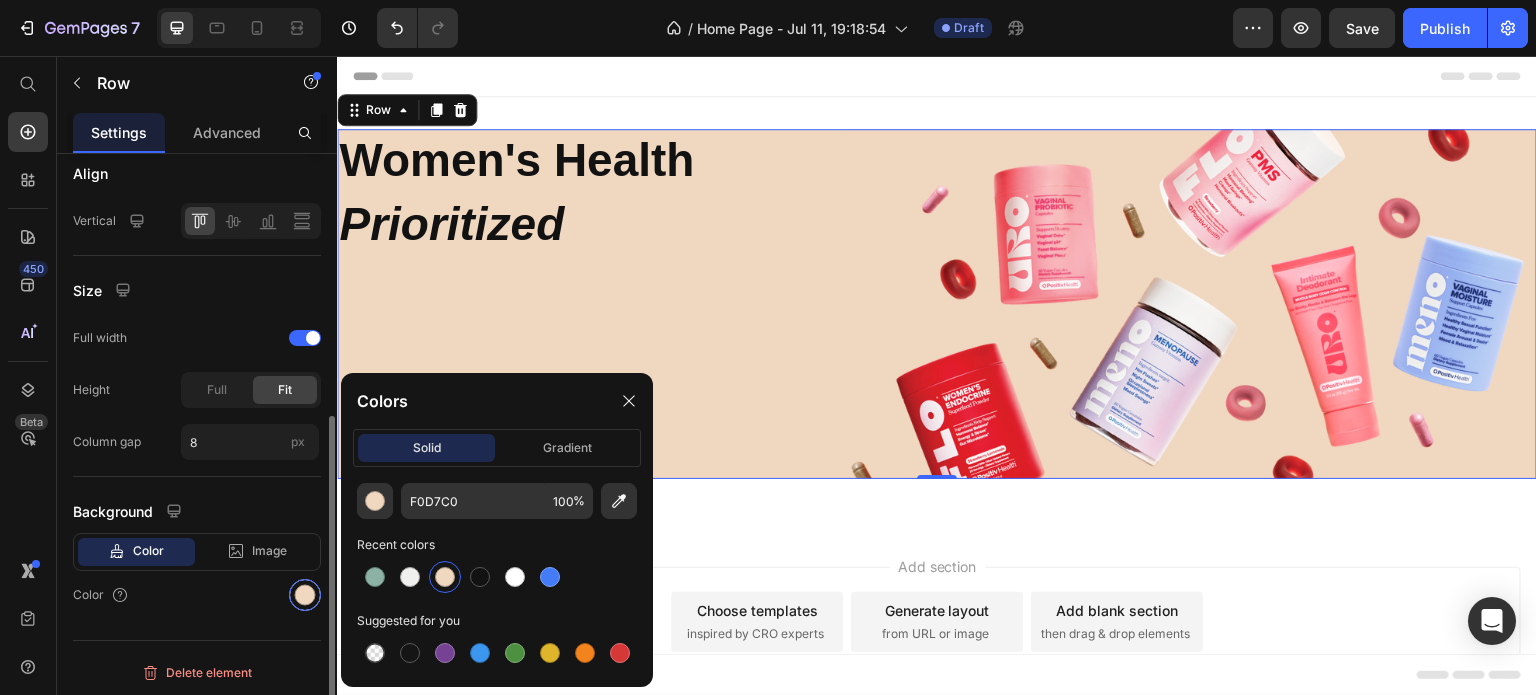 click at bounding box center (305, 595) 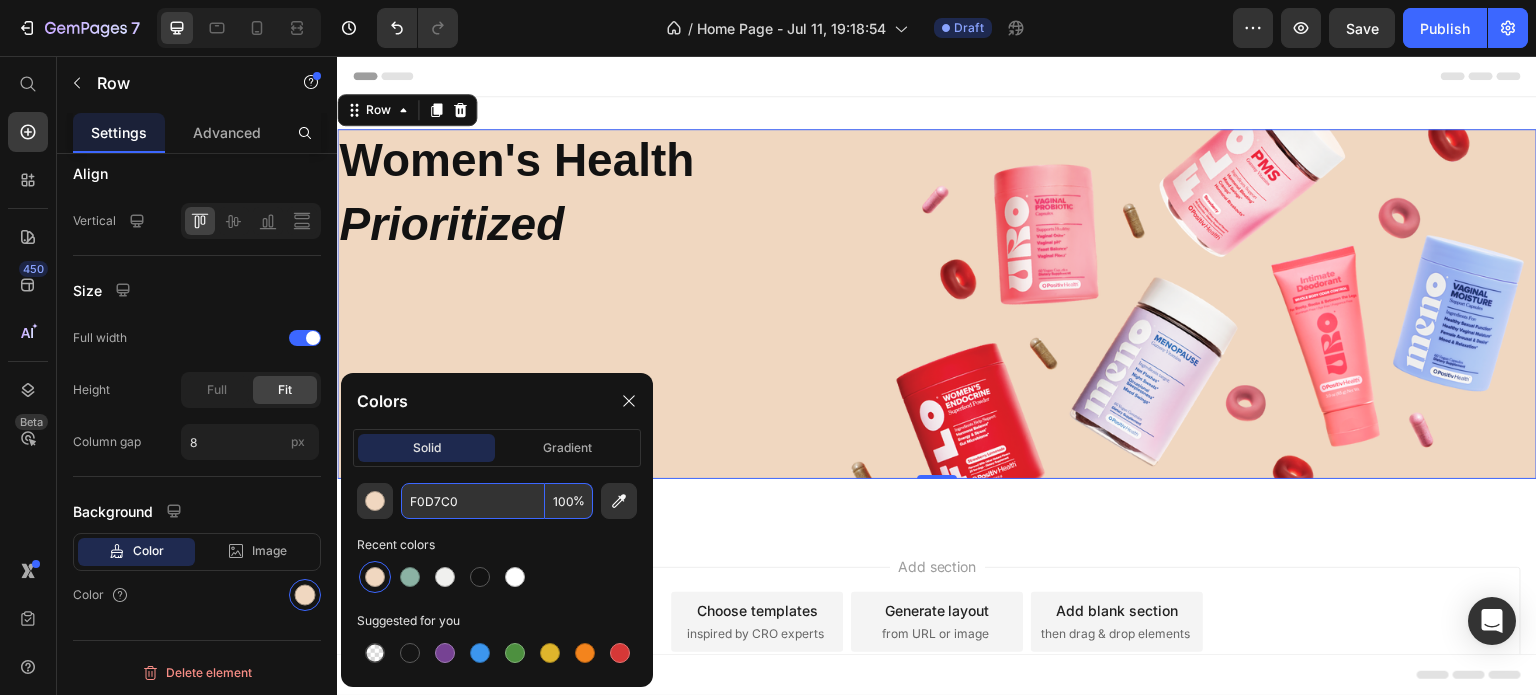 click on "F0D7C0" at bounding box center (473, 501) 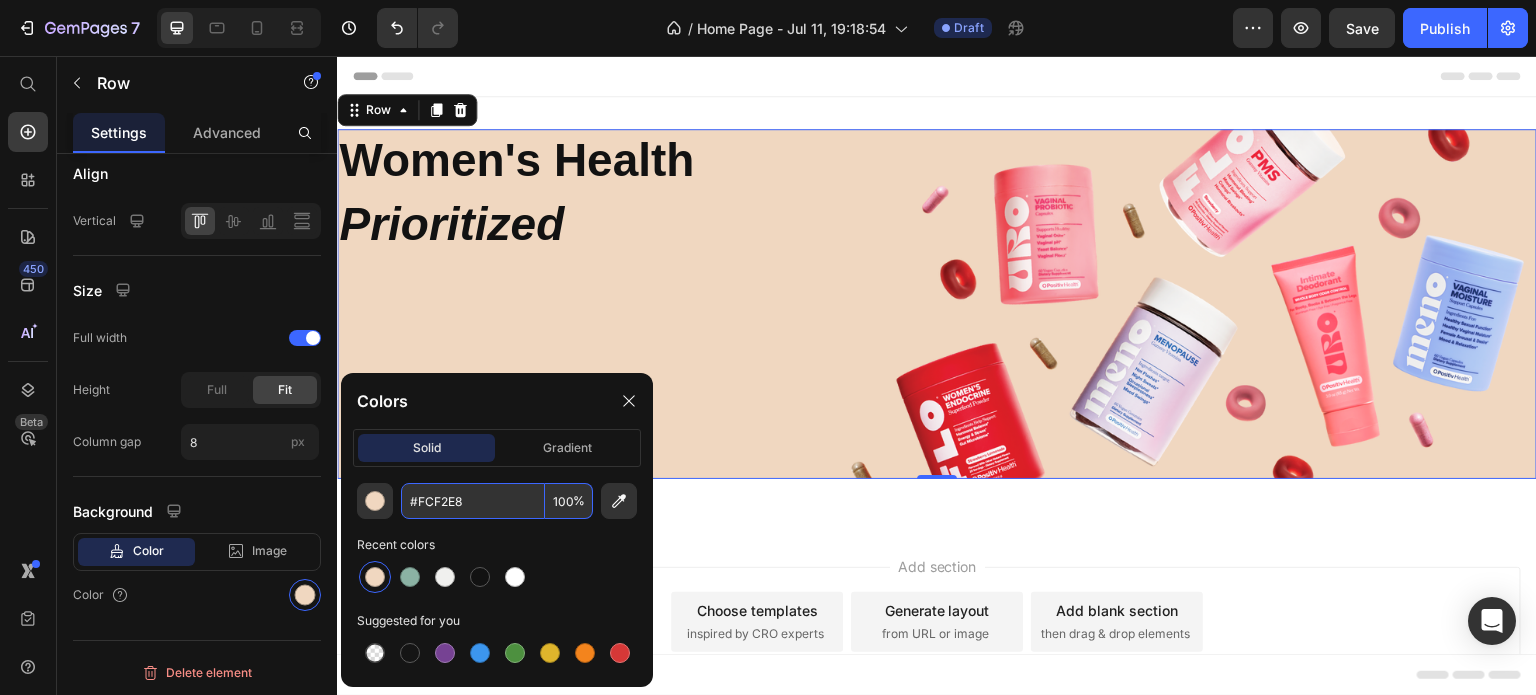 type on "FCF2E8" 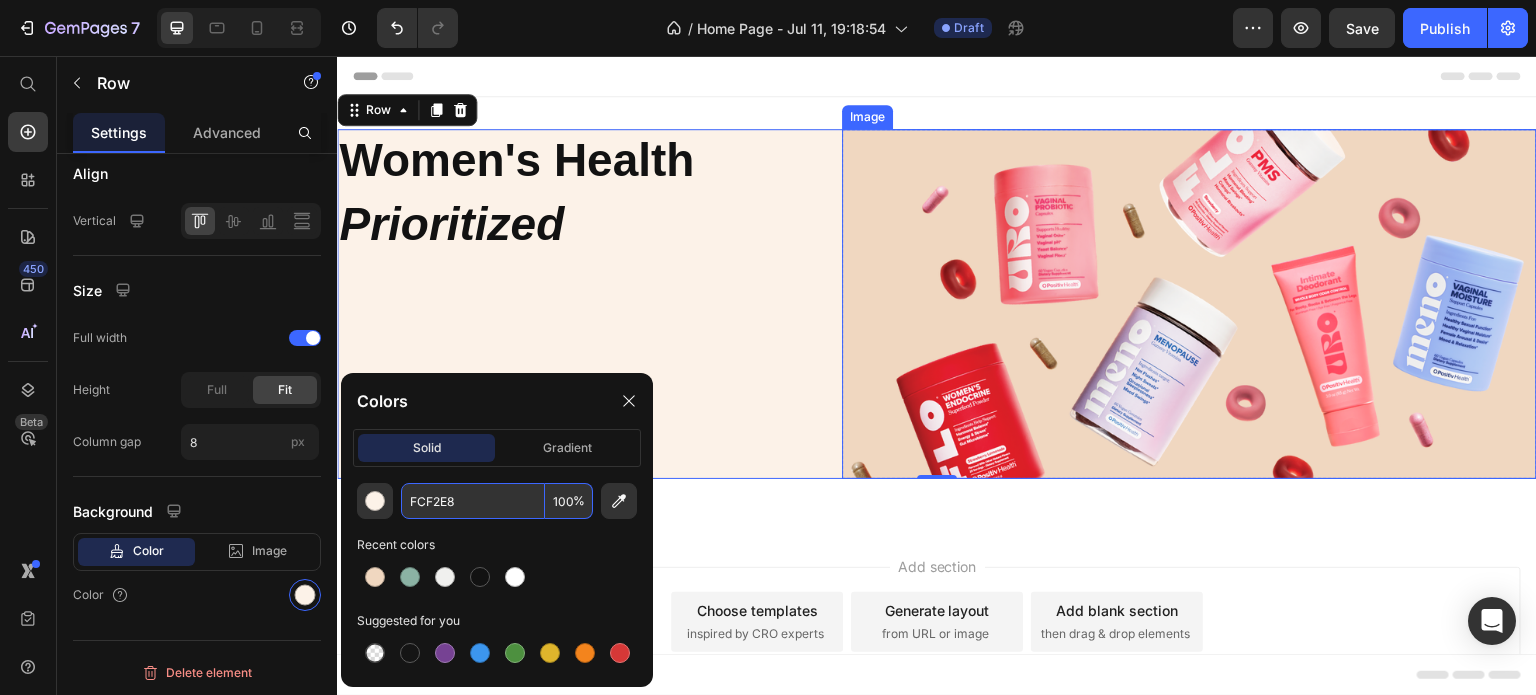 click at bounding box center [1189, 304] 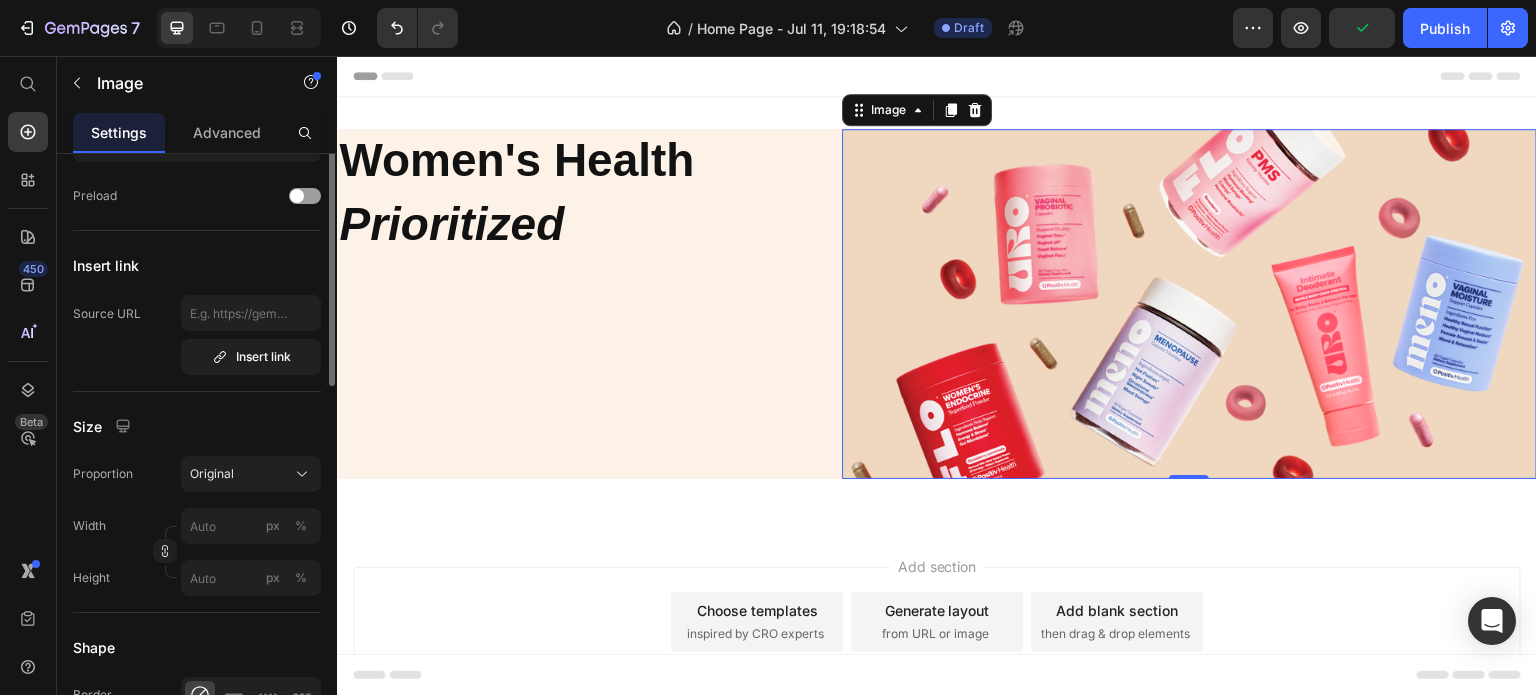 scroll, scrollTop: 136, scrollLeft: 0, axis: vertical 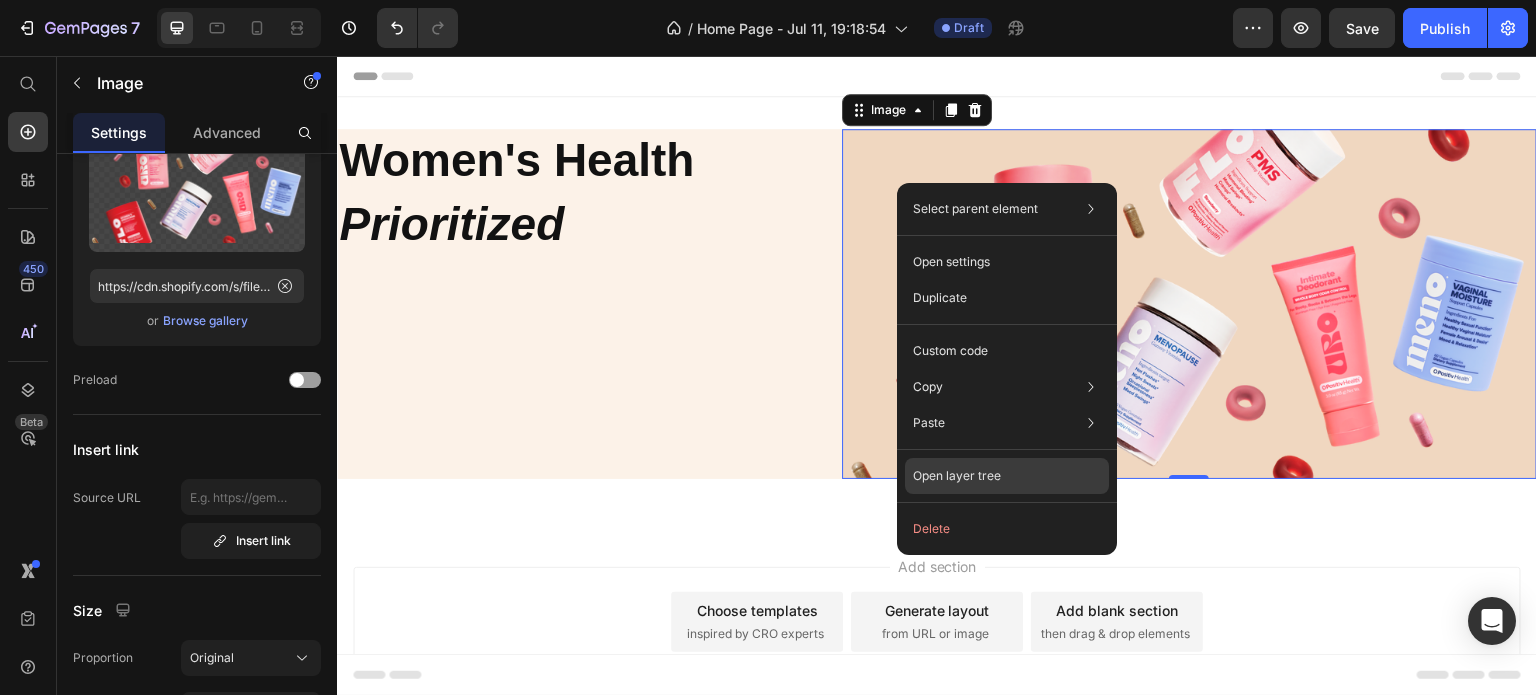 click on "Open layer tree" 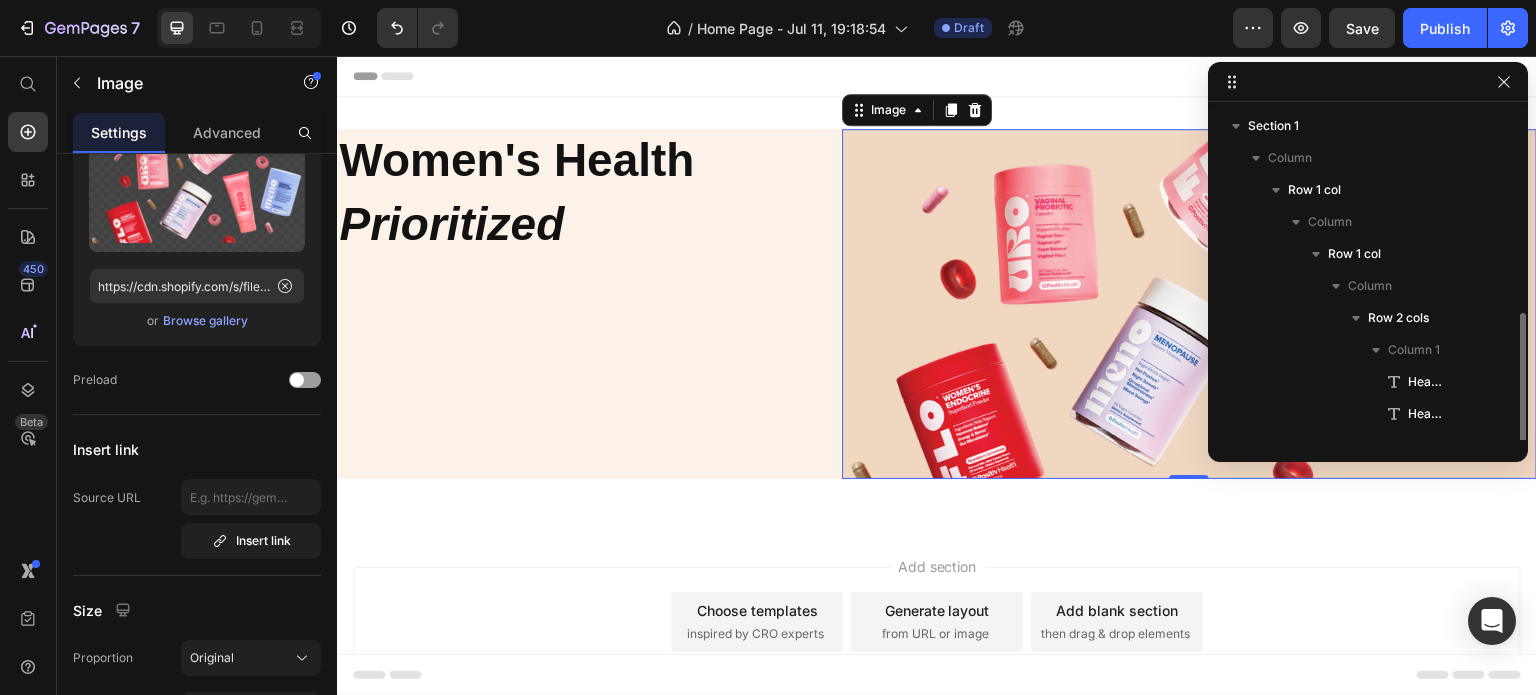 scroll, scrollTop: 117, scrollLeft: 0, axis: vertical 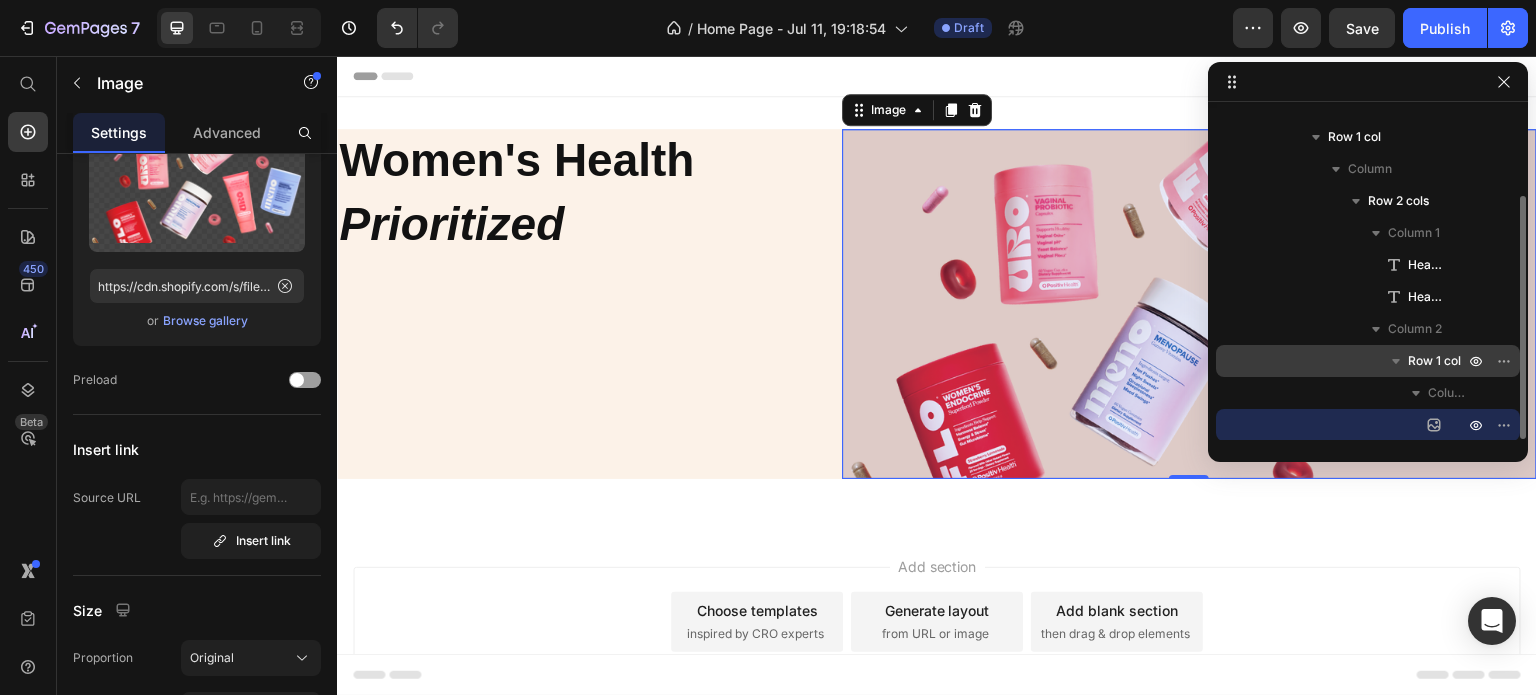 click on "Row 1 col" at bounding box center (1434, 361) 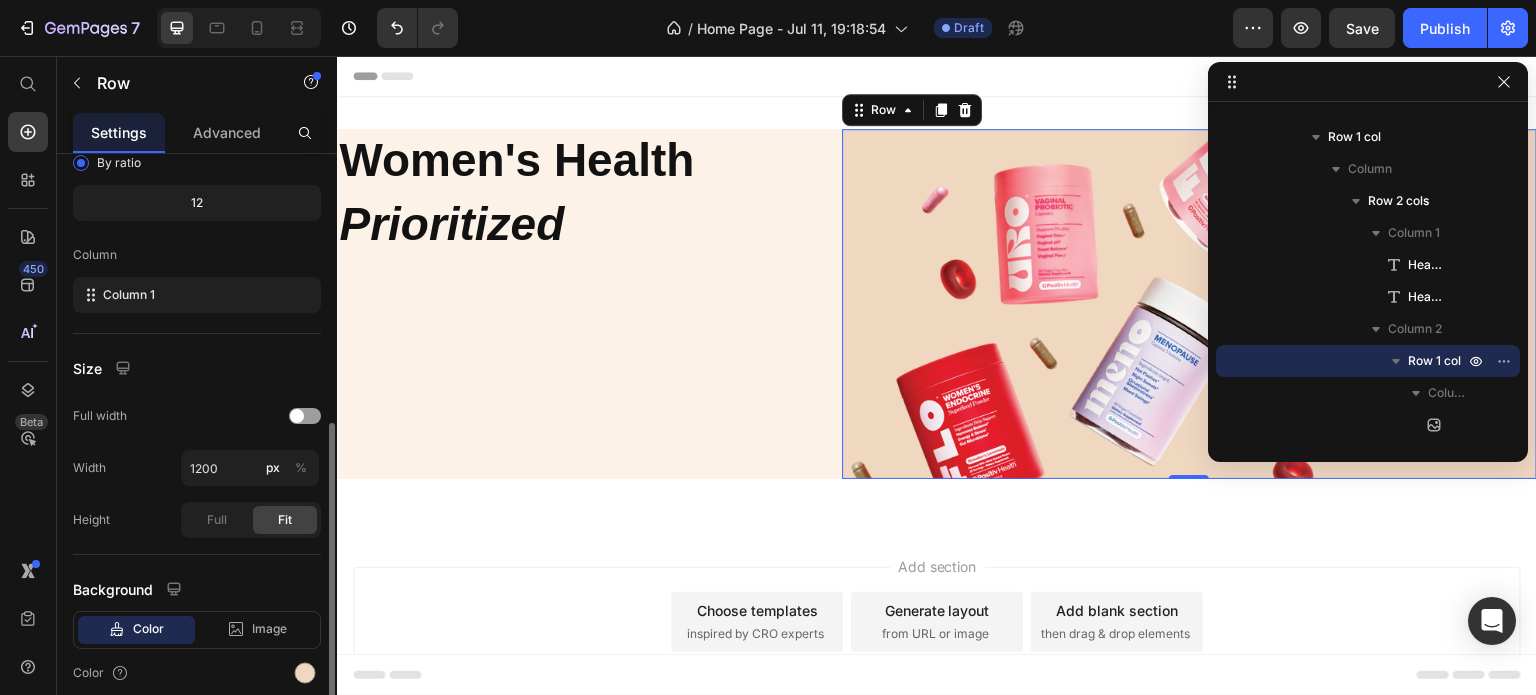 scroll, scrollTop: 312, scrollLeft: 0, axis: vertical 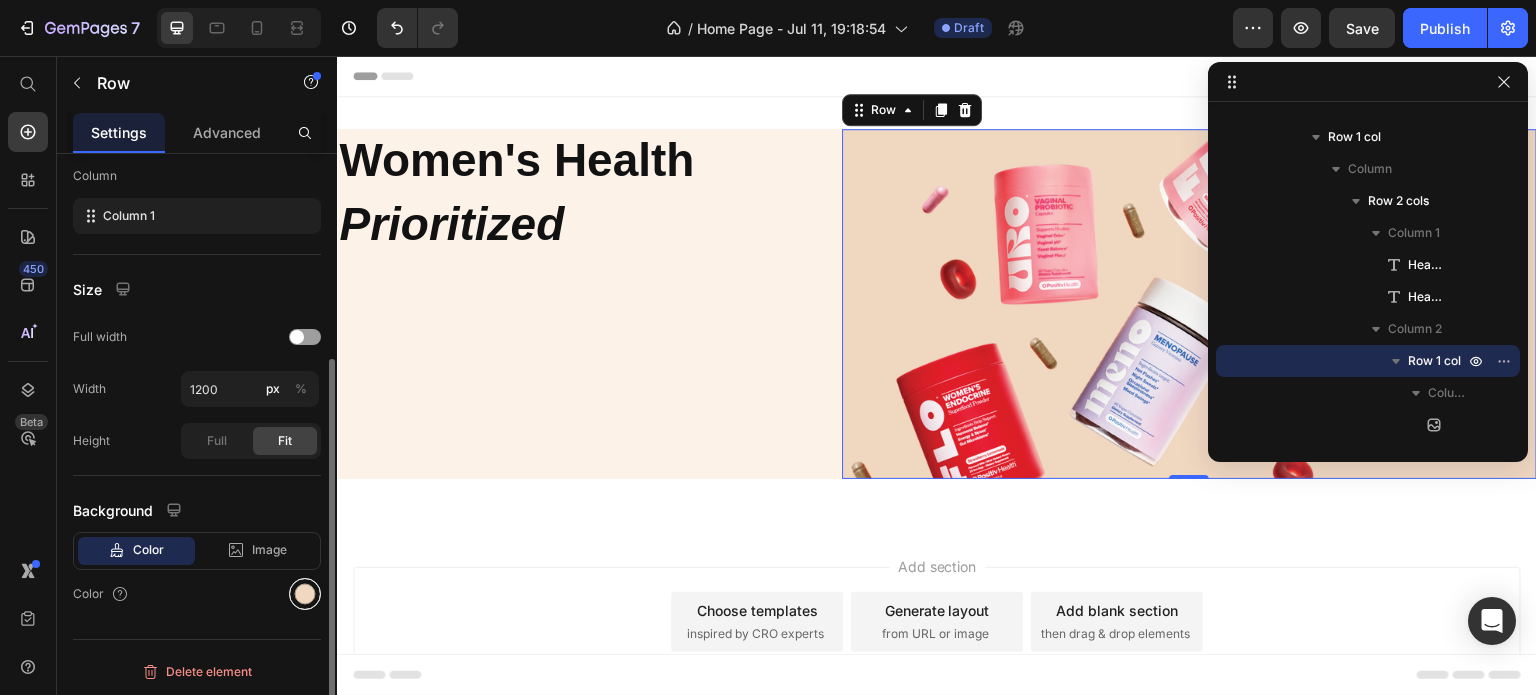 click at bounding box center (305, 594) 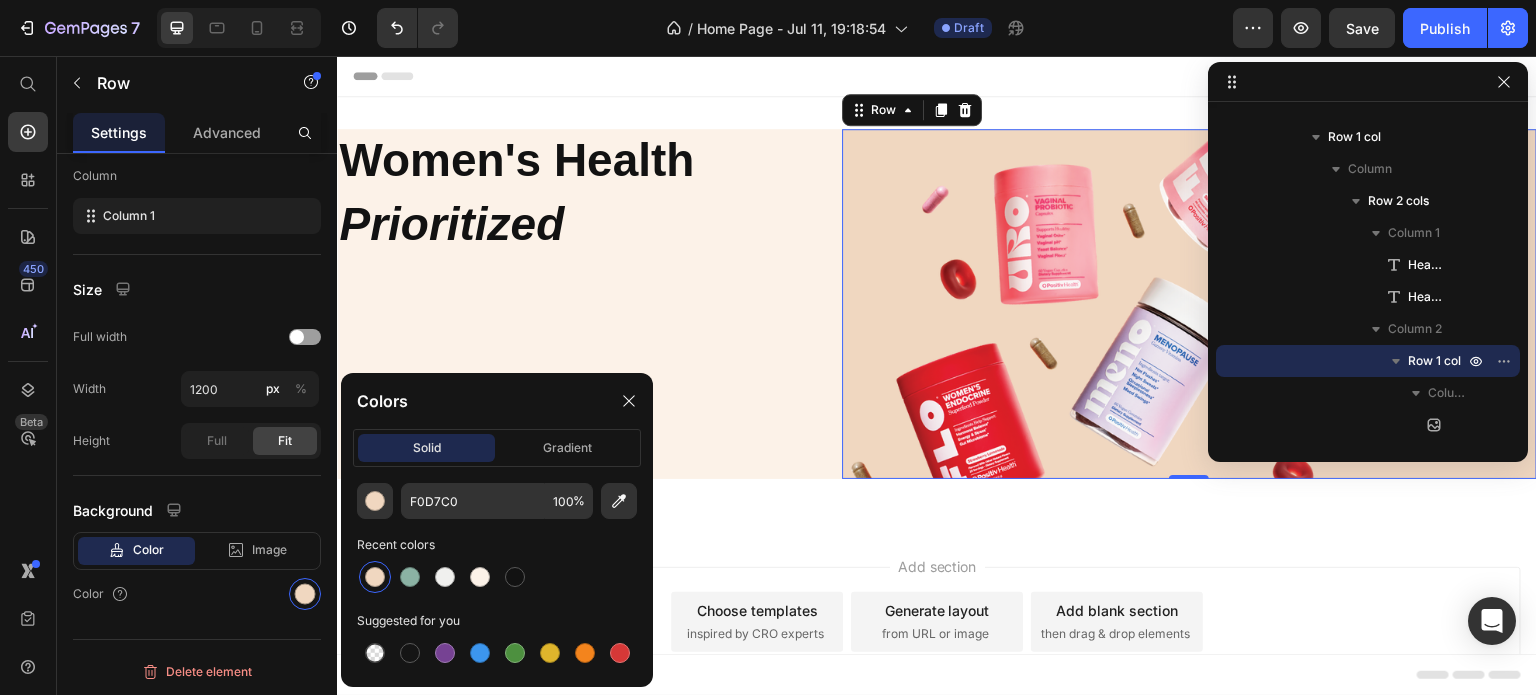 click on "Colors" 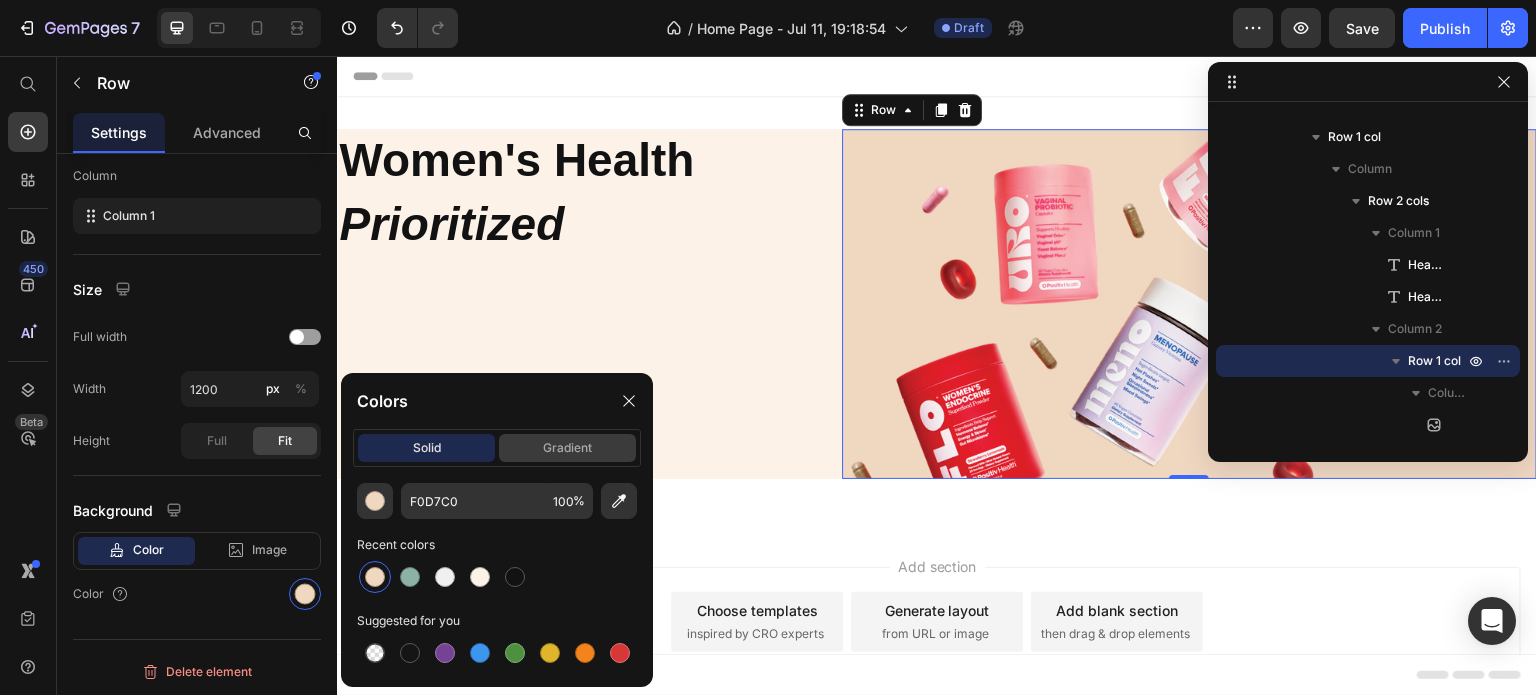 click on "gradient" 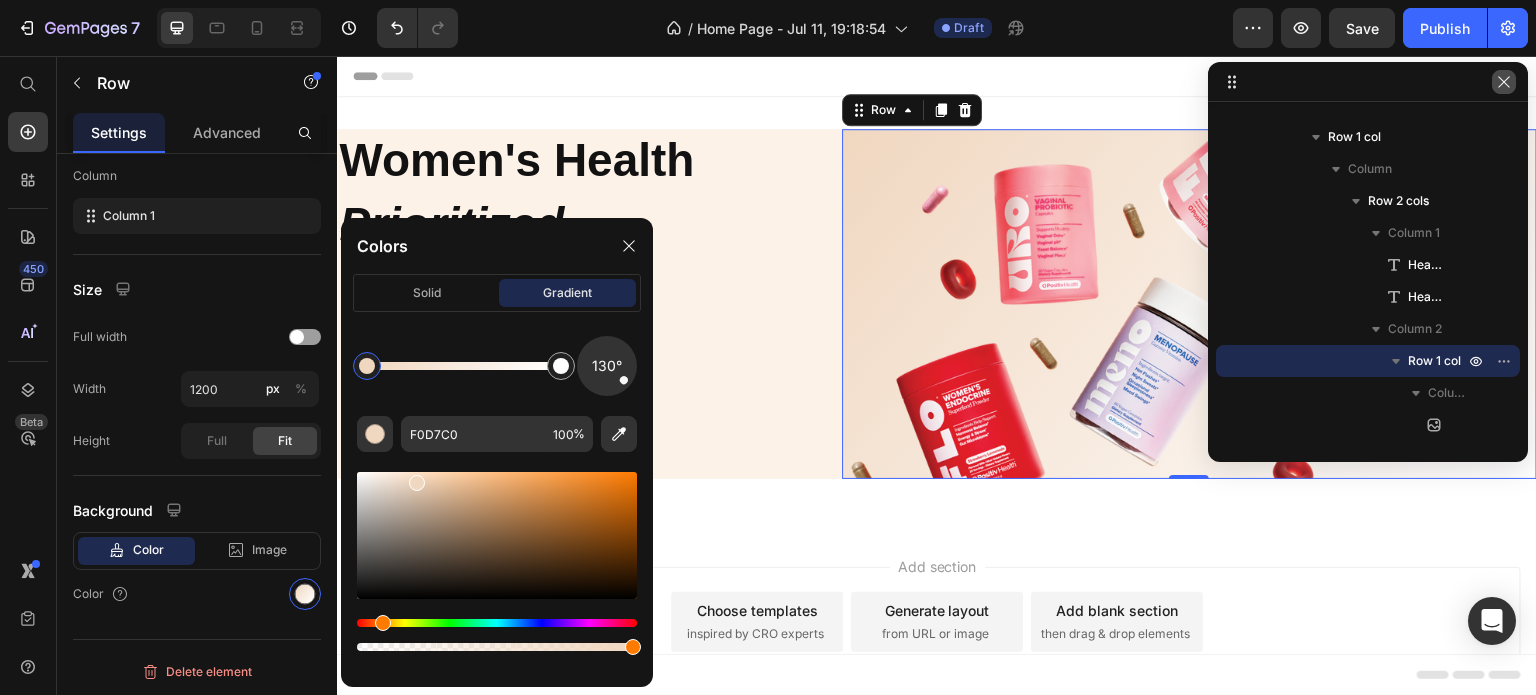 click 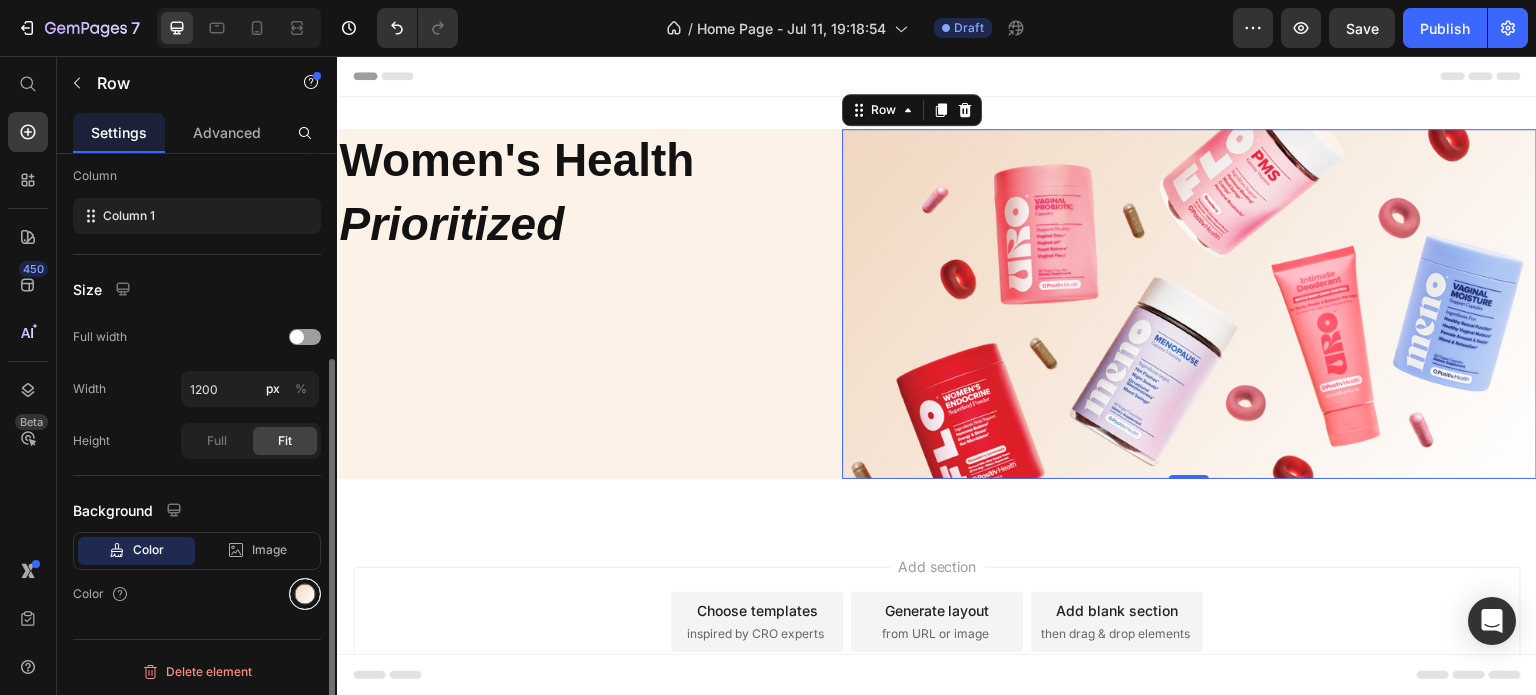 click at bounding box center (305, 594) 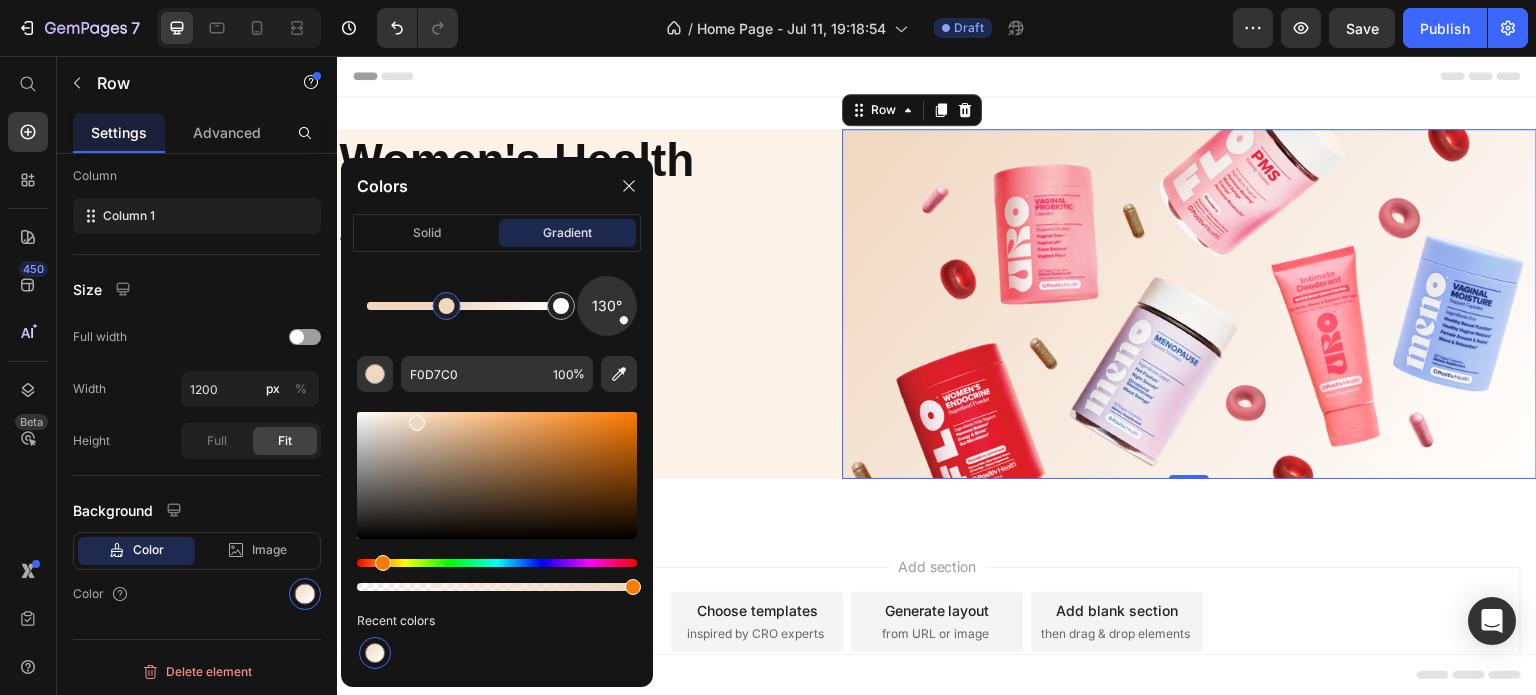 drag, startPoint x: 367, startPoint y: 316, endPoint x: 448, endPoint y: 308, distance: 81.394104 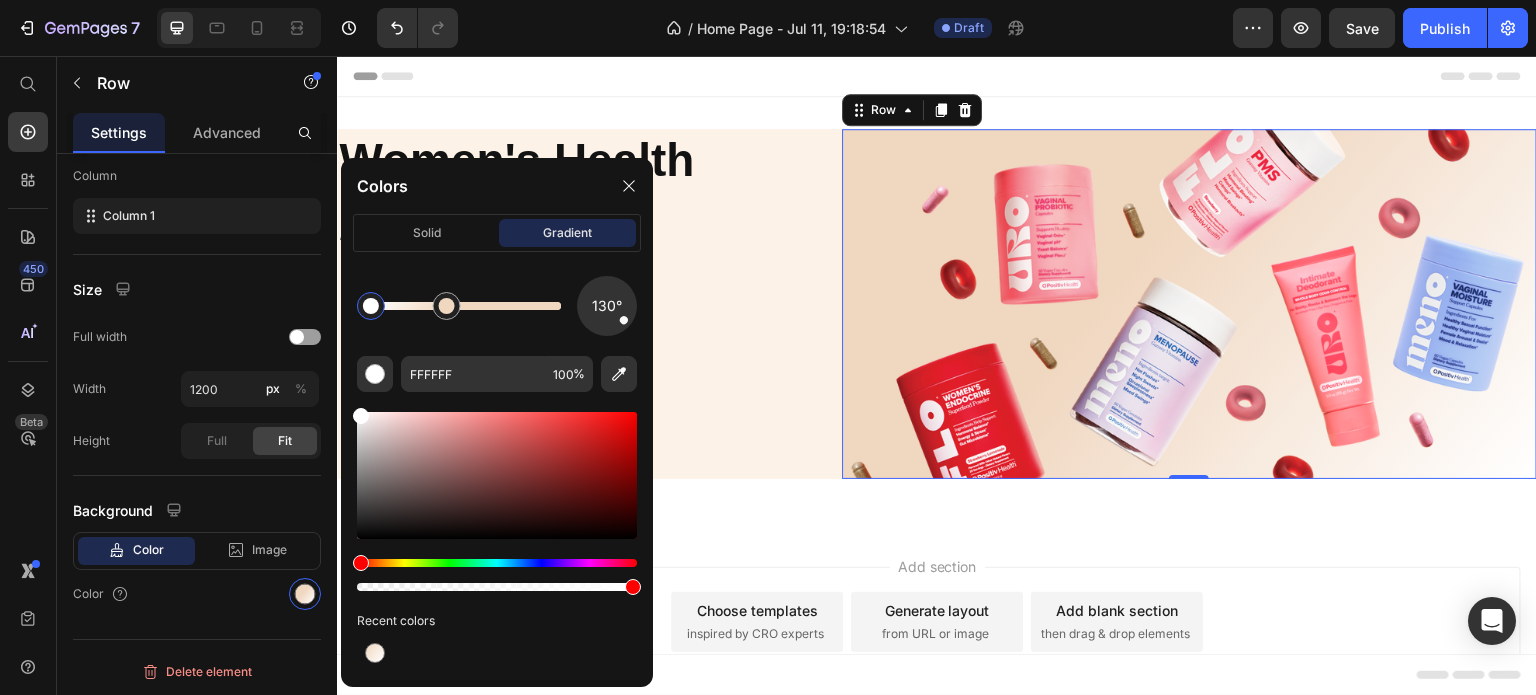 drag, startPoint x: 557, startPoint y: 299, endPoint x: 372, endPoint y: 296, distance: 185.02432 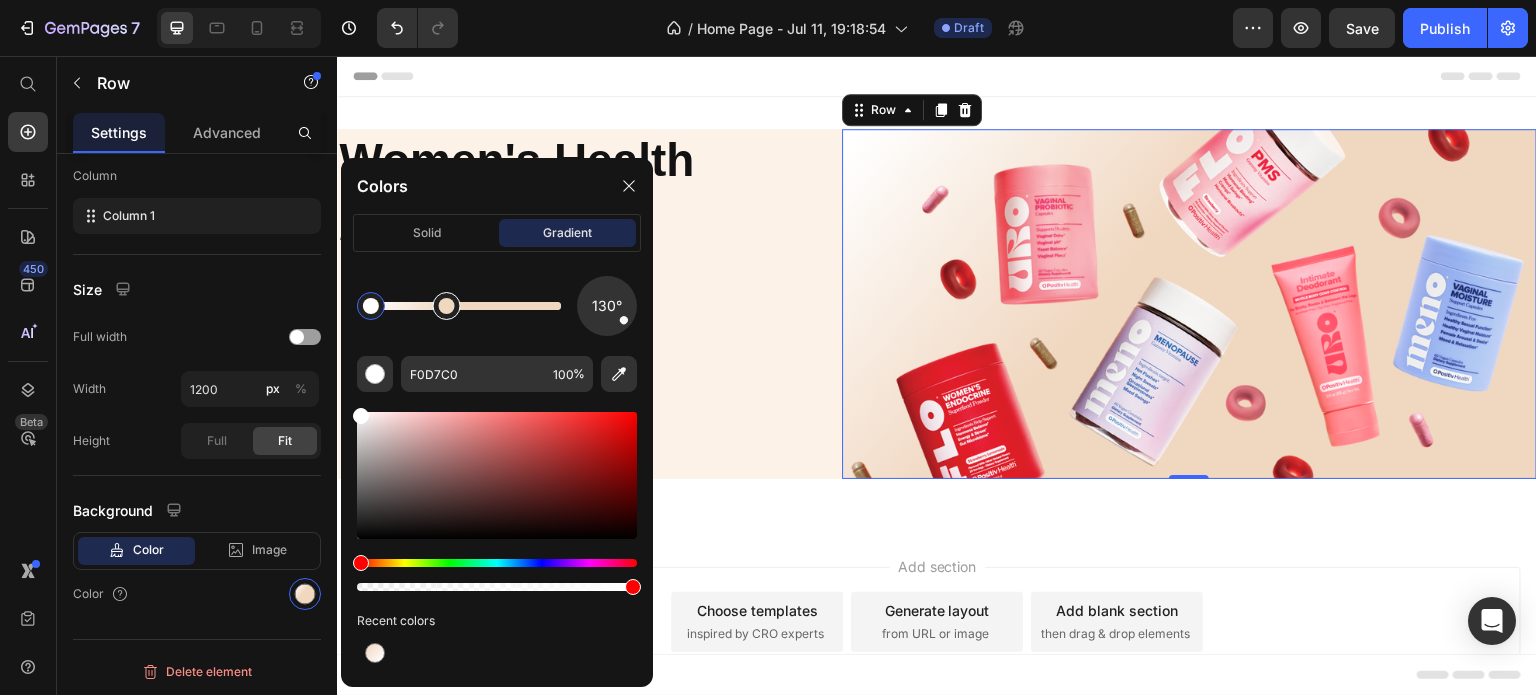 click at bounding box center (447, 306) 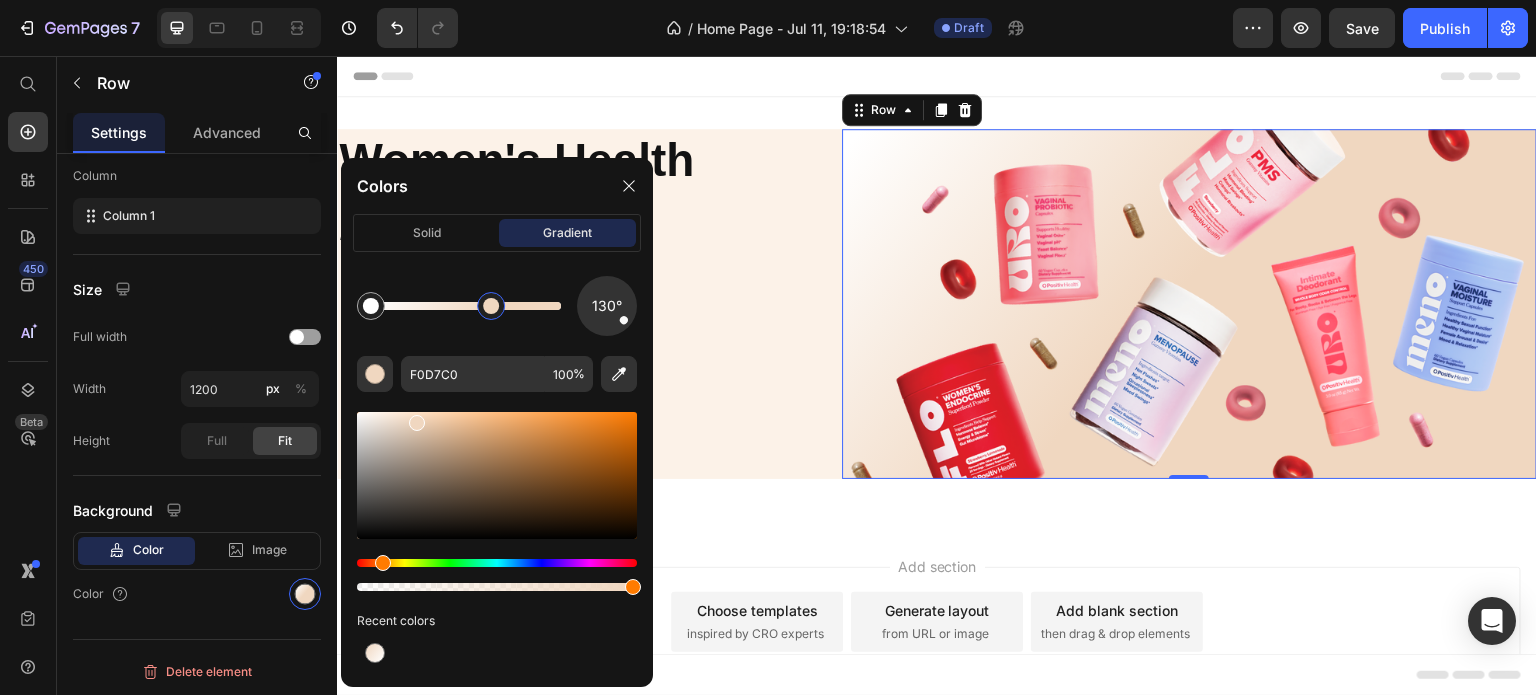 drag, startPoint x: 464, startPoint y: 303, endPoint x: 496, endPoint y: 303, distance: 32 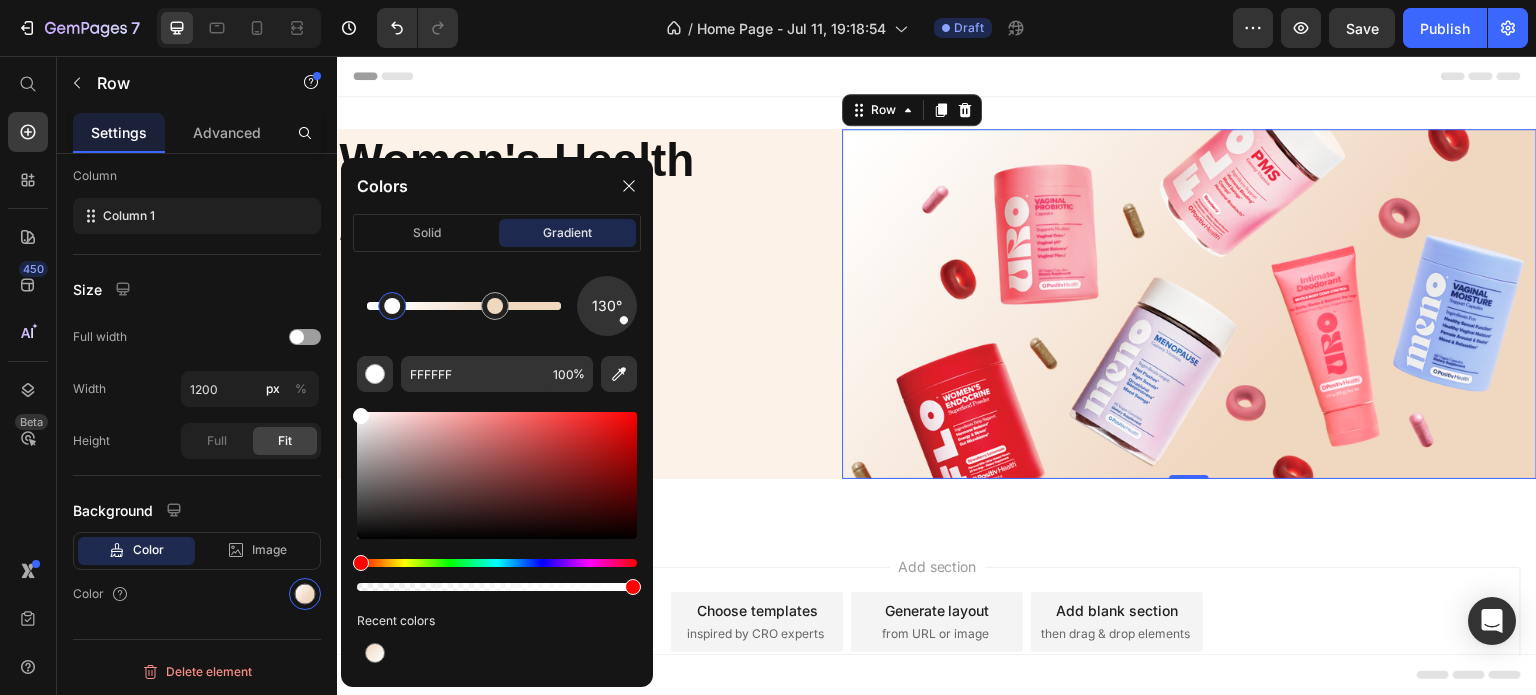 drag, startPoint x: 372, startPoint y: 311, endPoint x: 424, endPoint y: 316, distance: 52.23983 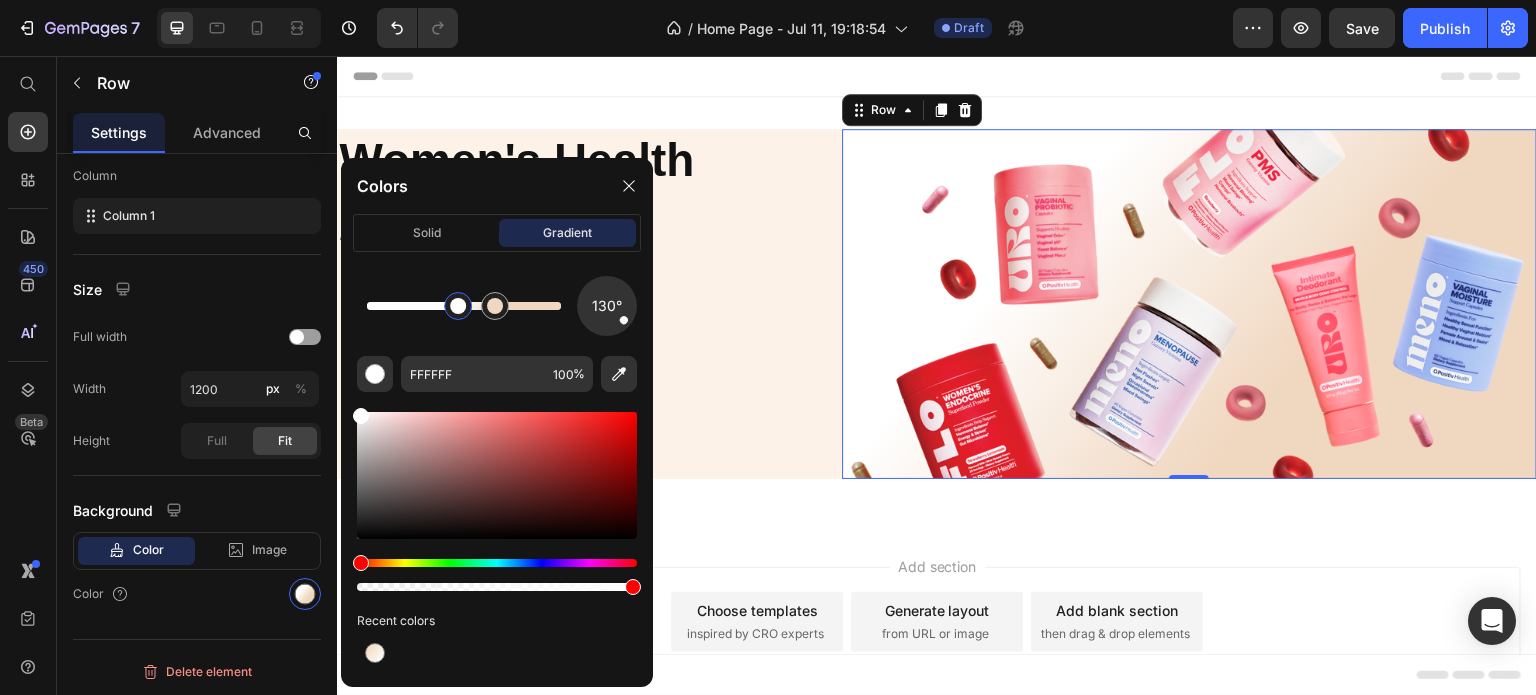 drag, startPoint x: 421, startPoint y: 306, endPoint x: 459, endPoint y: 304, distance: 38.052597 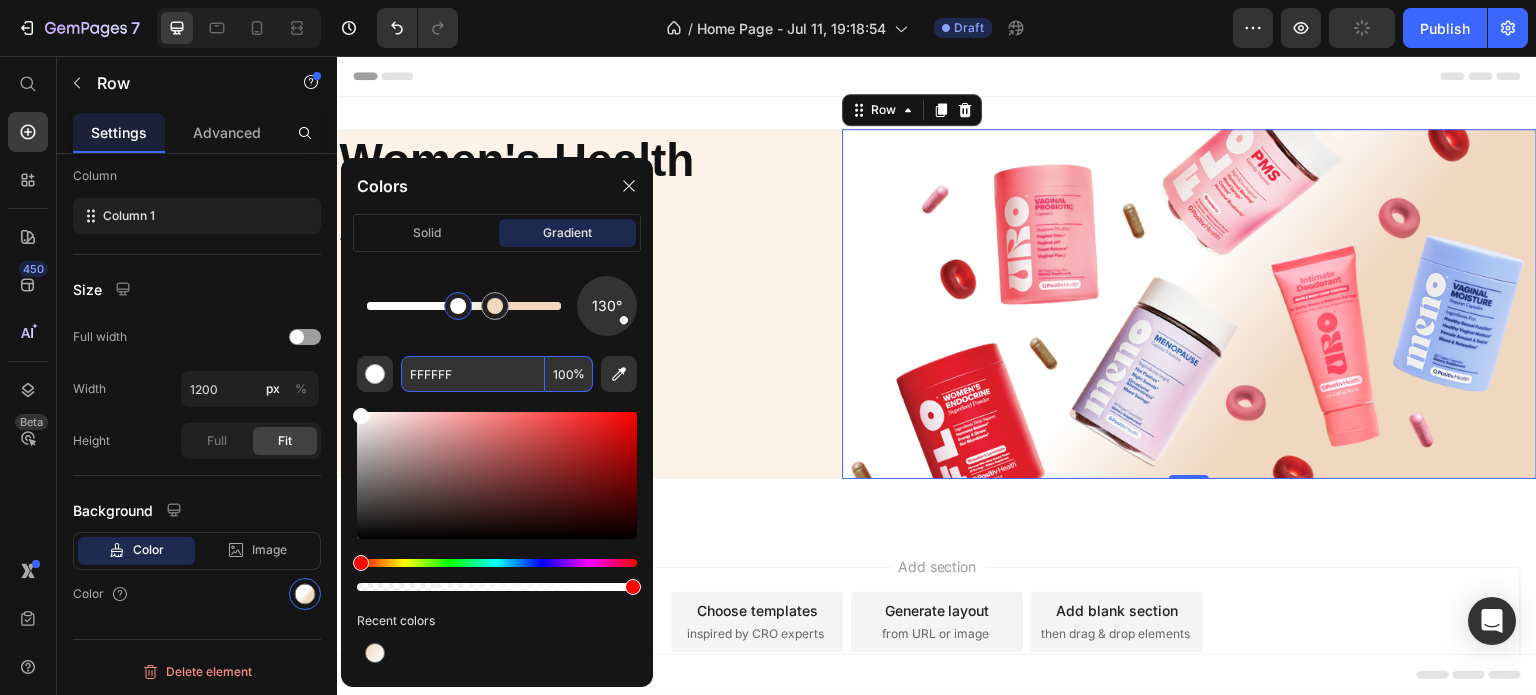 click on "FFFFFF" at bounding box center (473, 374) 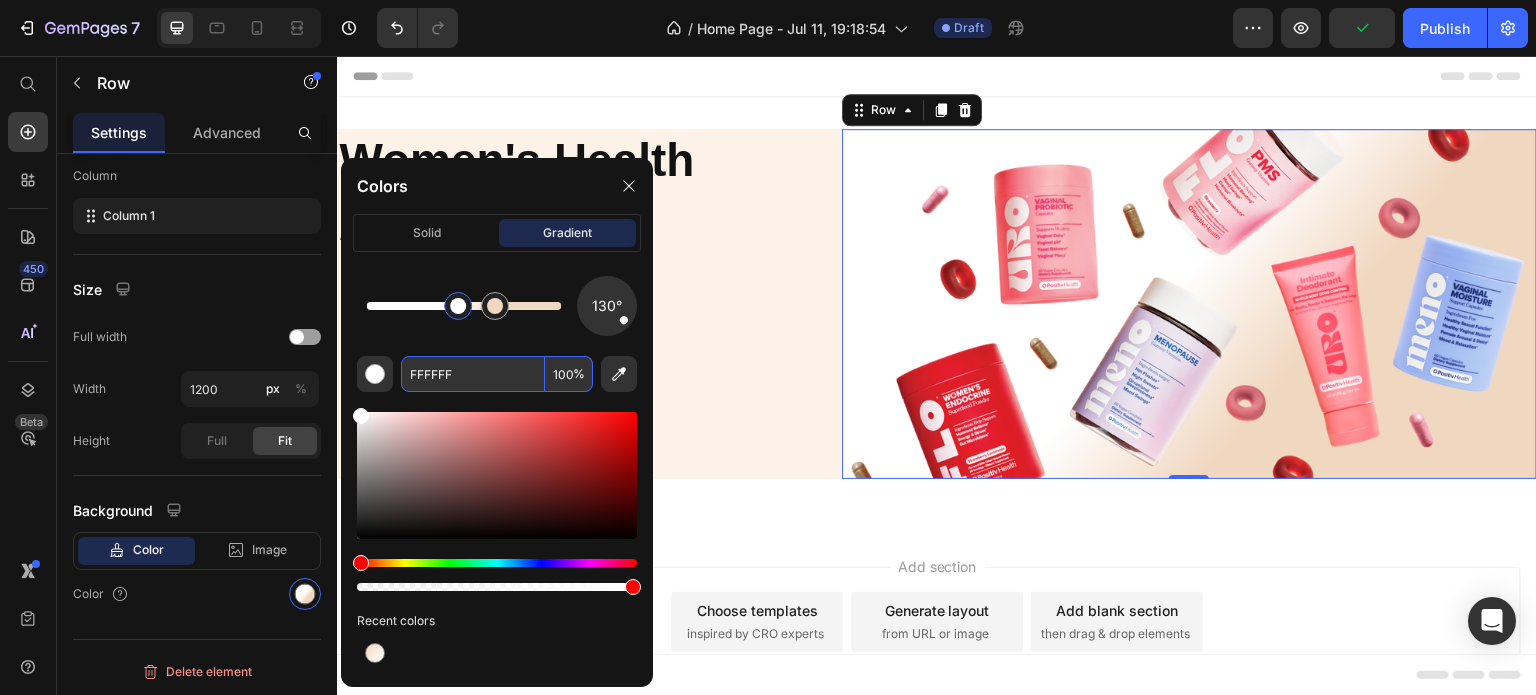 paste on "#FCF2E8" 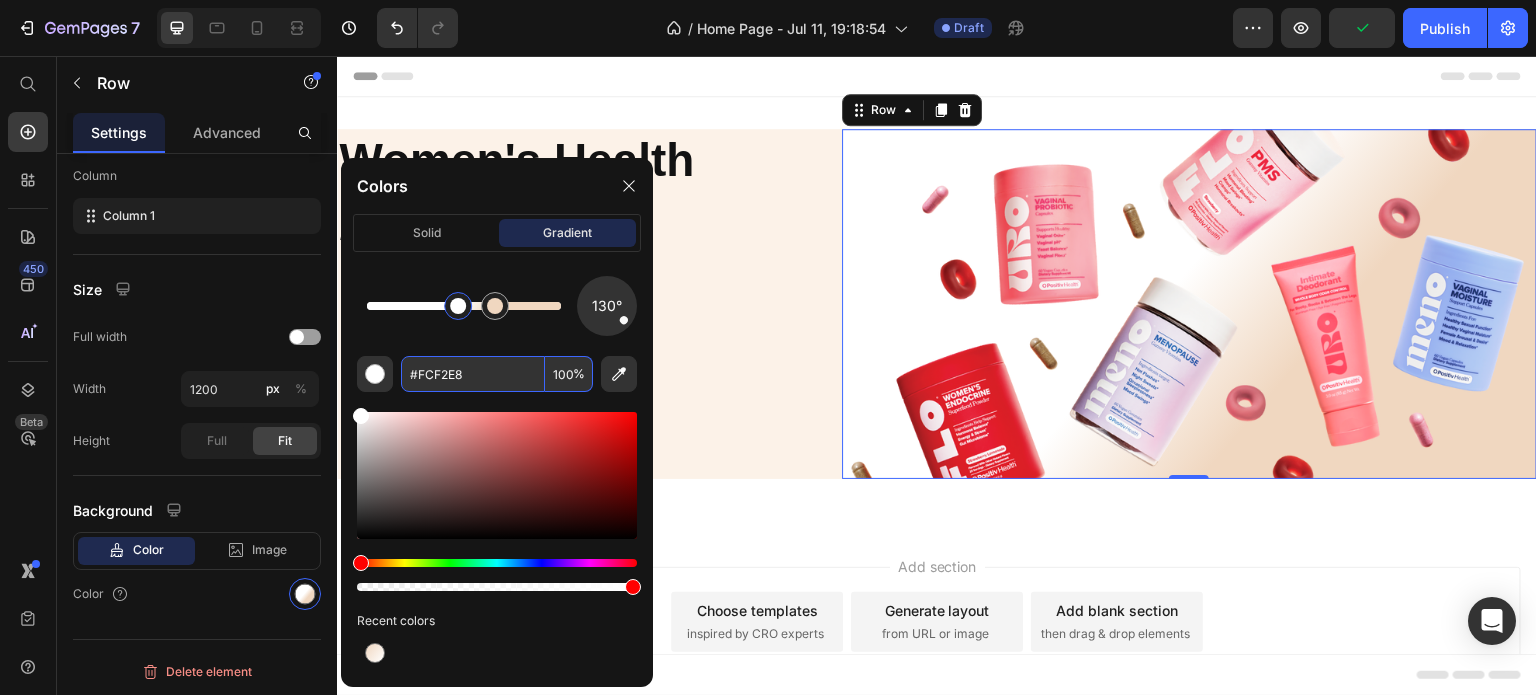 click on "#FCF2E8" at bounding box center (473, 374) 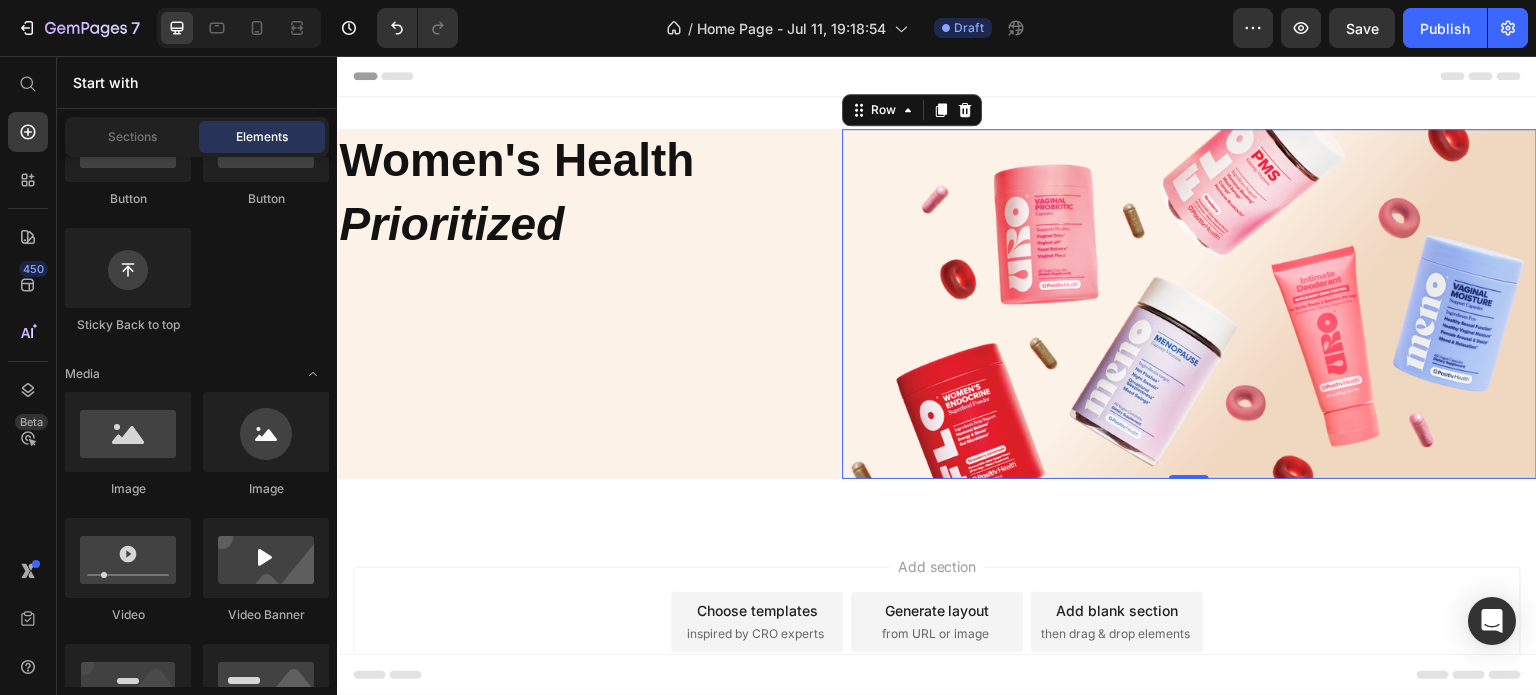 click on "Header" at bounding box center (937, 76) 